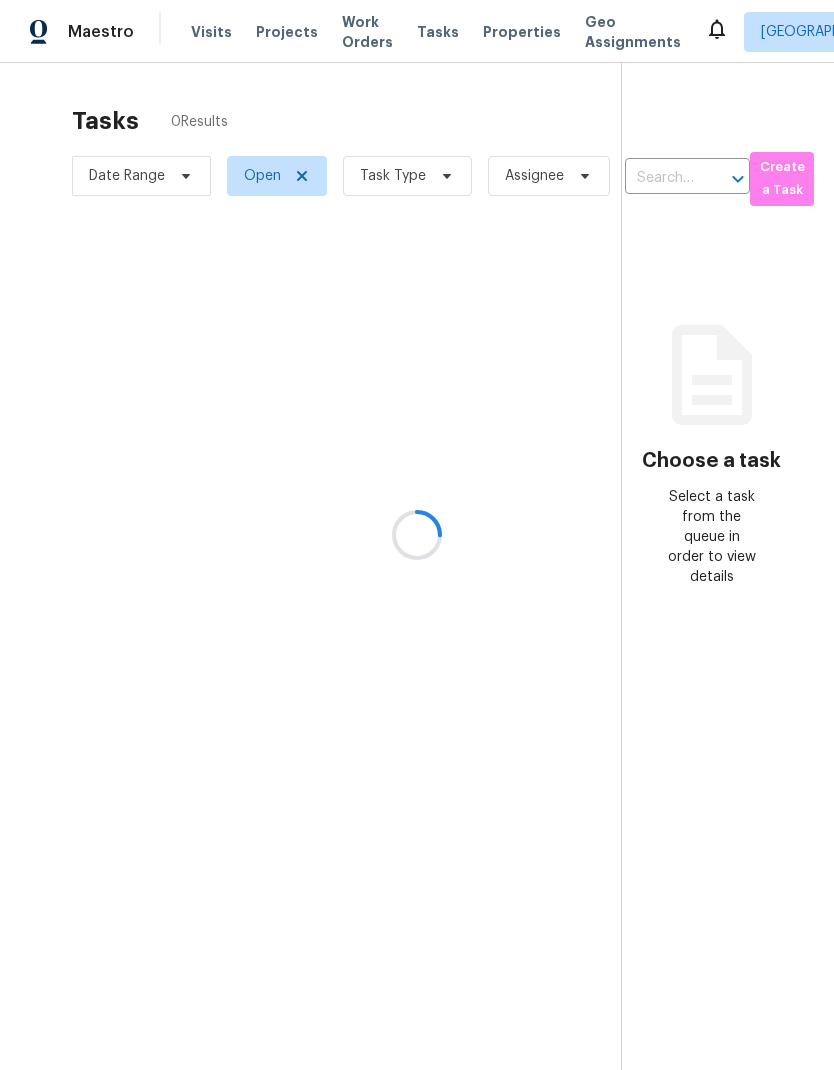 scroll, scrollTop: 0, scrollLeft: 0, axis: both 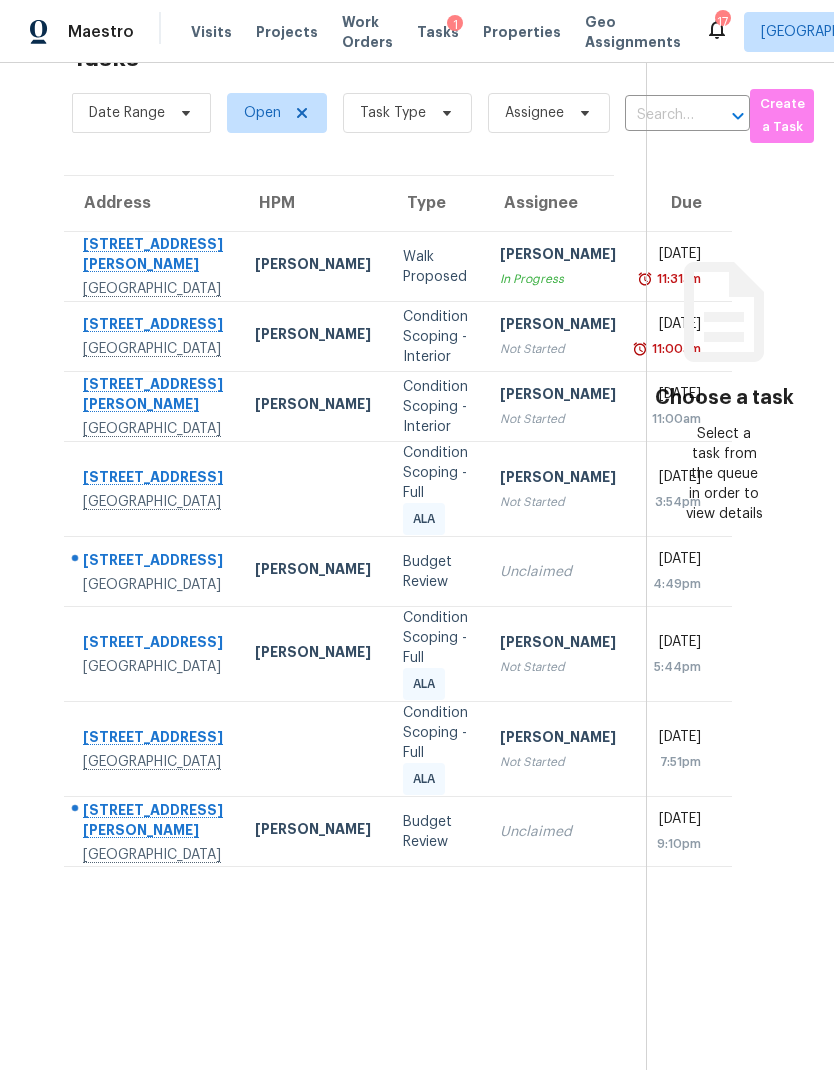 click at bounding box center [313, 489] 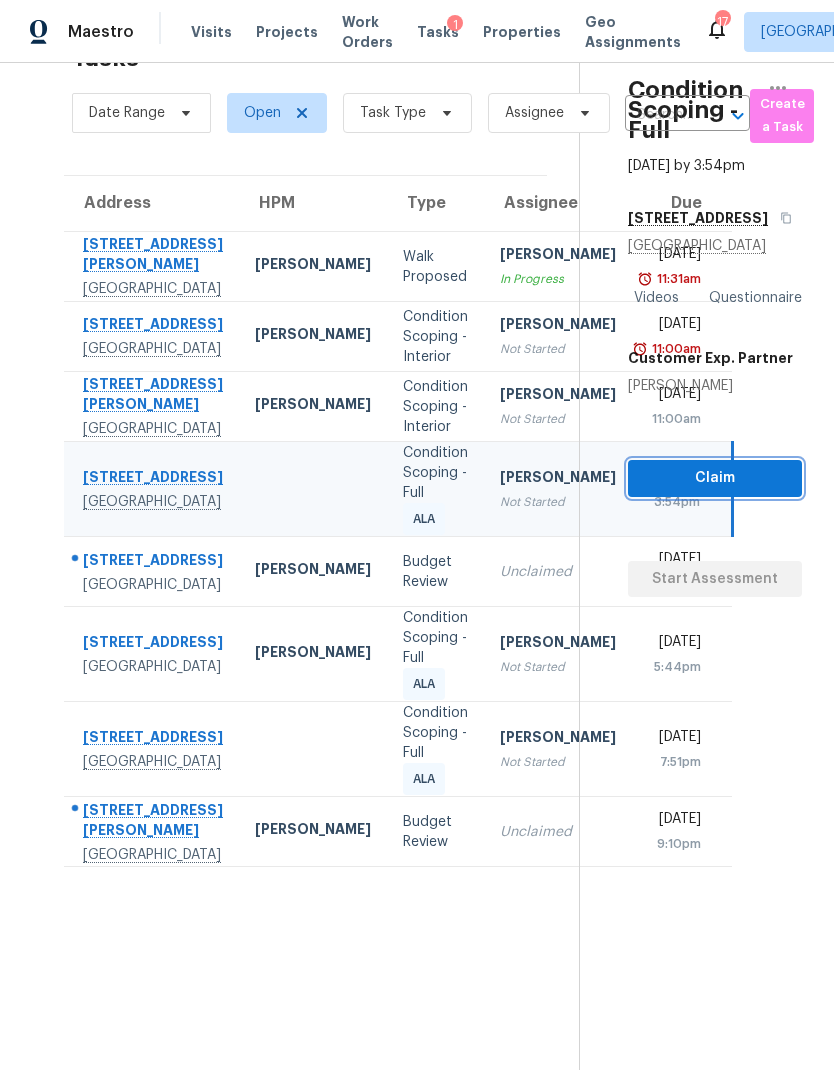 click on "Claim" at bounding box center (715, 478) 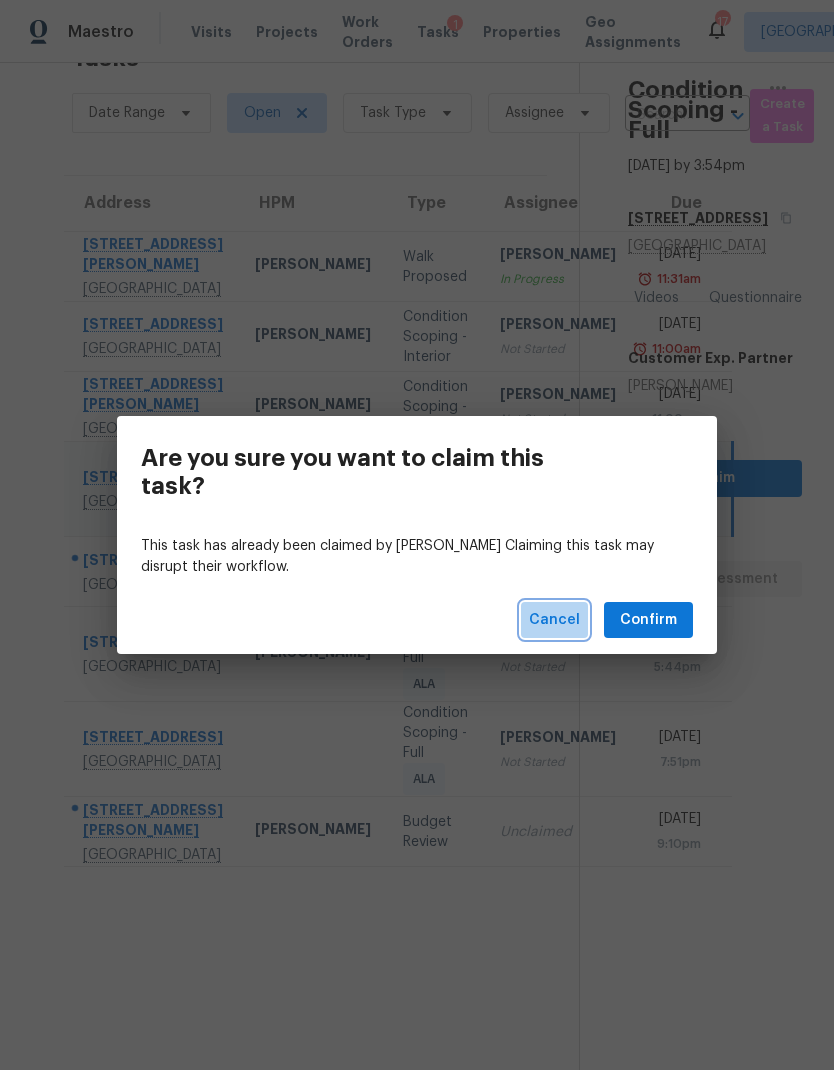 click on "Cancel" at bounding box center (554, 620) 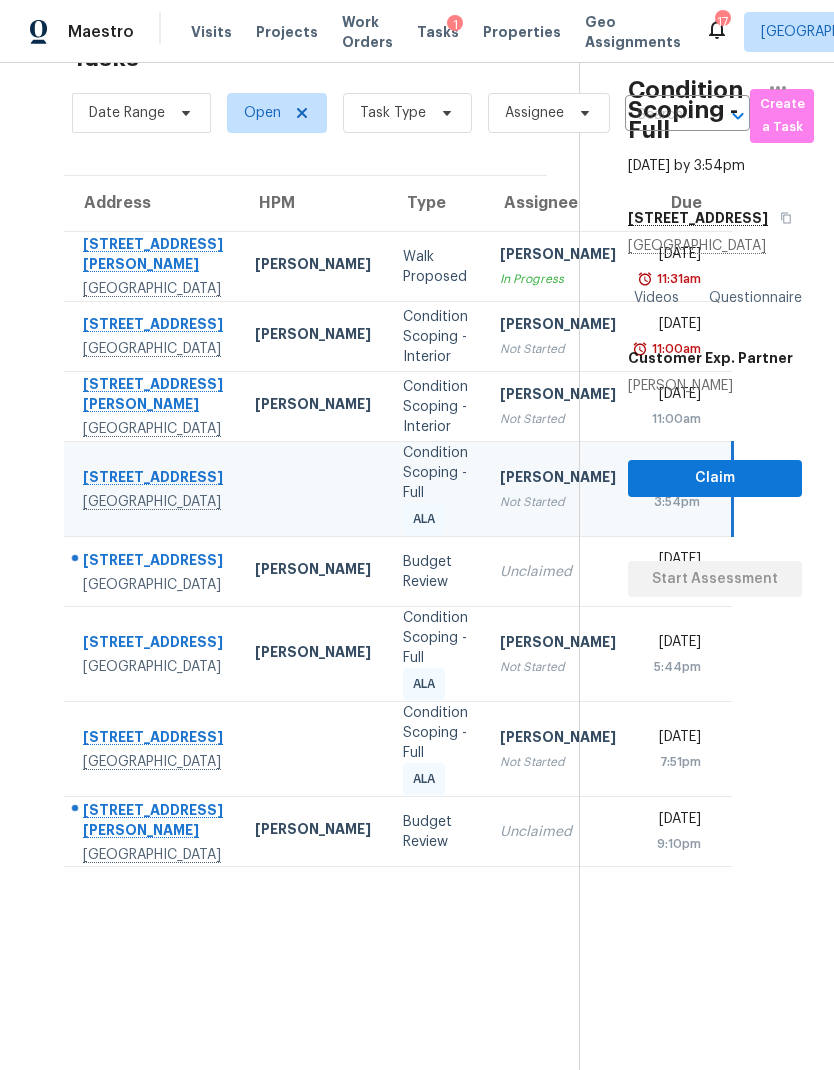 click on "Unclaimed" at bounding box center [558, 572] 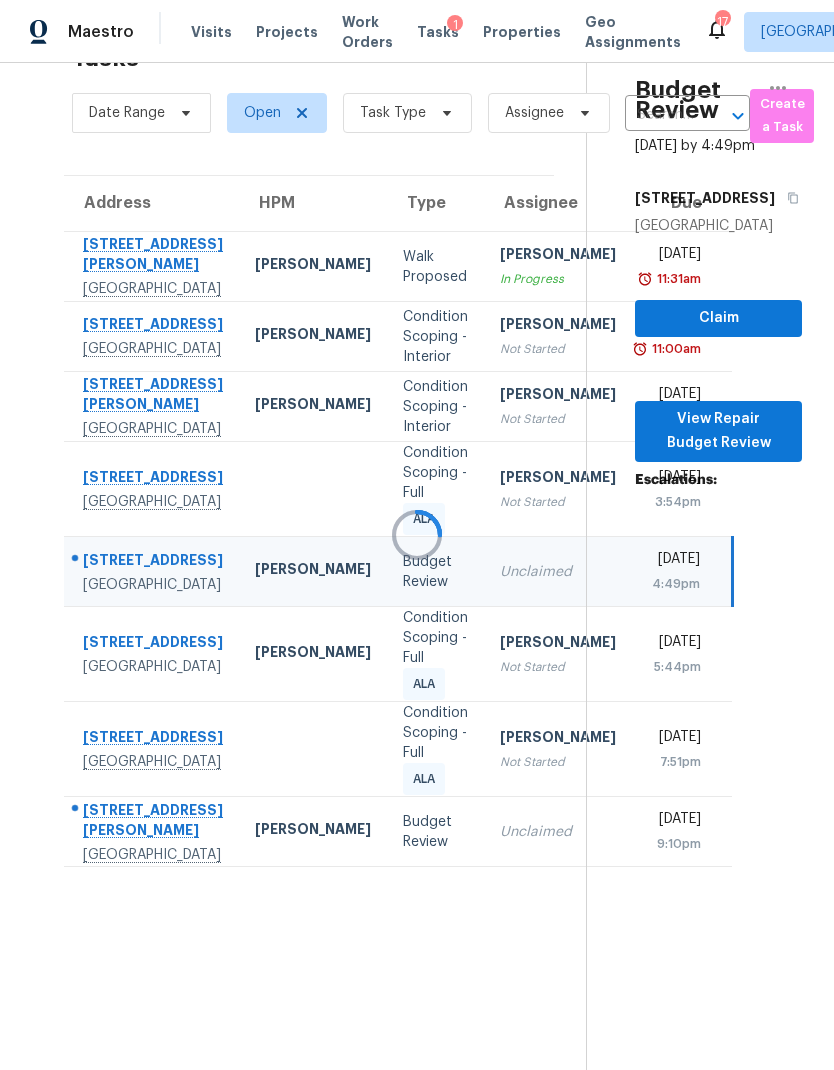 scroll, scrollTop: 63, scrollLeft: 0, axis: vertical 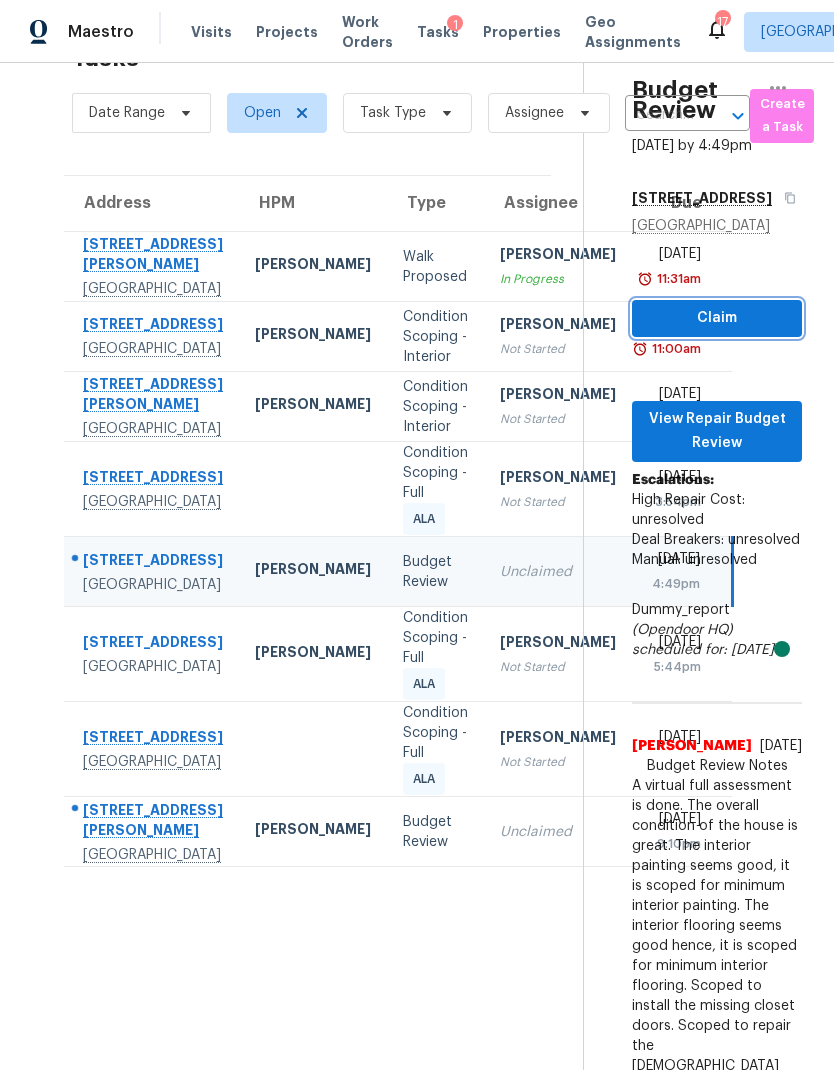 click on "Claim" at bounding box center (717, 318) 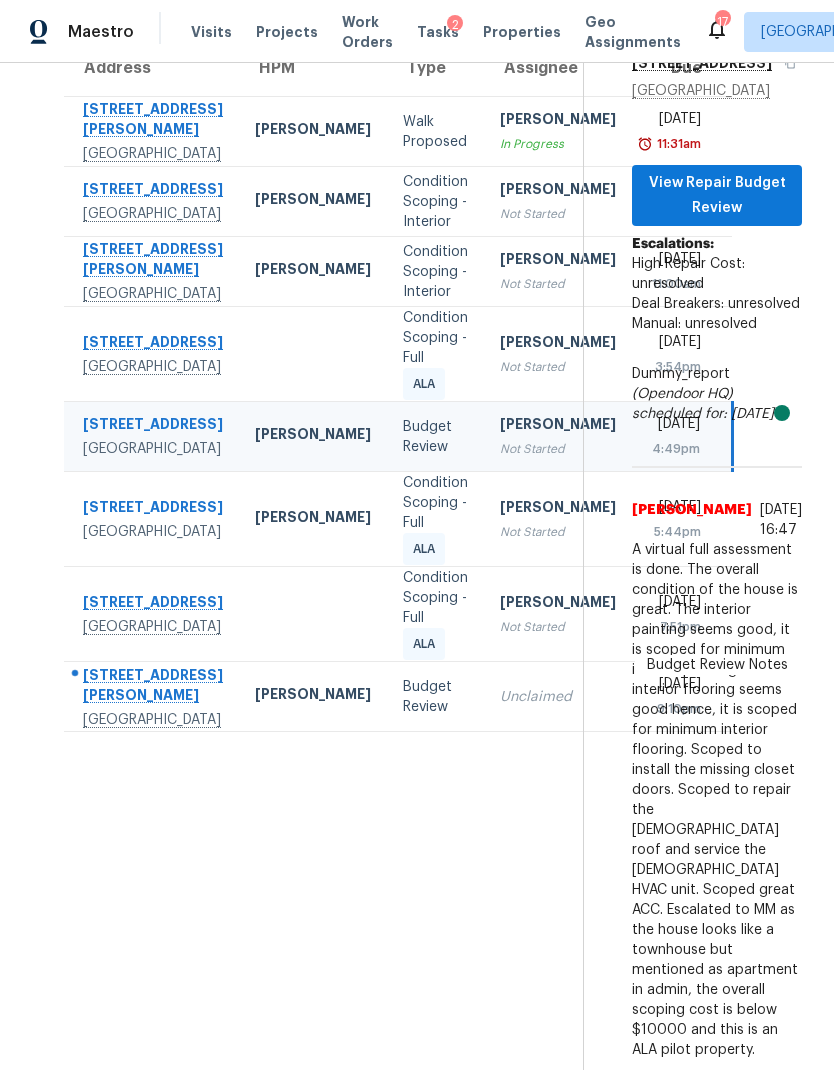 scroll, scrollTop: 338, scrollLeft: 0, axis: vertical 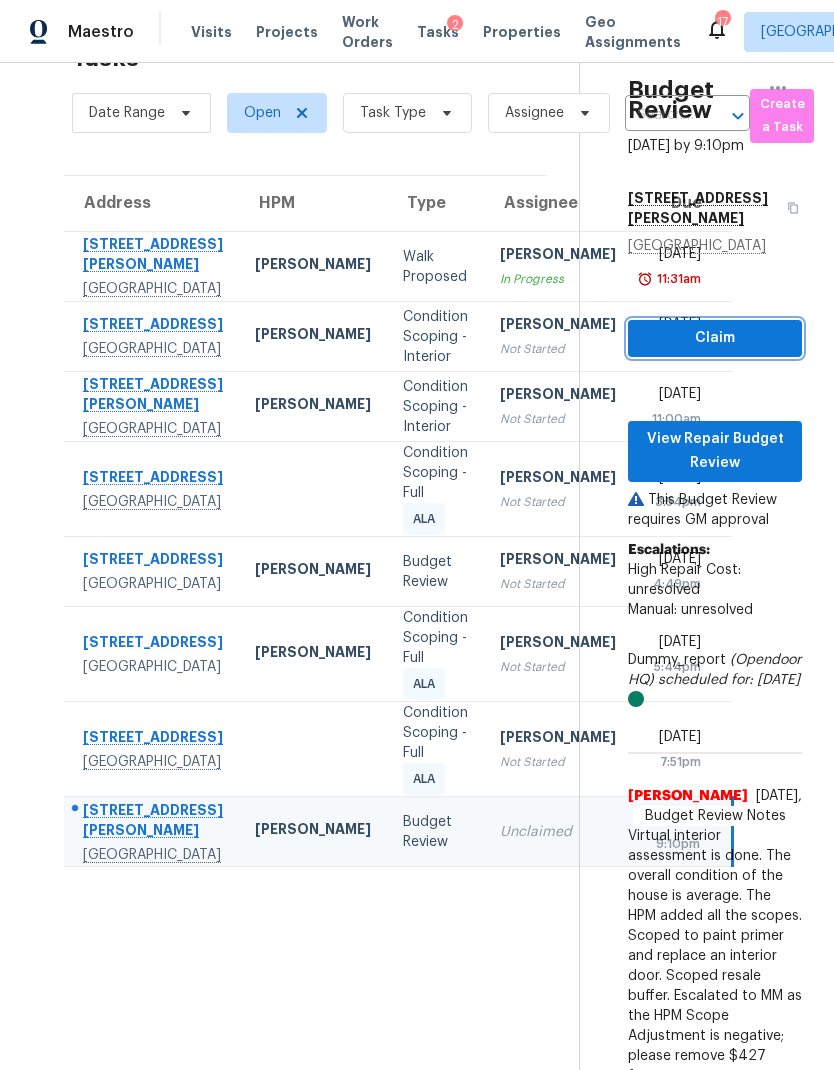 click on "Claim" at bounding box center (715, 338) 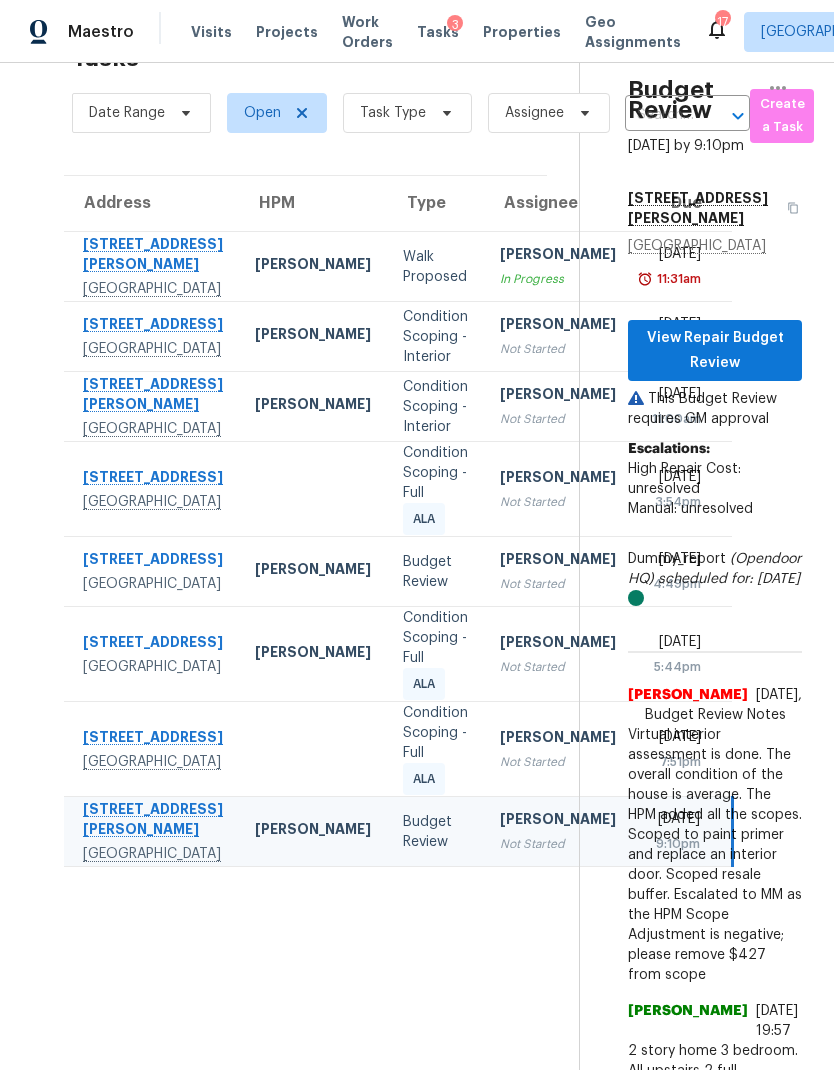 click on "Jeremy Hutchings Not Started" at bounding box center [558, 572] 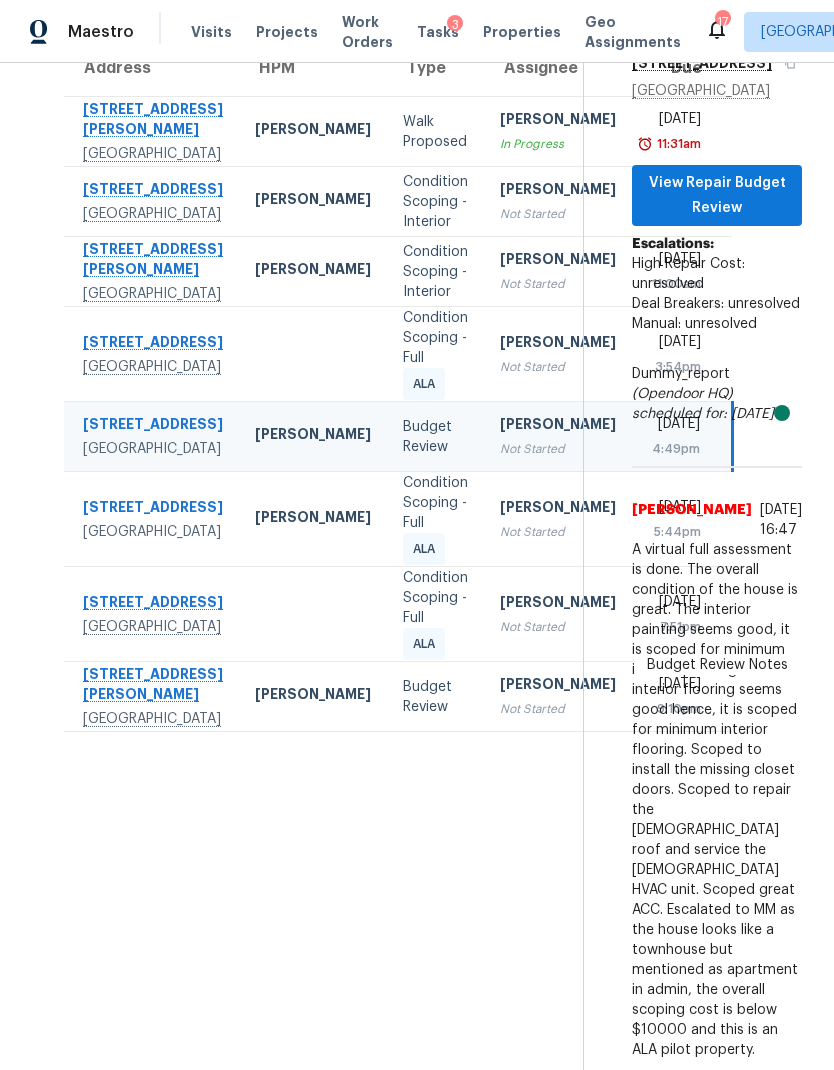 scroll, scrollTop: 338, scrollLeft: 0, axis: vertical 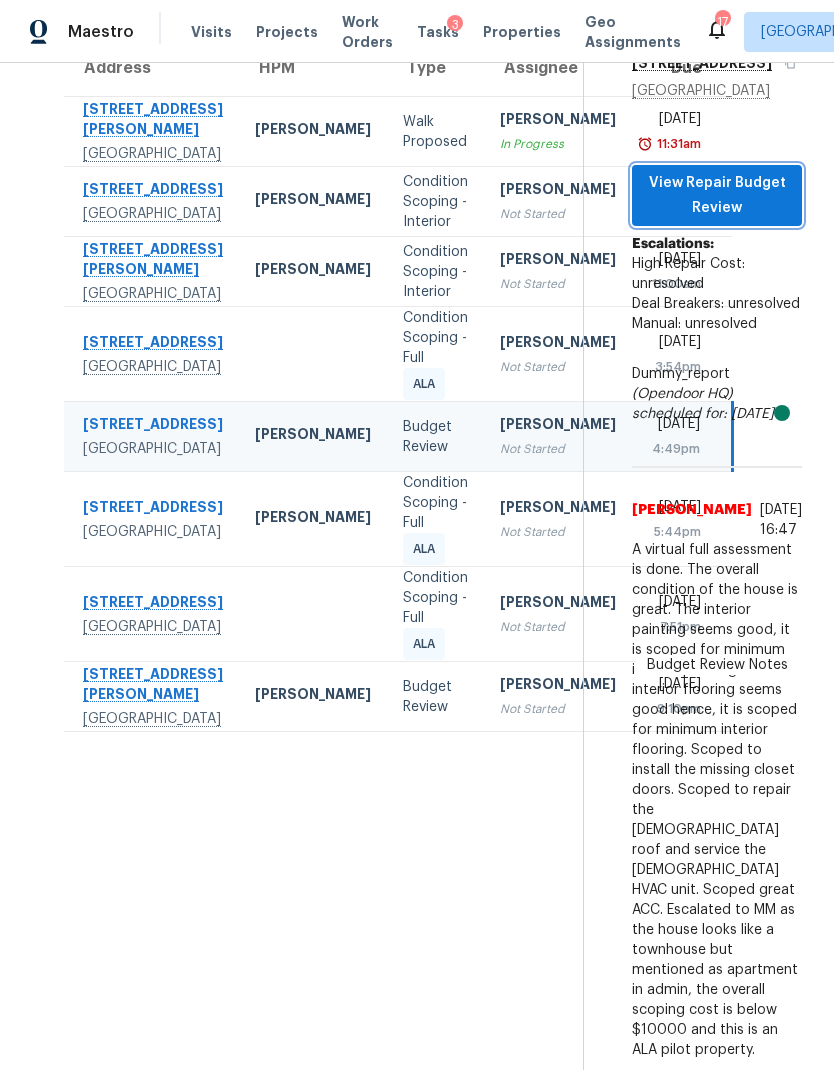 click on "View Repair Budget Review" at bounding box center [717, 195] 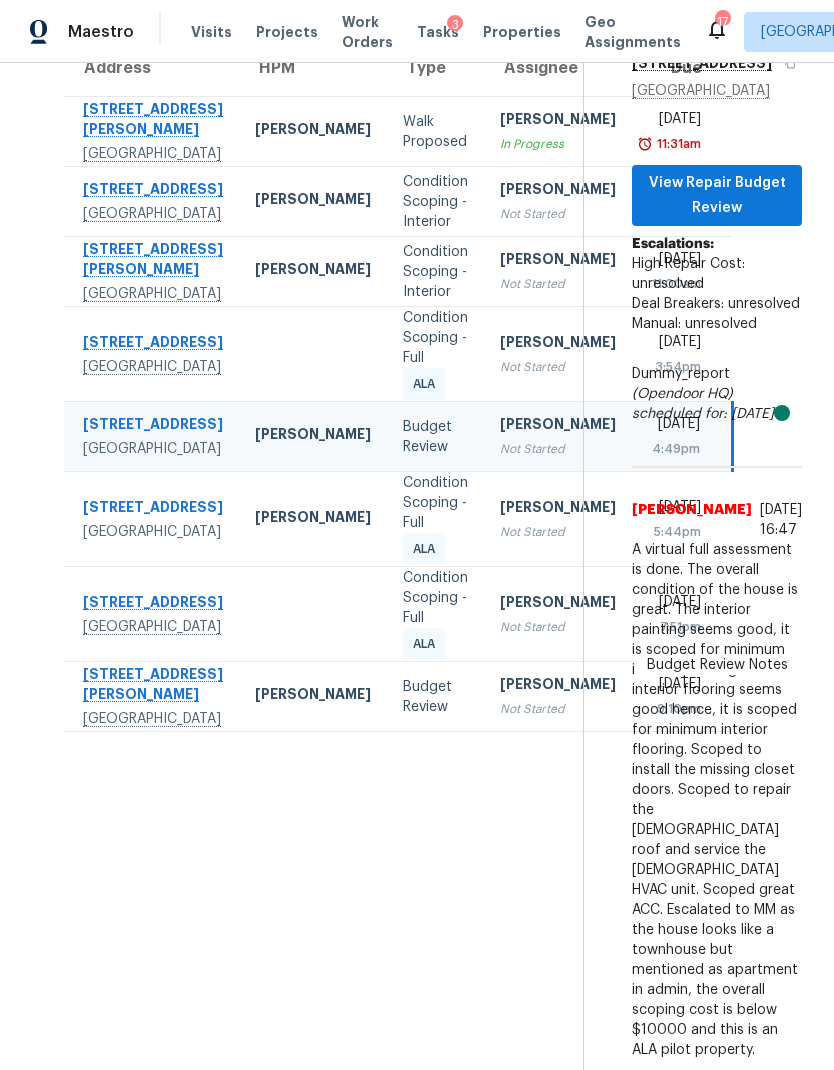 scroll, scrollTop: 314, scrollLeft: 0, axis: vertical 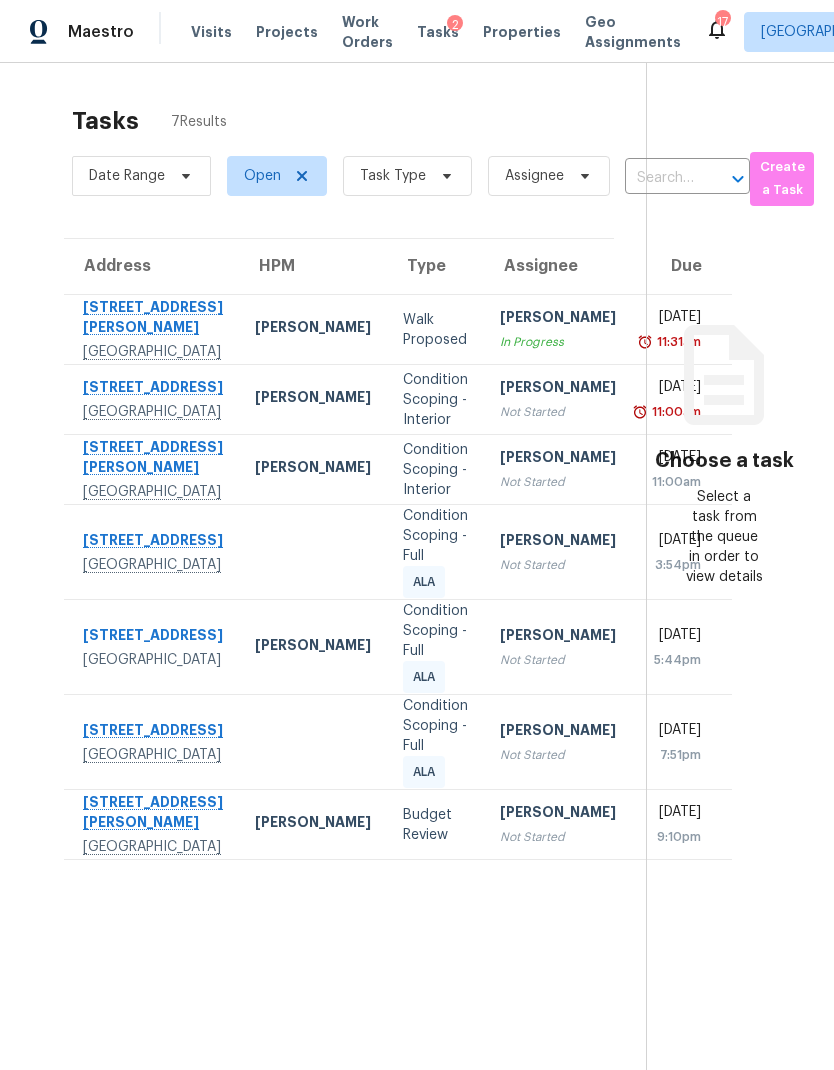 click on "Budget Review" at bounding box center (435, 825) 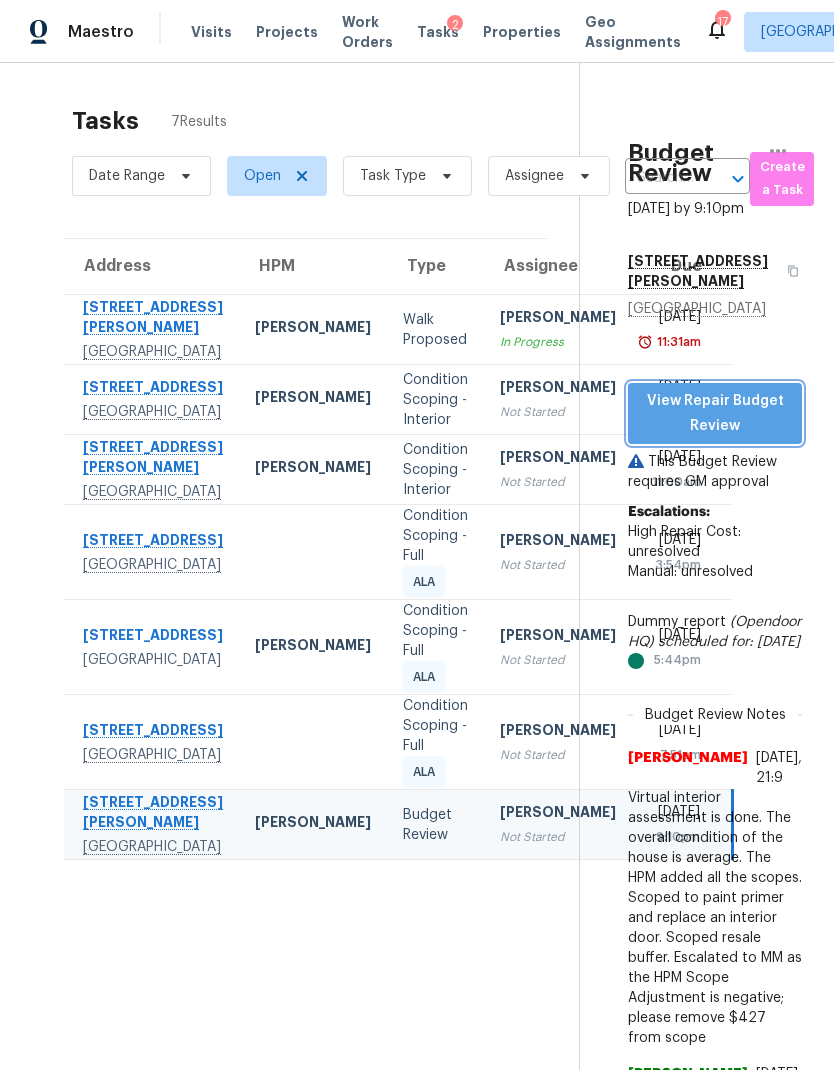 click on "View Repair Budget Review" at bounding box center (715, 413) 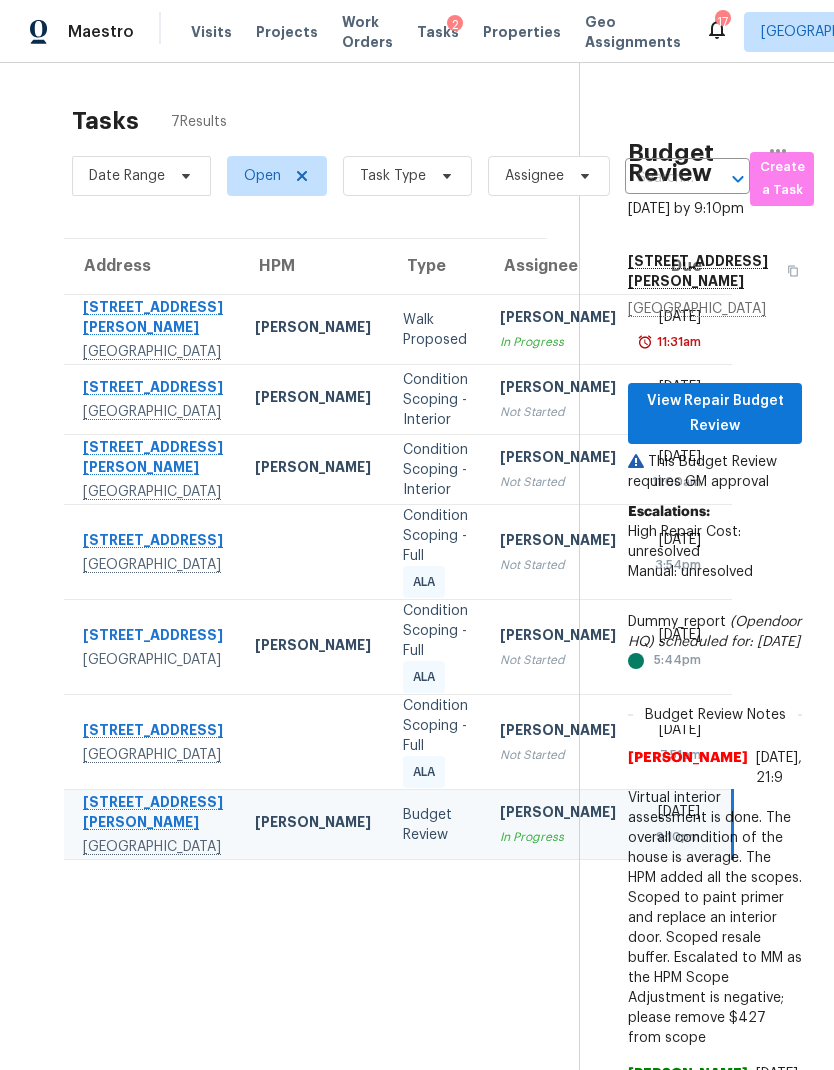 click on "[STREET_ADDRESS]" at bounding box center [153, 389] 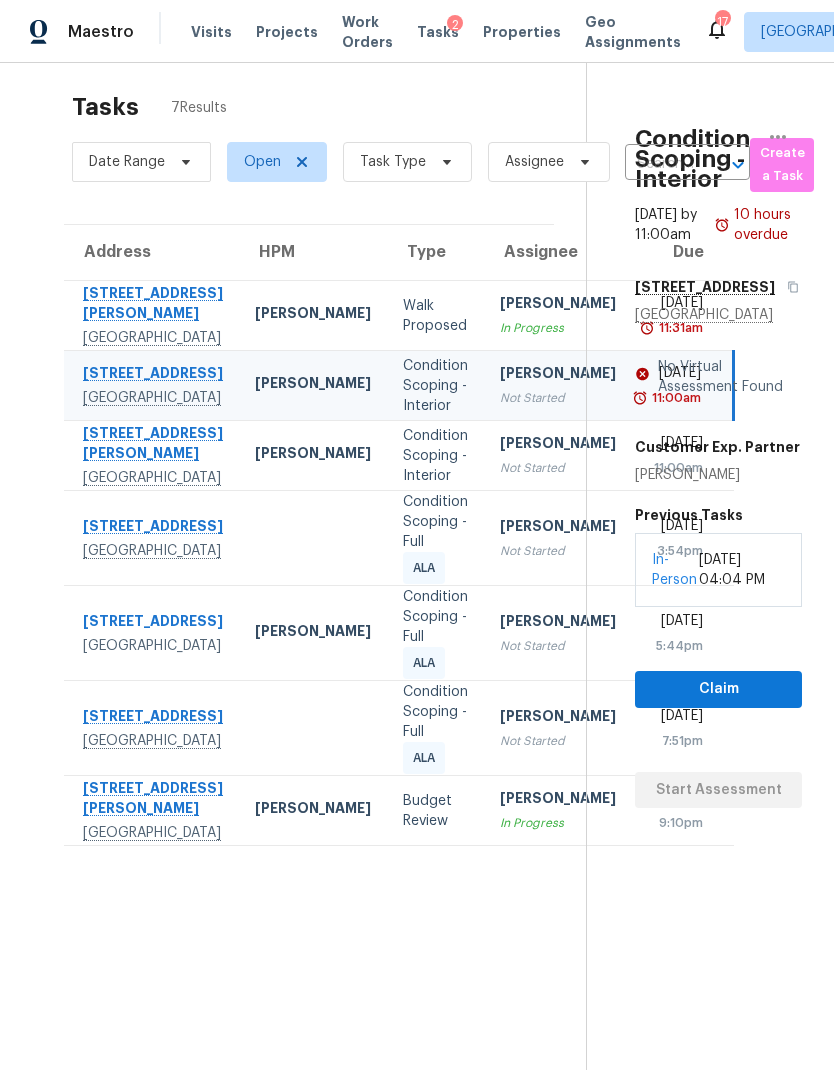 scroll, scrollTop: 3, scrollLeft: 0, axis: vertical 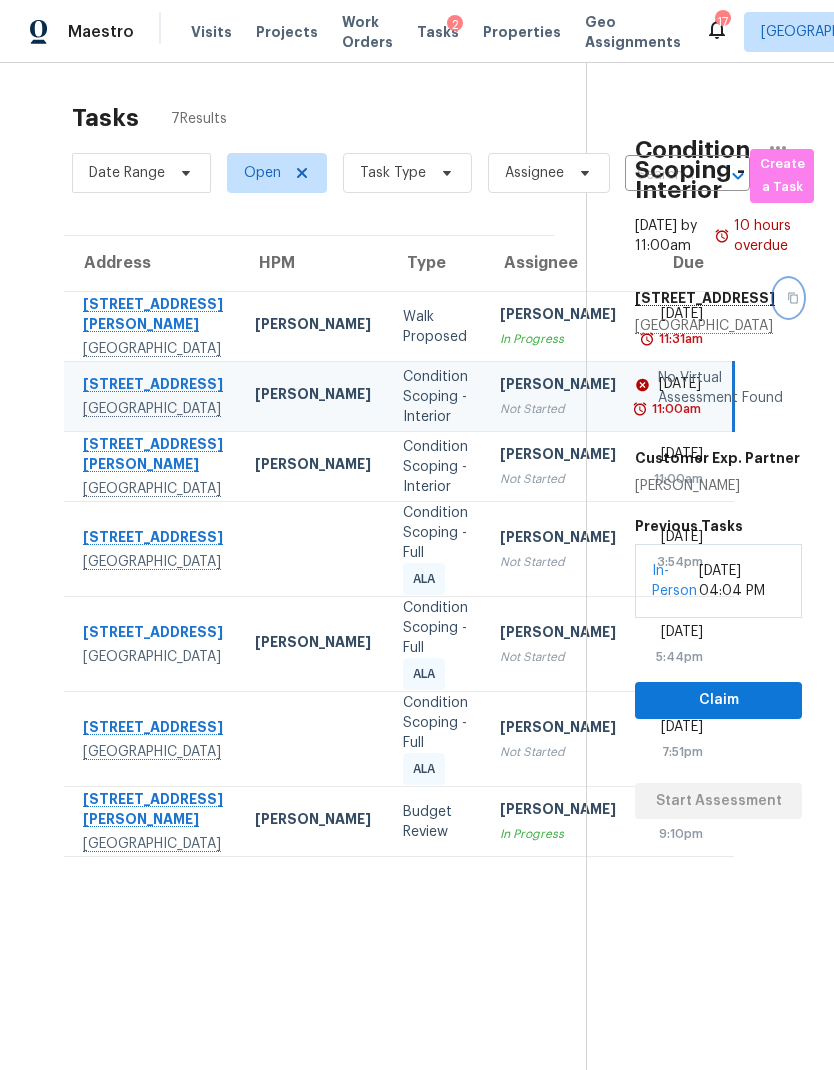 click 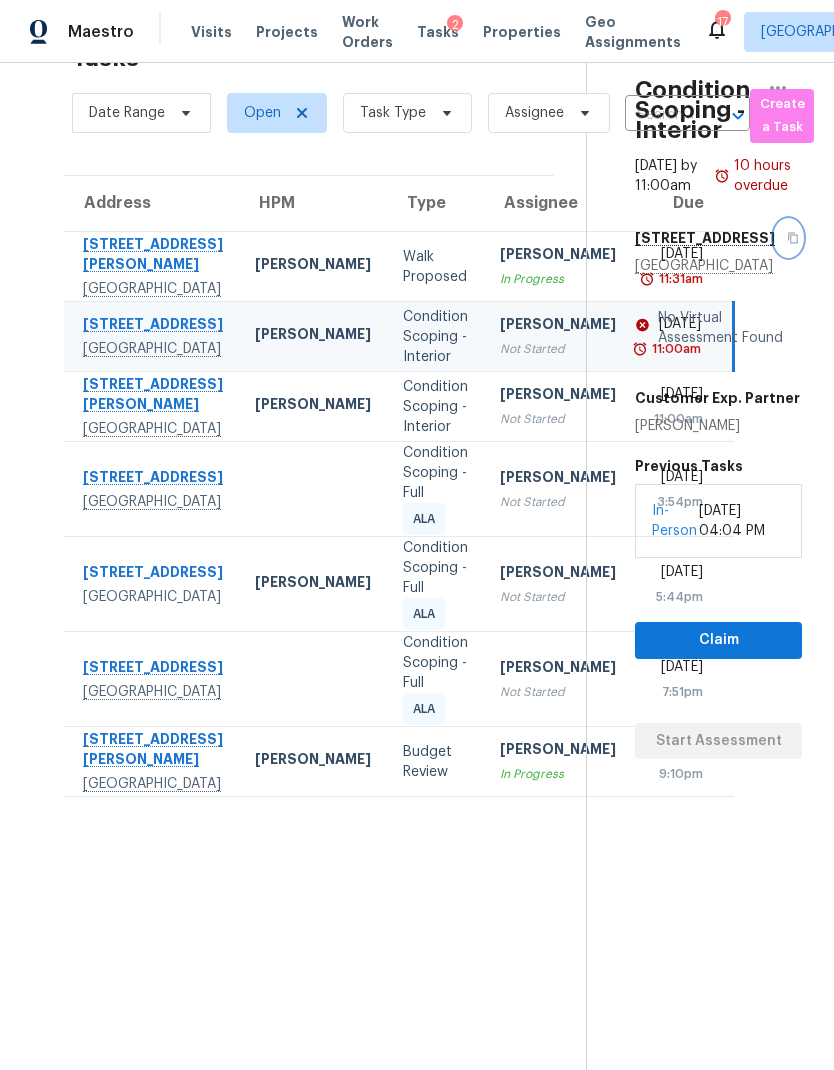 scroll, scrollTop: 202, scrollLeft: 0, axis: vertical 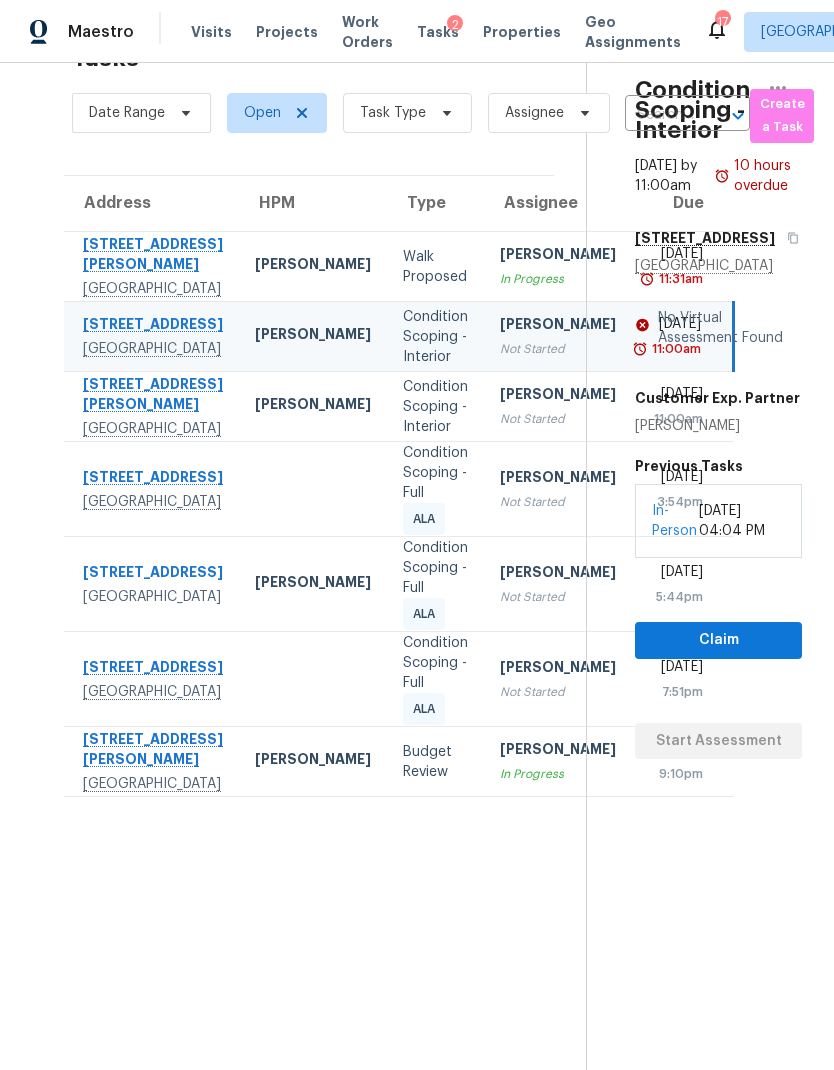 click on "8439 Lucero Ave" at bounding box center [153, 751] 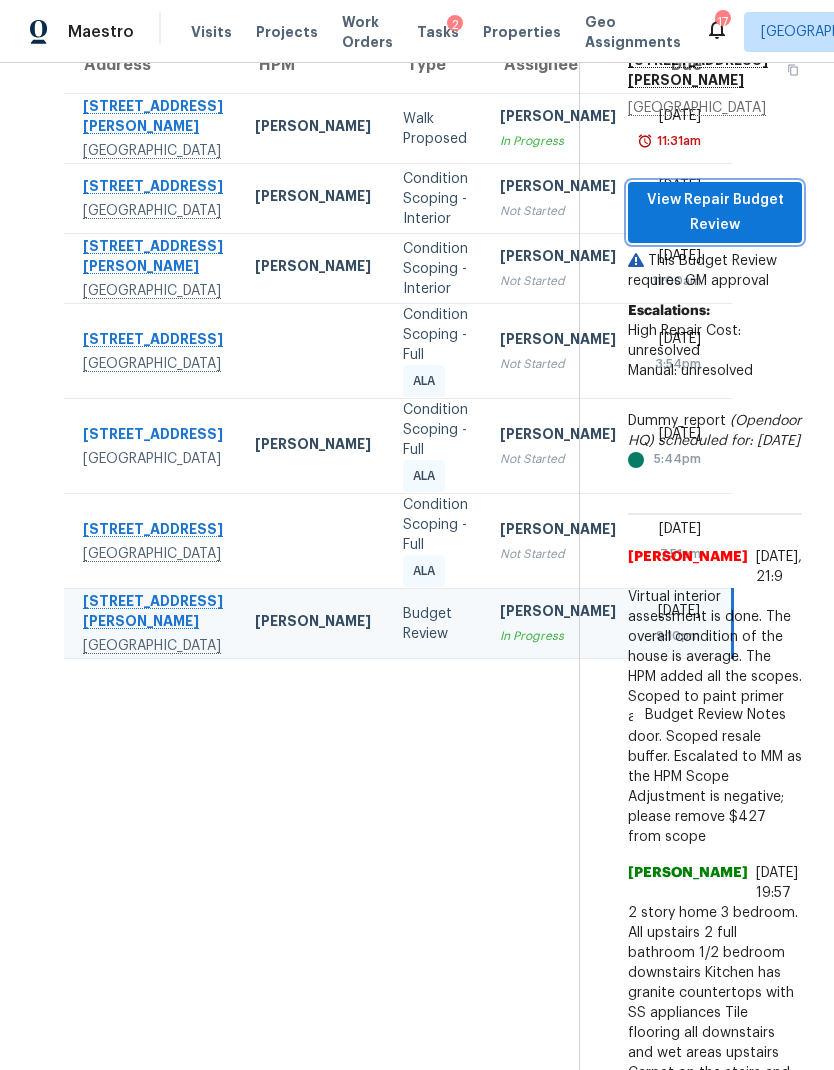 click on "View Repair Budget Review" at bounding box center (715, 212) 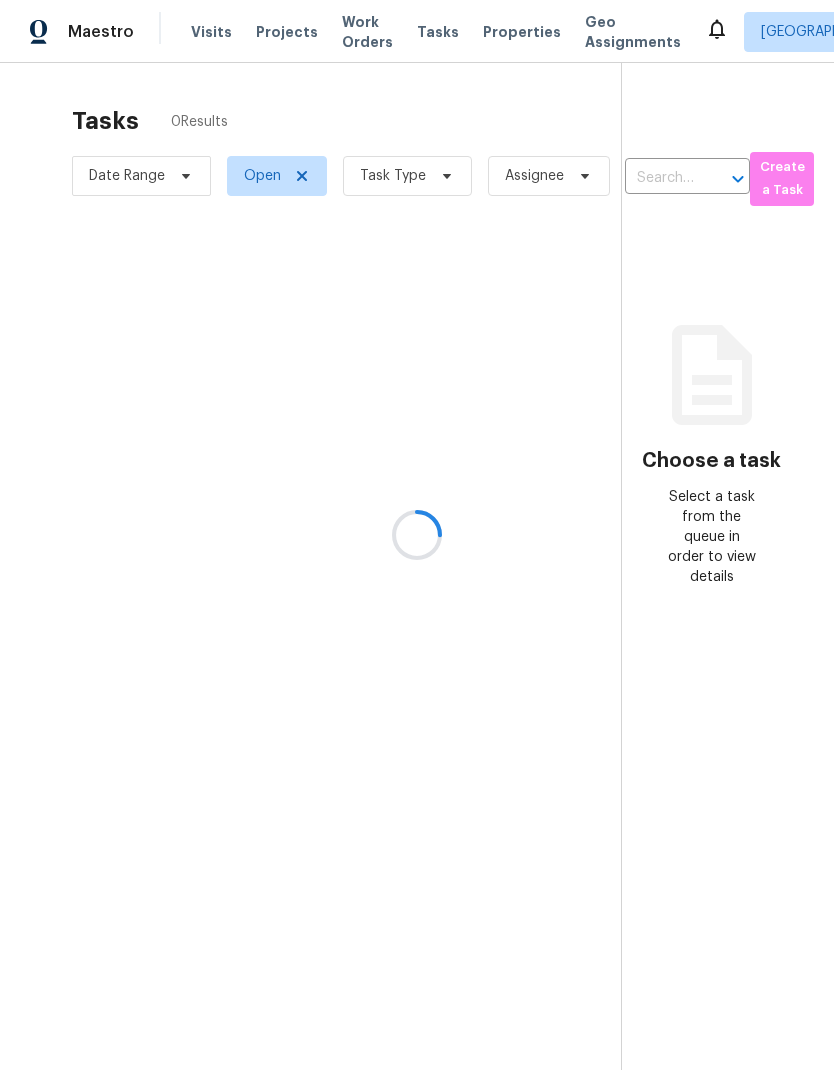 scroll, scrollTop: 0, scrollLeft: 0, axis: both 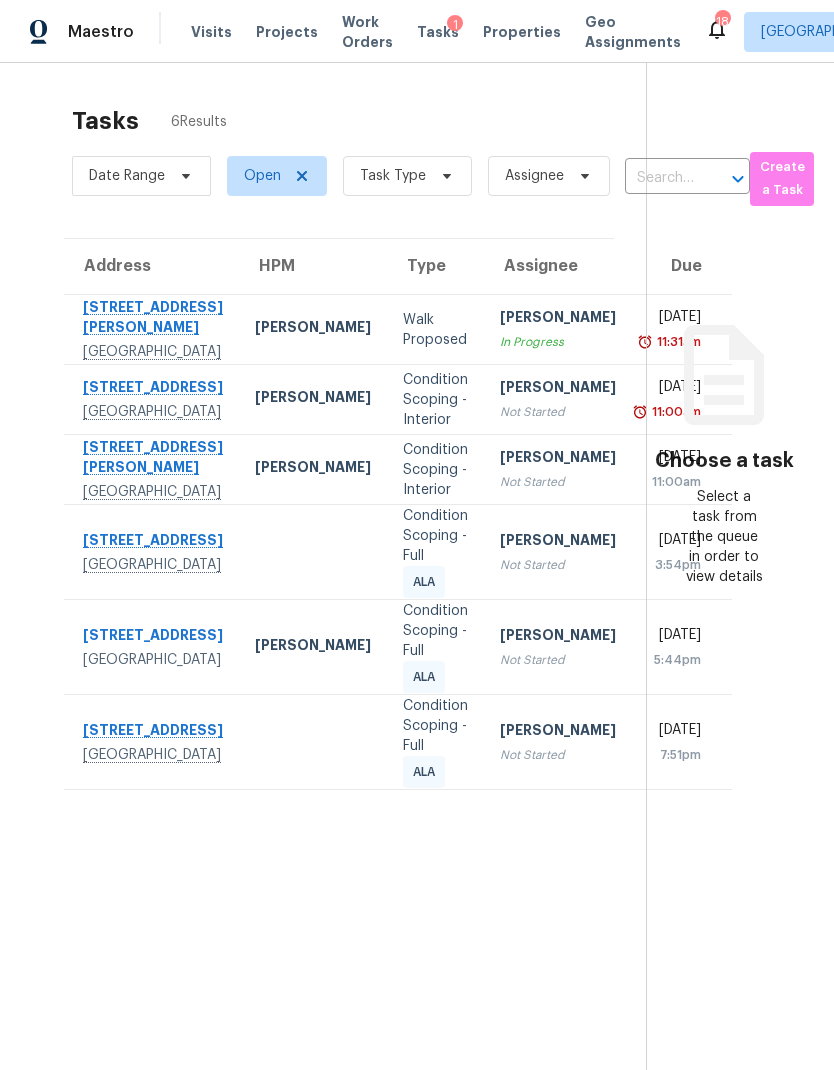 click on "Condition Scoping - Interior" at bounding box center [435, 400] 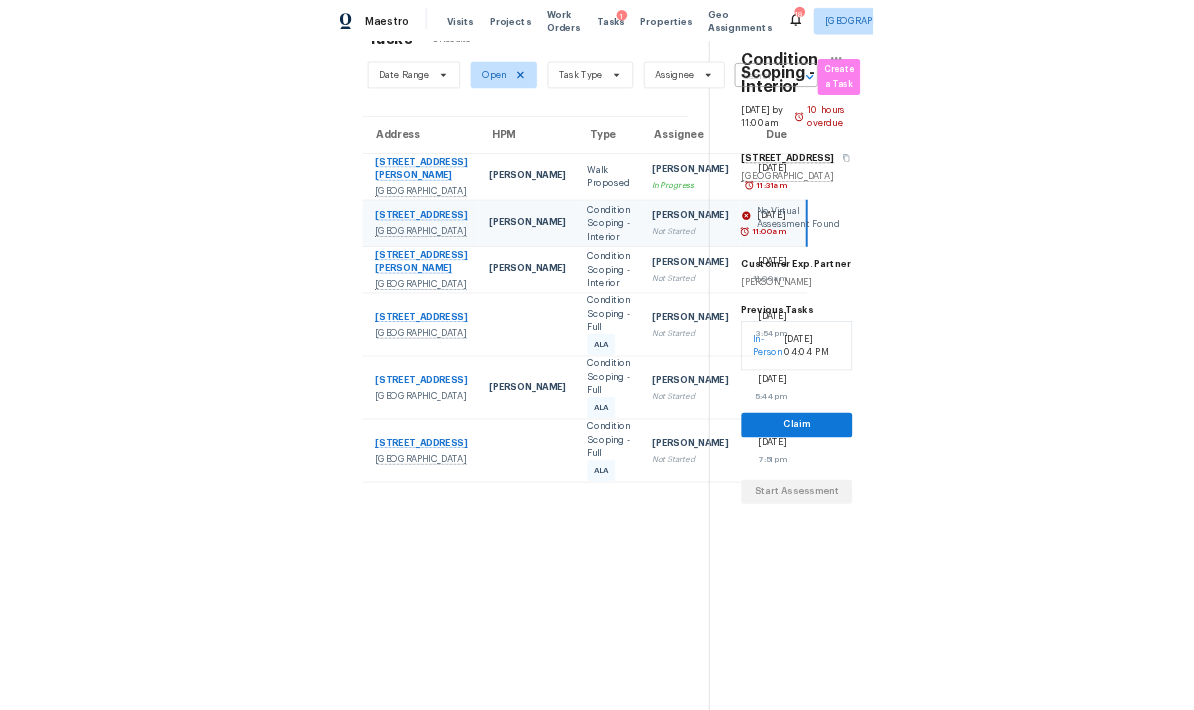scroll, scrollTop: 63, scrollLeft: 0, axis: vertical 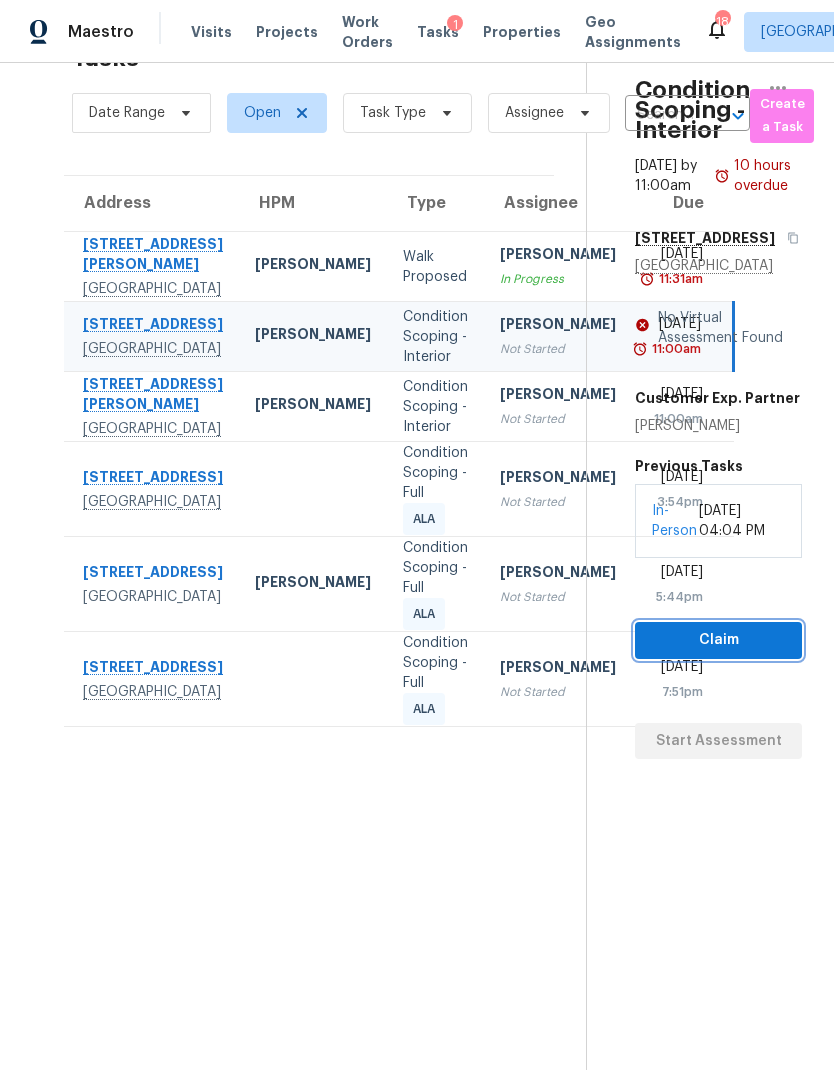 click on "Claim" at bounding box center [718, 640] 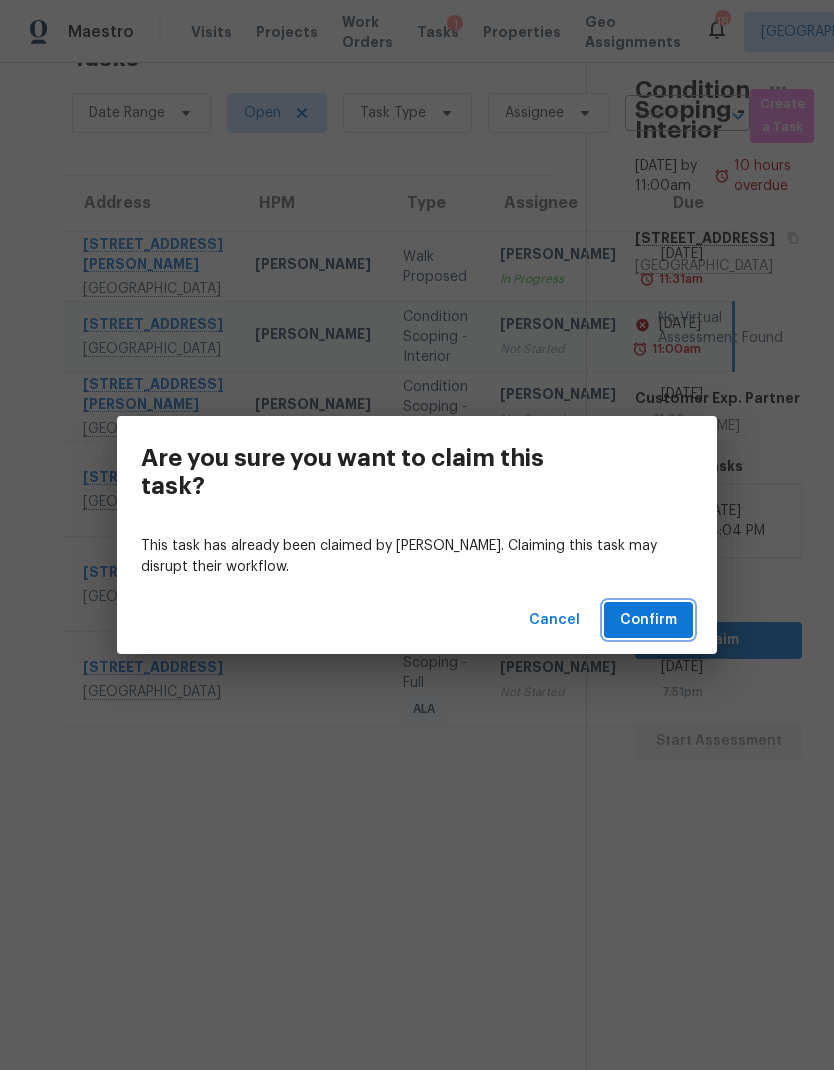 click on "Confirm" at bounding box center [648, 620] 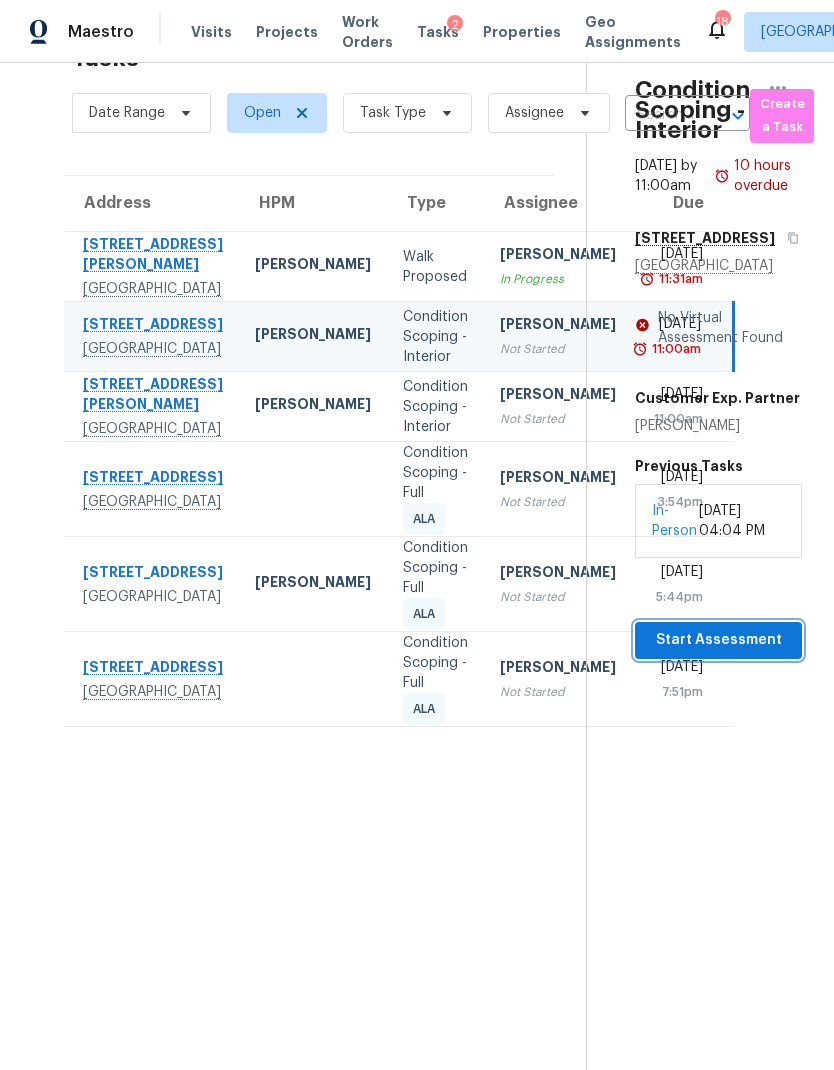 click on "Start Assessment" at bounding box center [718, 640] 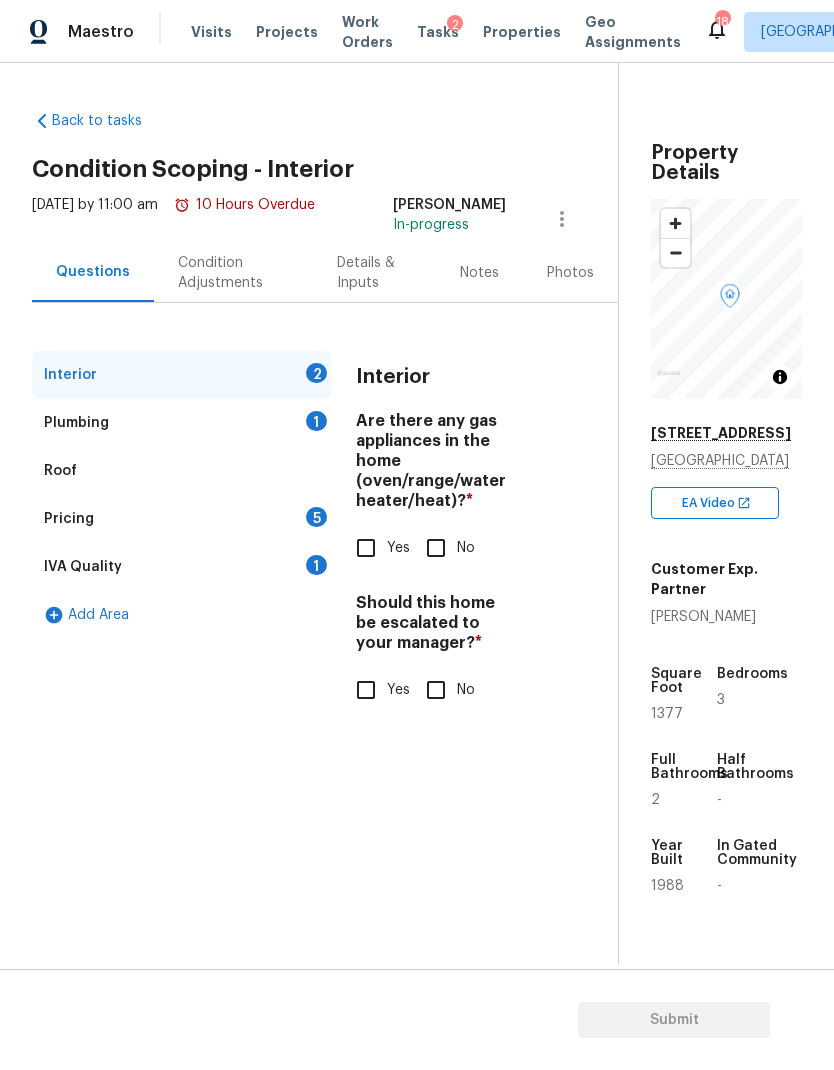 click on "Photos" at bounding box center [570, 273] 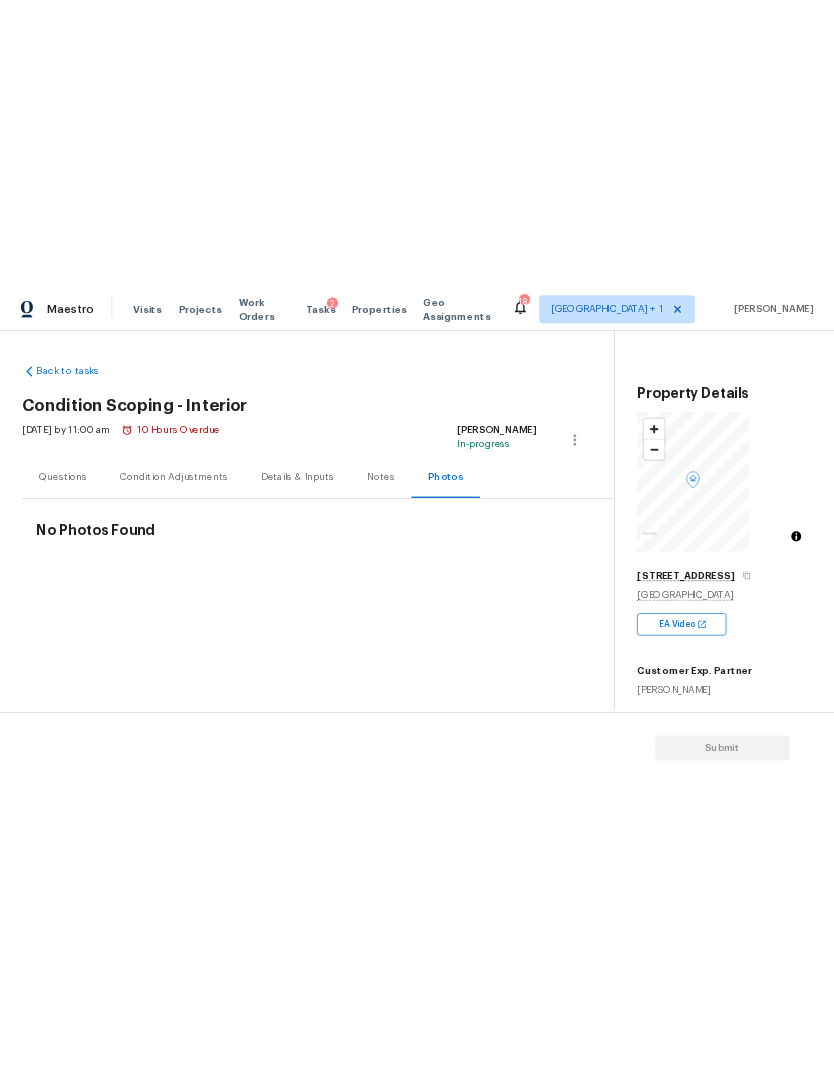 scroll, scrollTop: 0, scrollLeft: 0, axis: both 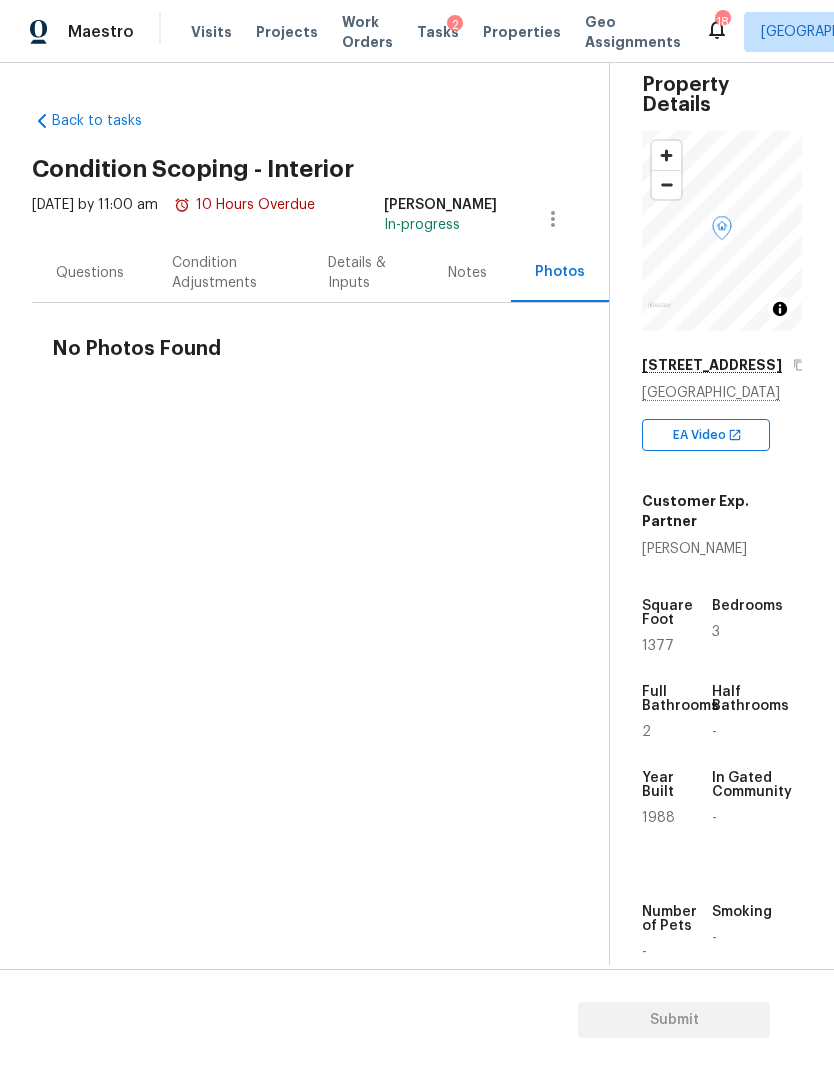 click on "Questions" at bounding box center [90, 273] 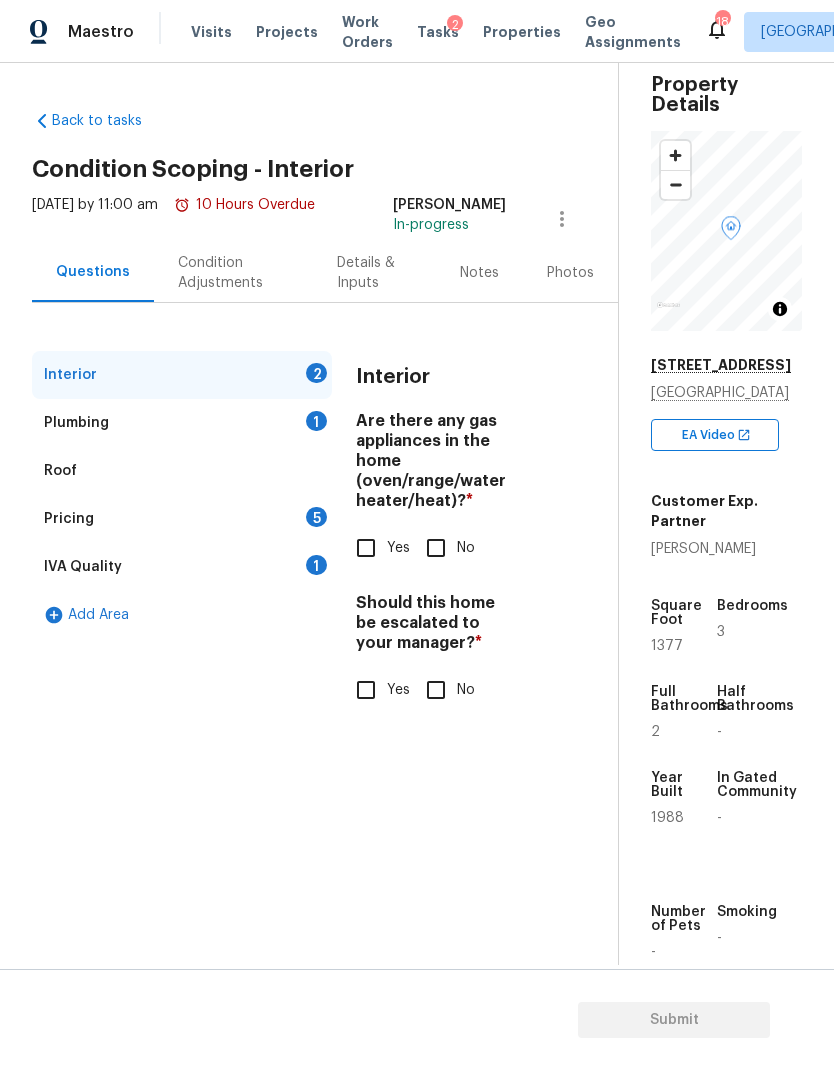 click on "Condition Adjustments" at bounding box center (233, 273) 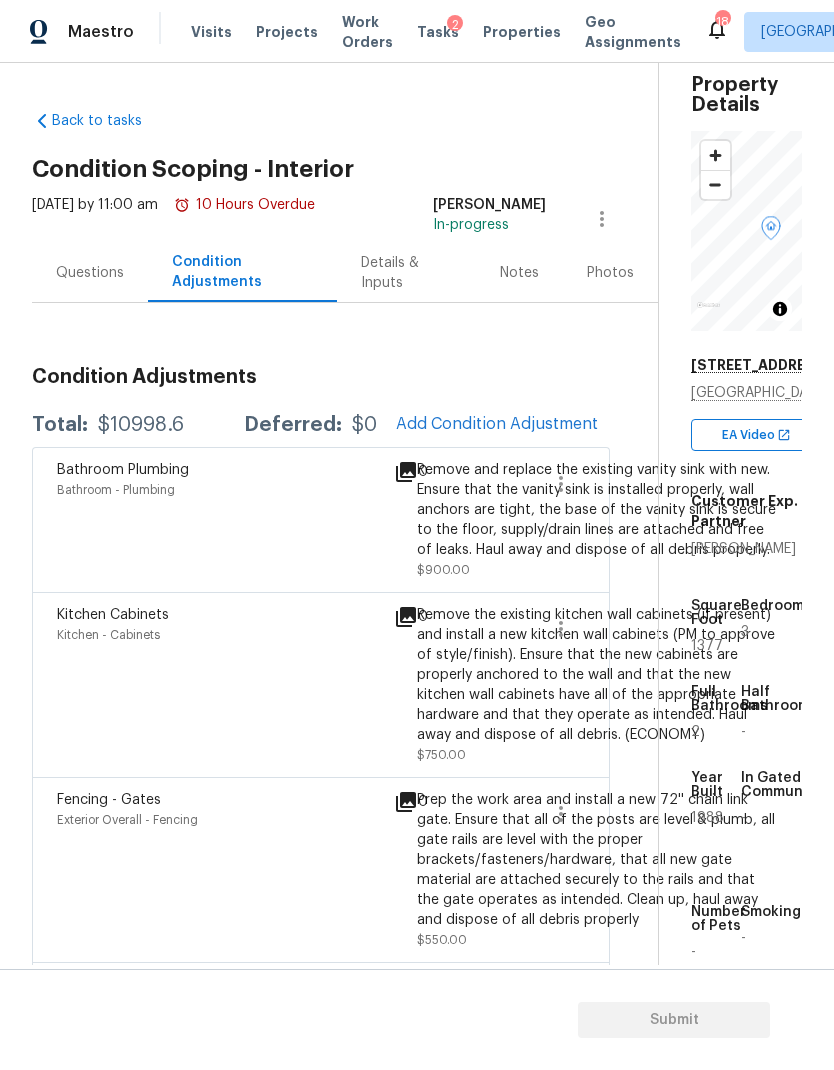 scroll, scrollTop: 0, scrollLeft: 0, axis: both 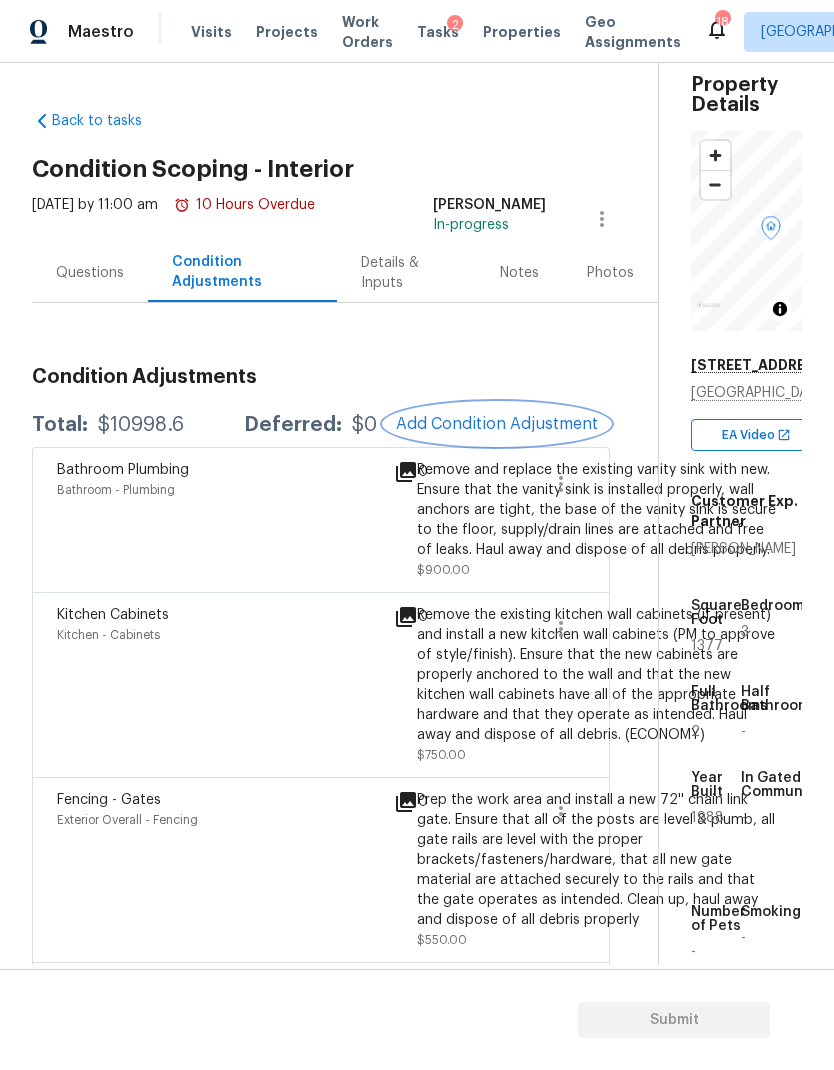 click on "Add Condition Adjustment" at bounding box center (497, 424) 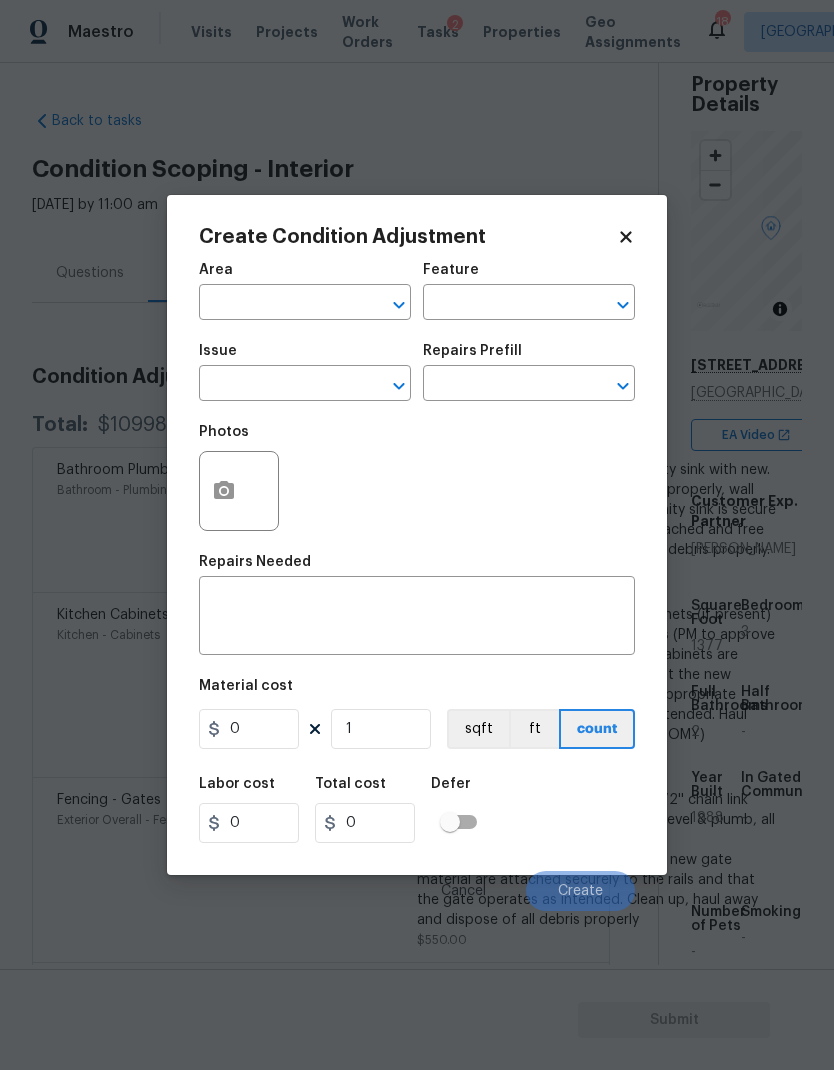 click at bounding box center [277, 304] 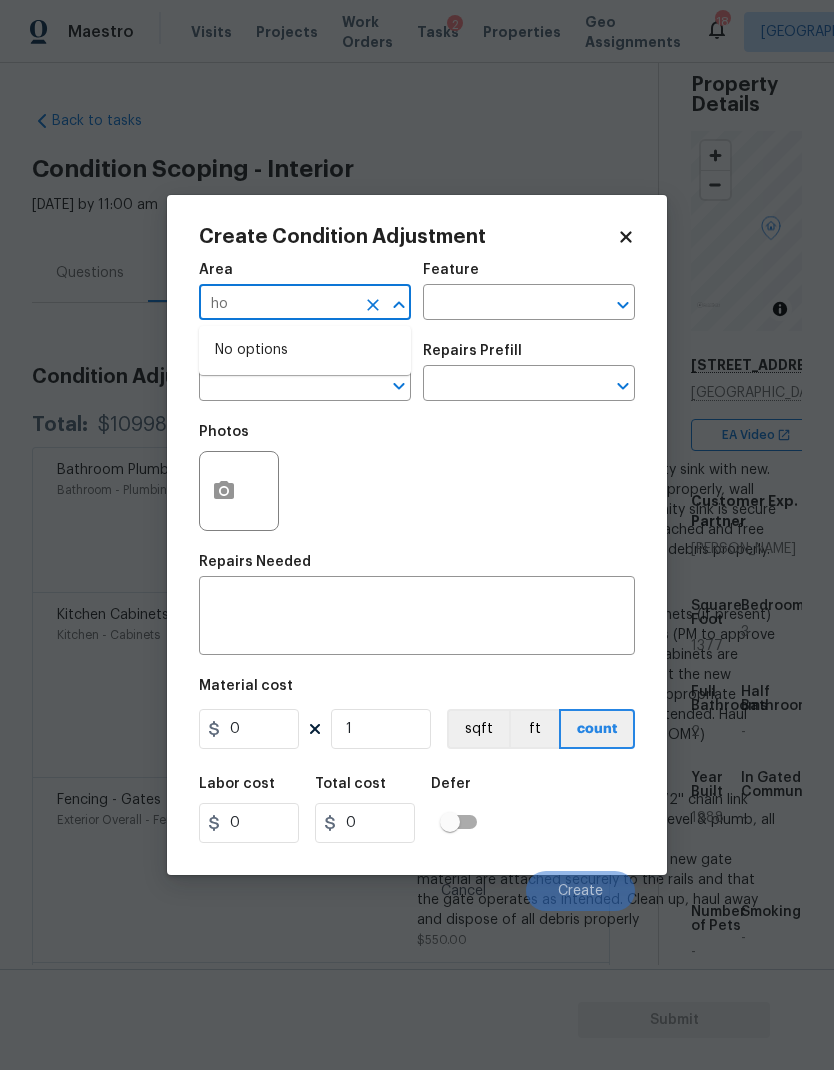 type on "h" 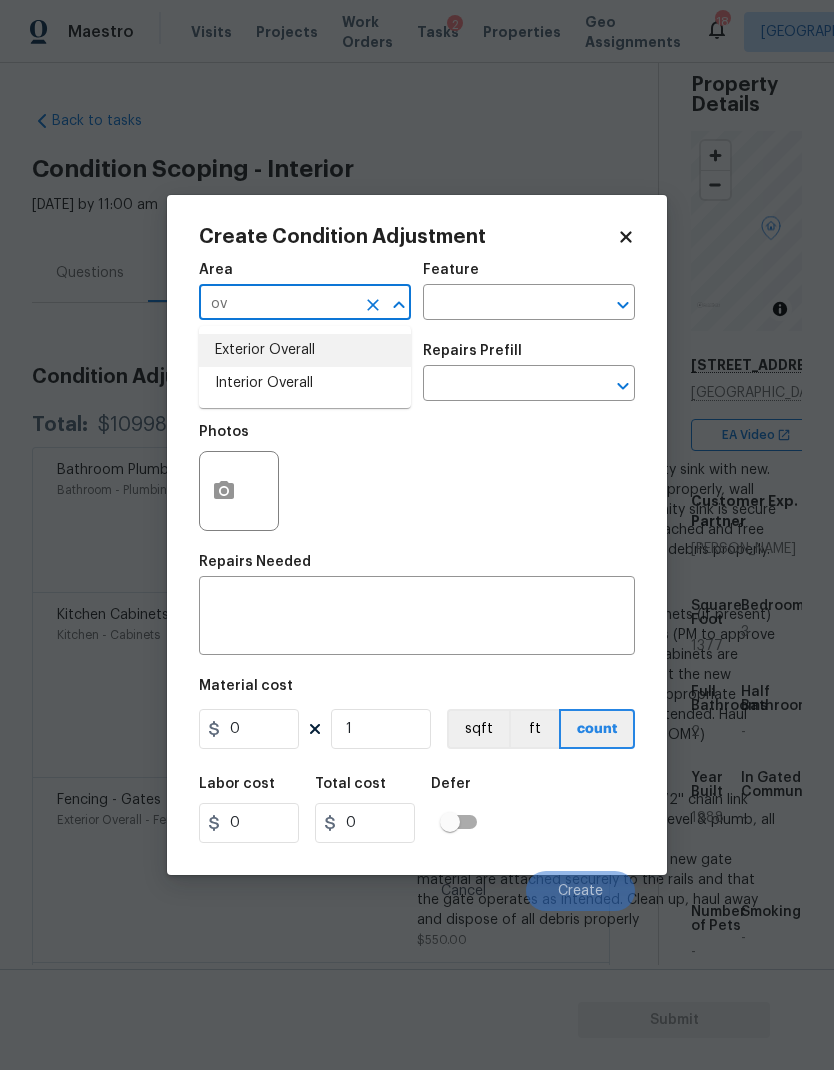 click on "Exterior Overall" at bounding box center (305, 350) 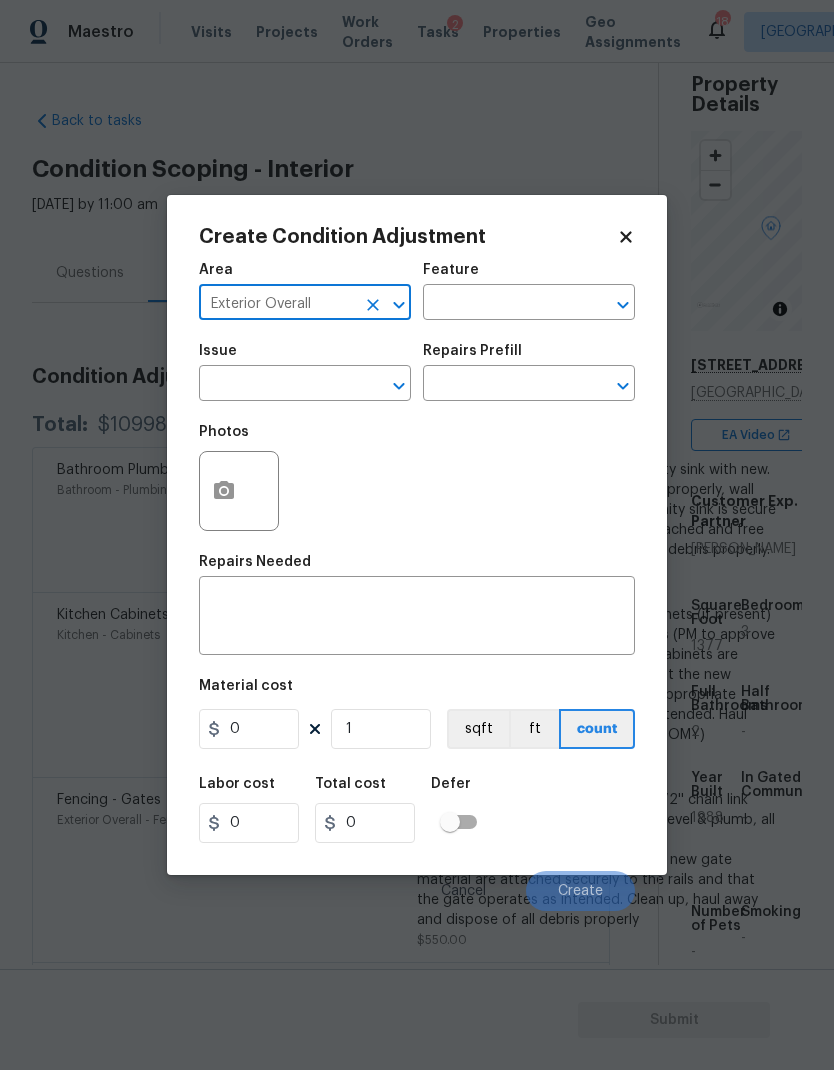 click at bounding box center (501, 304) 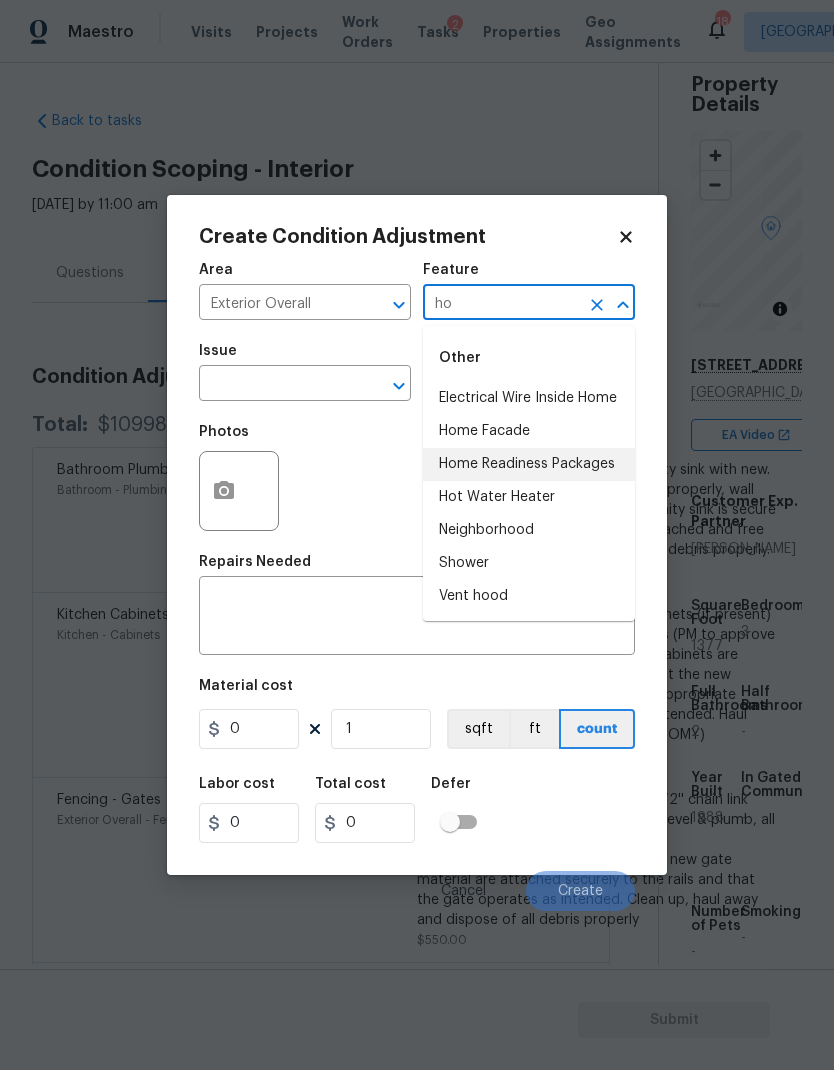 click on "Home Readiness Packages" at bounding box center [529, 464] 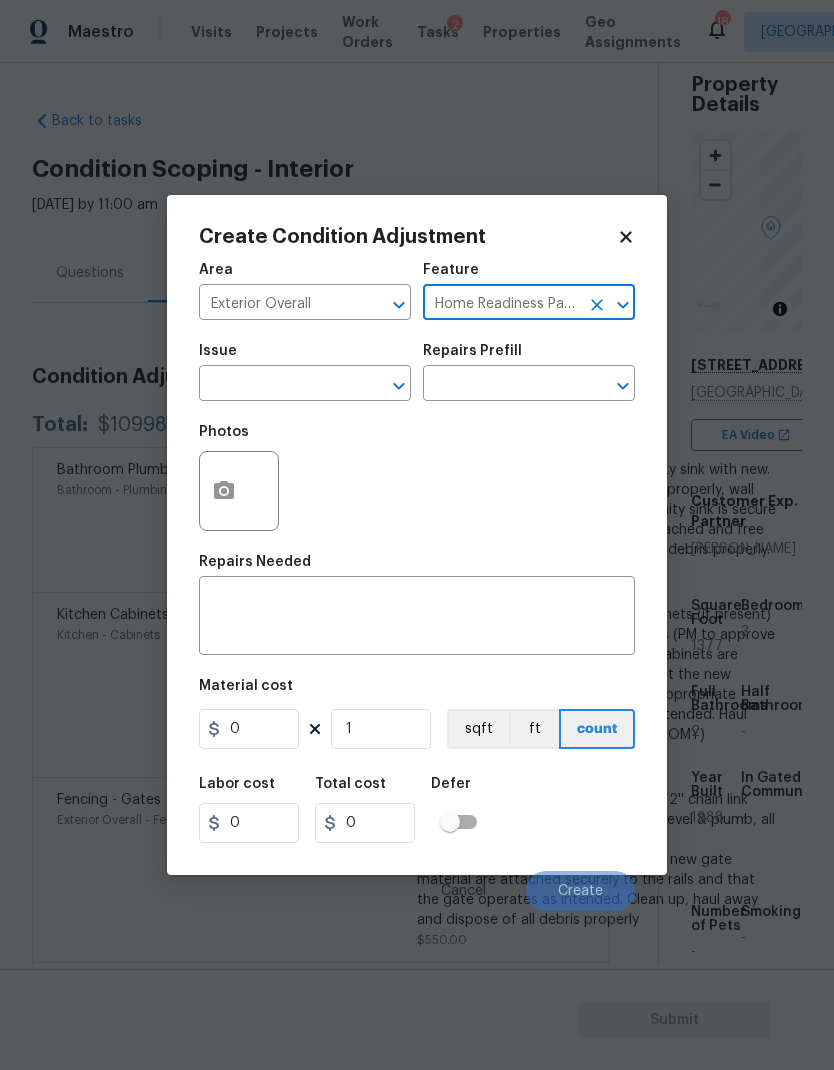 click 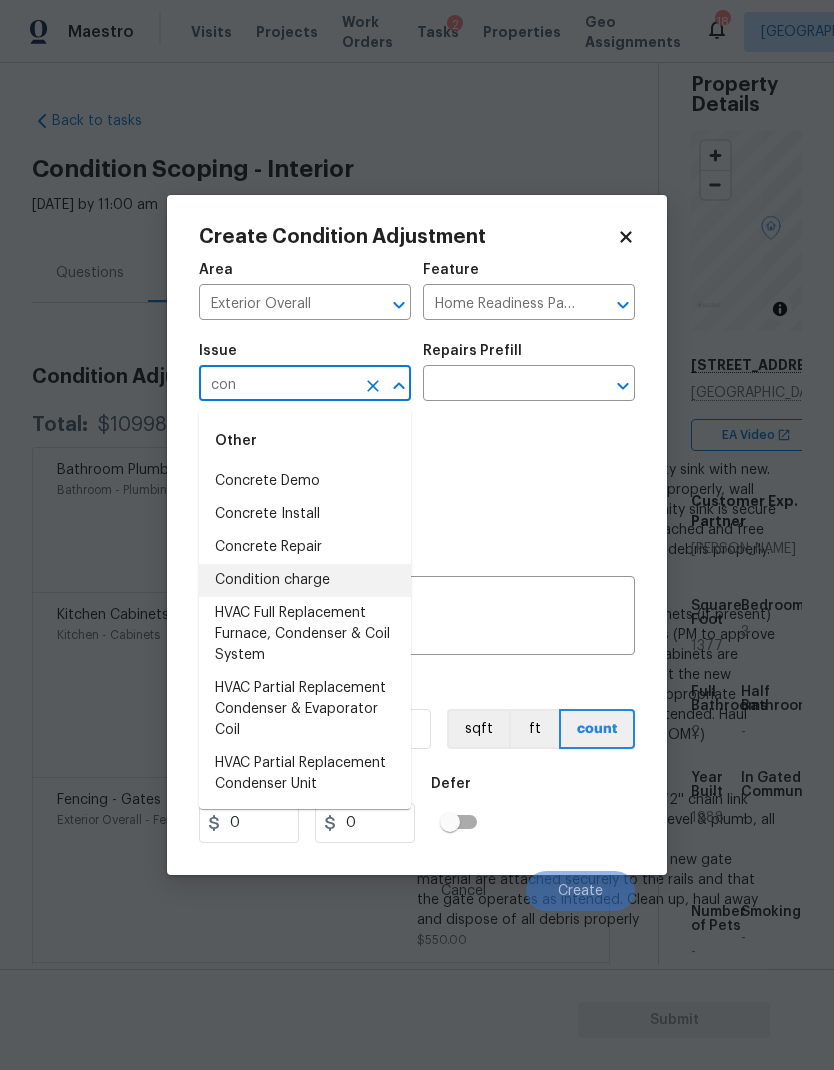click on "Condition charge" at bounding box center (305, 580) 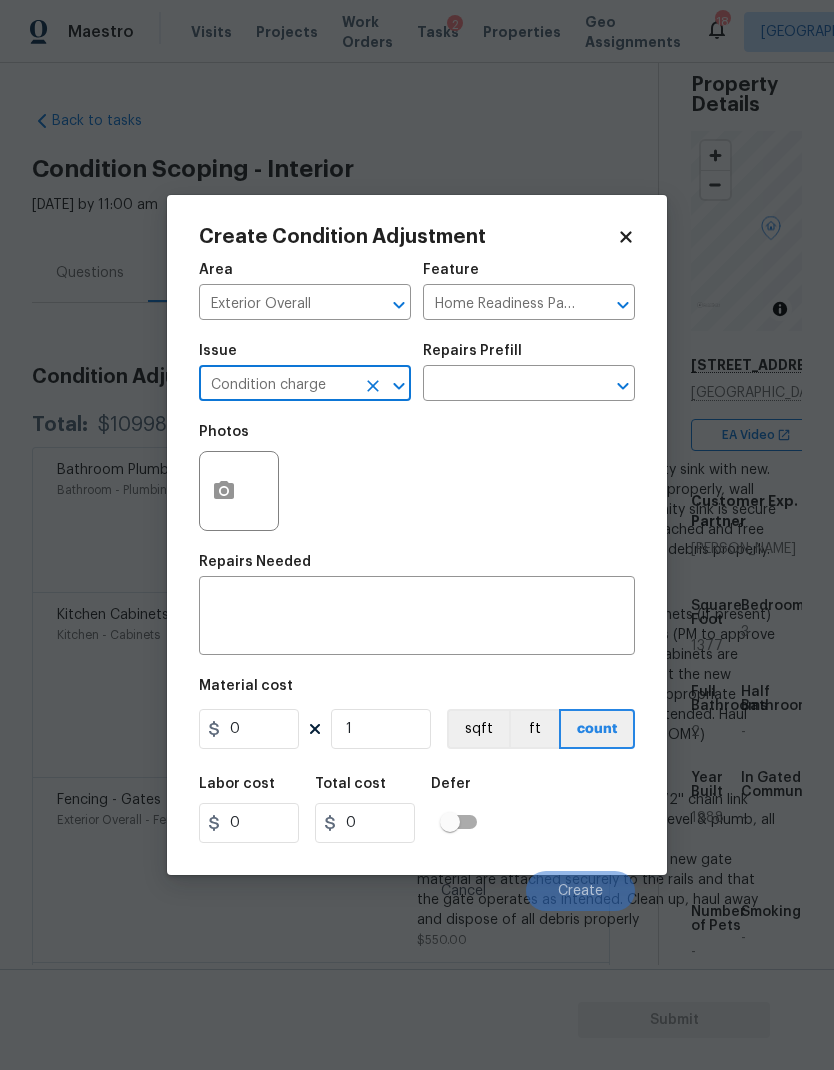 click on "Repairs Prefill" at bounding box center [529, 357] 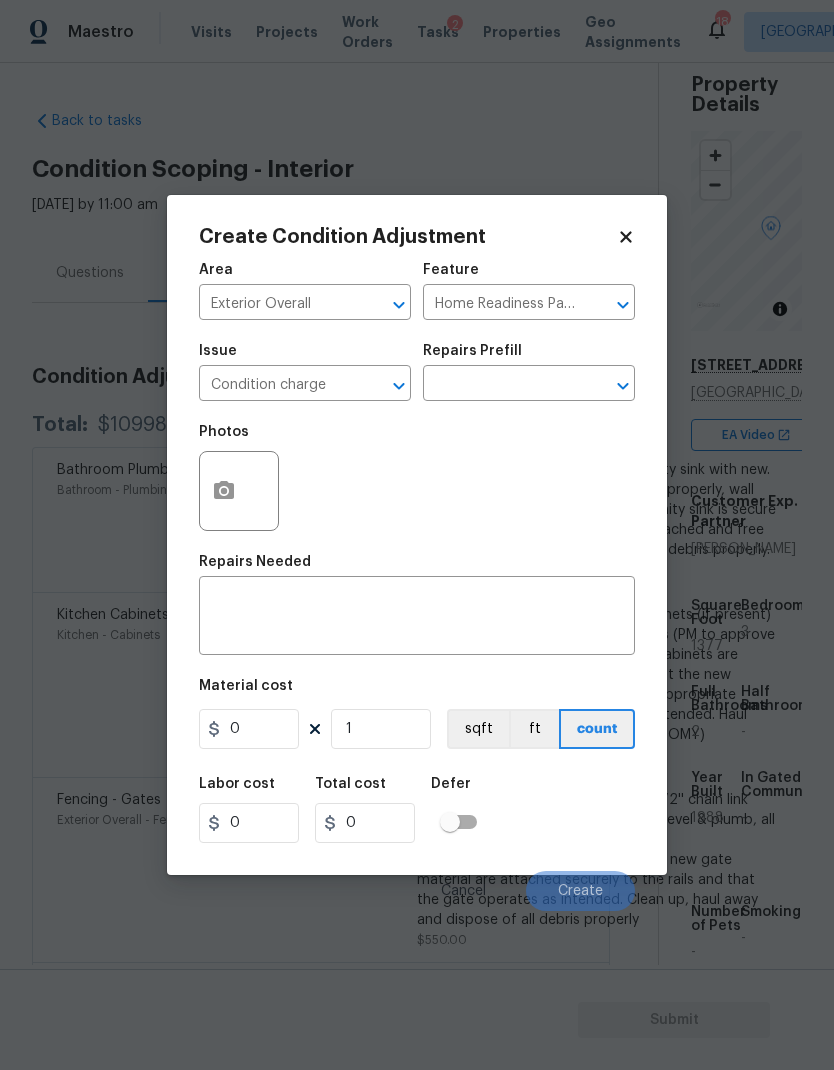 click at bounding box center [501, 385] 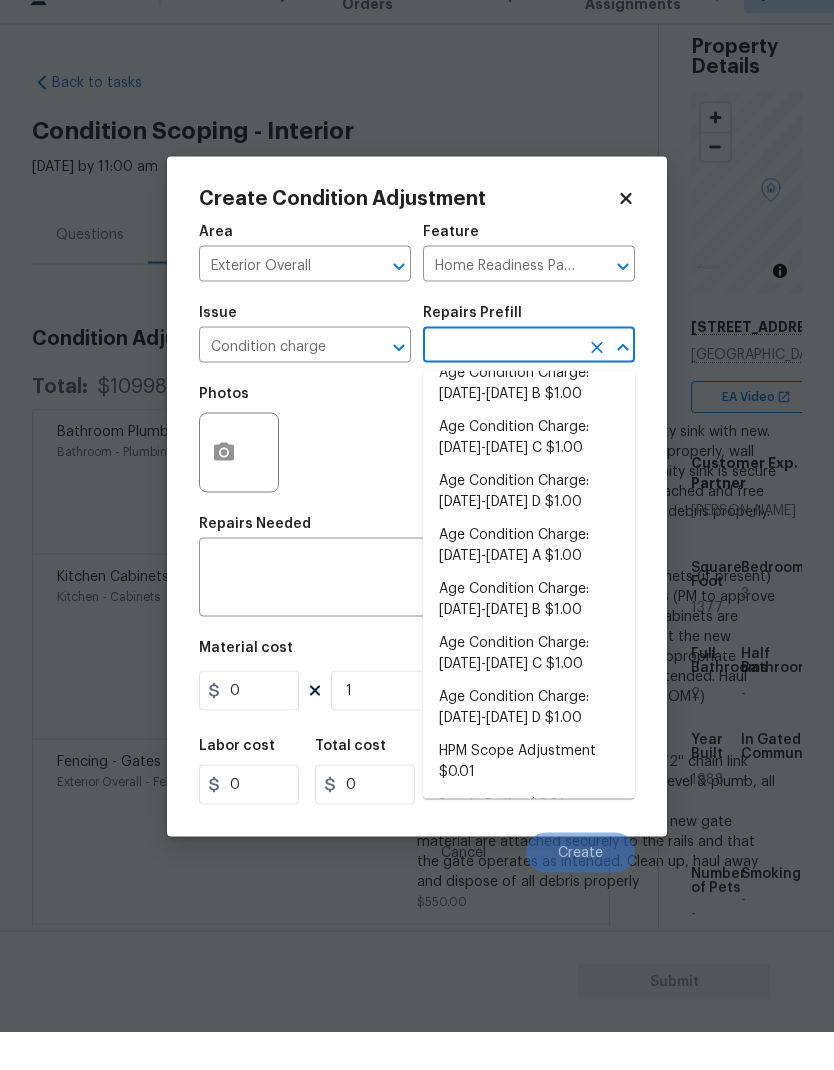 scroll, scrollTop: 507, scrollLeft: 0, axis: vertical 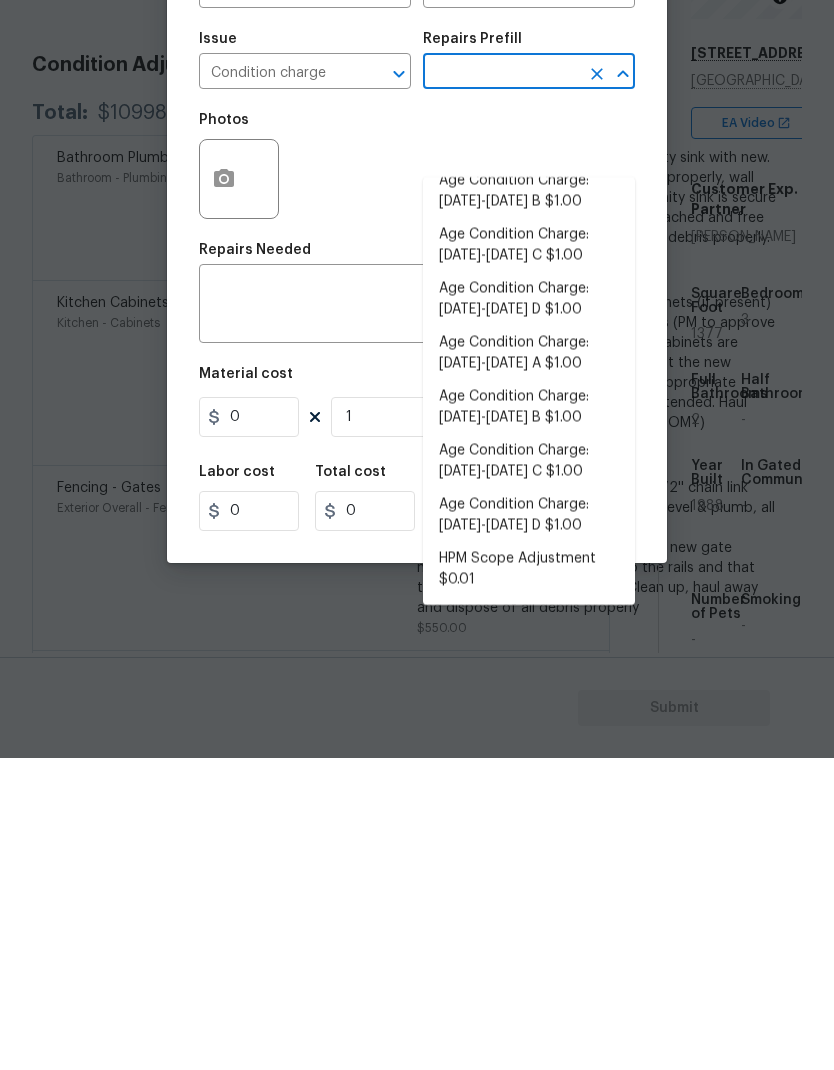 click on "Resale Buffer $0.01" at bounding box center (529, 924) 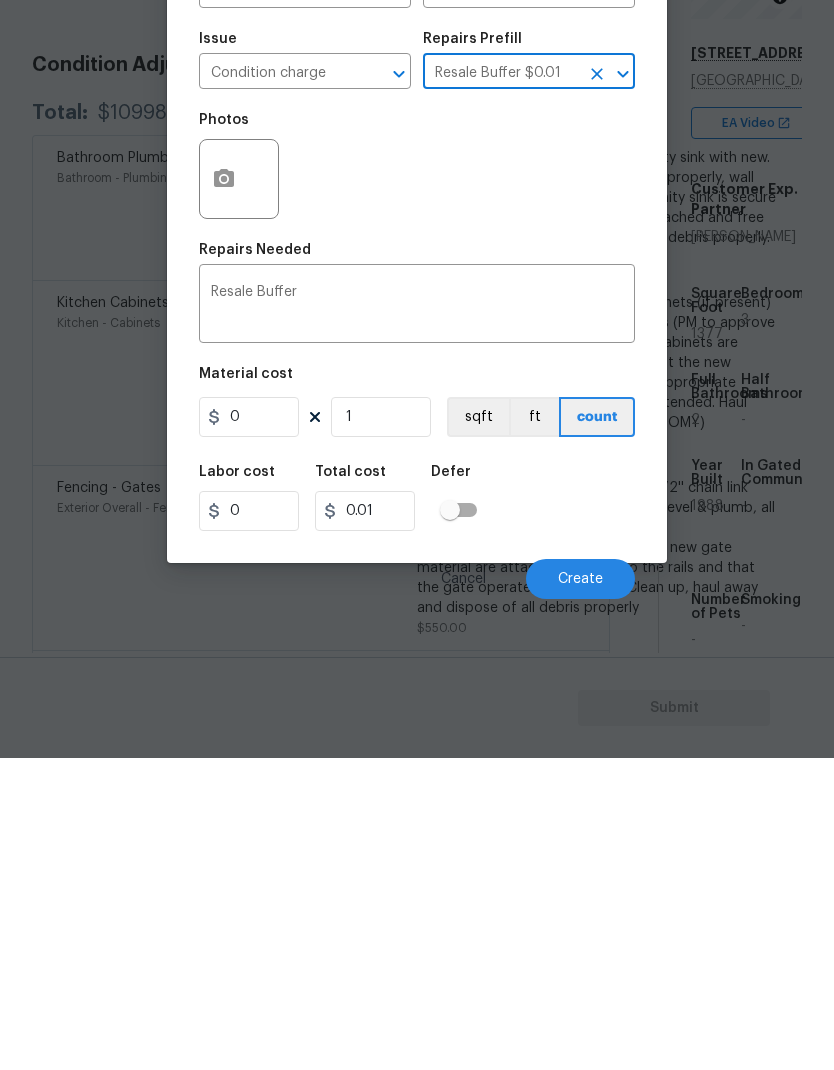 type 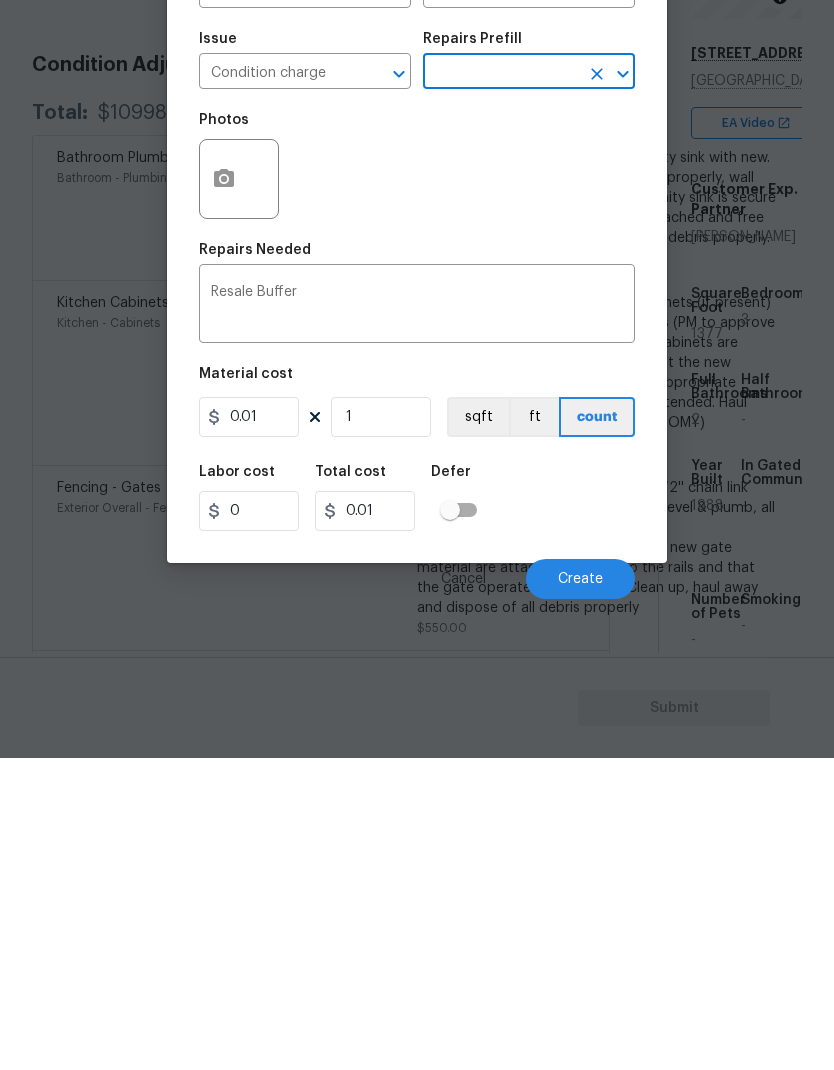 click on "Resale Buffer" at bounding box center (417, 618) 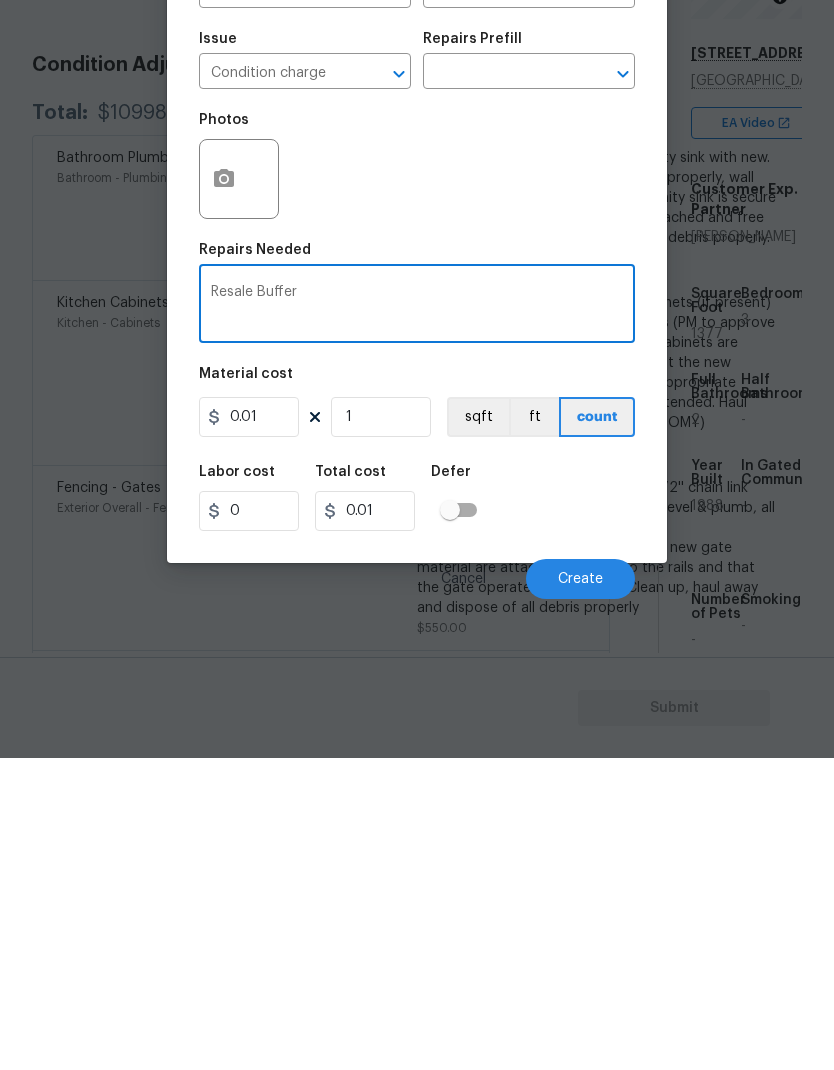 click on "Resale Buffer" at bounding box center (417, 618) 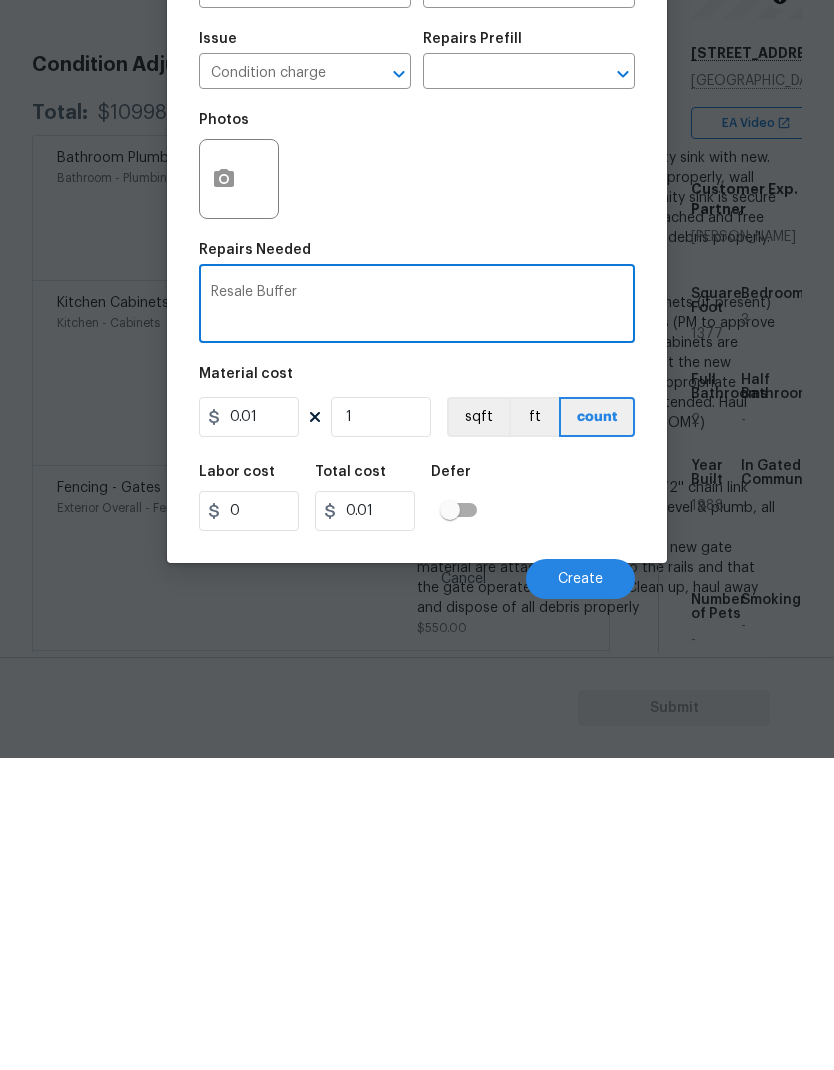 paste on "Interior Overall -> Home Readiness Packages -> Condition charge Resale Buffer (1.0 ea)" 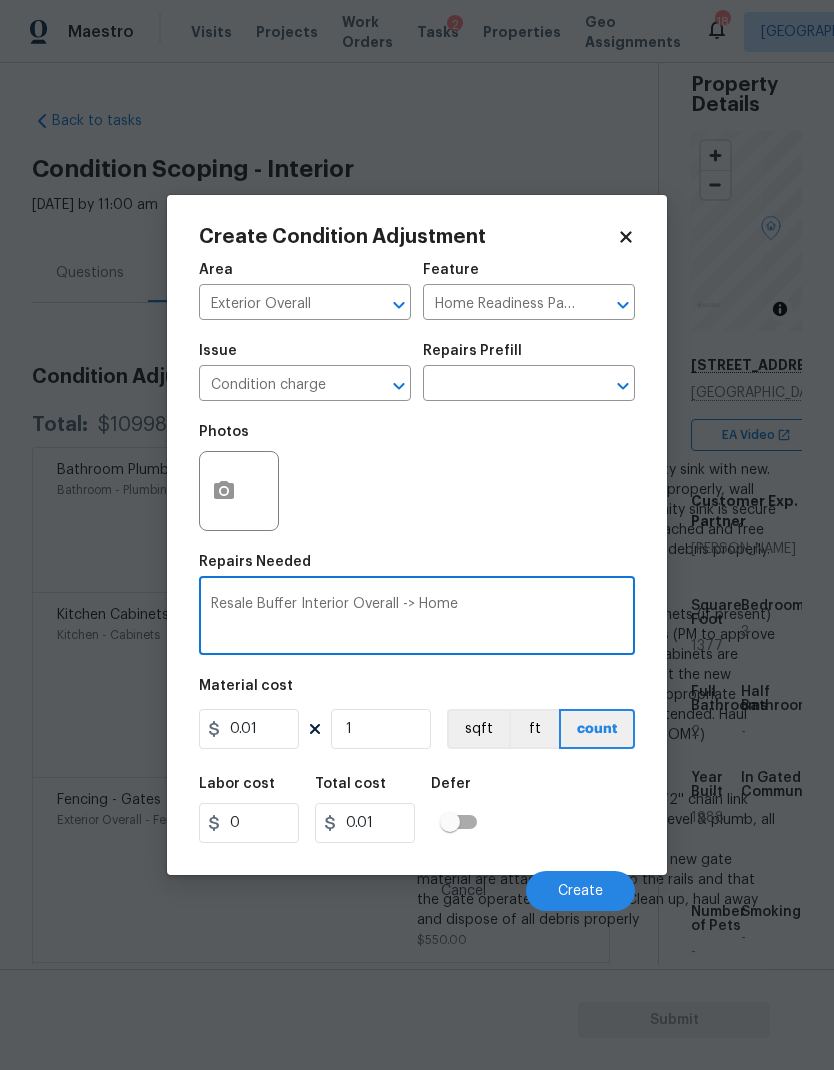 click on "Resale Buffer Interior Overall -> Home" at bounding box center [417, 618] 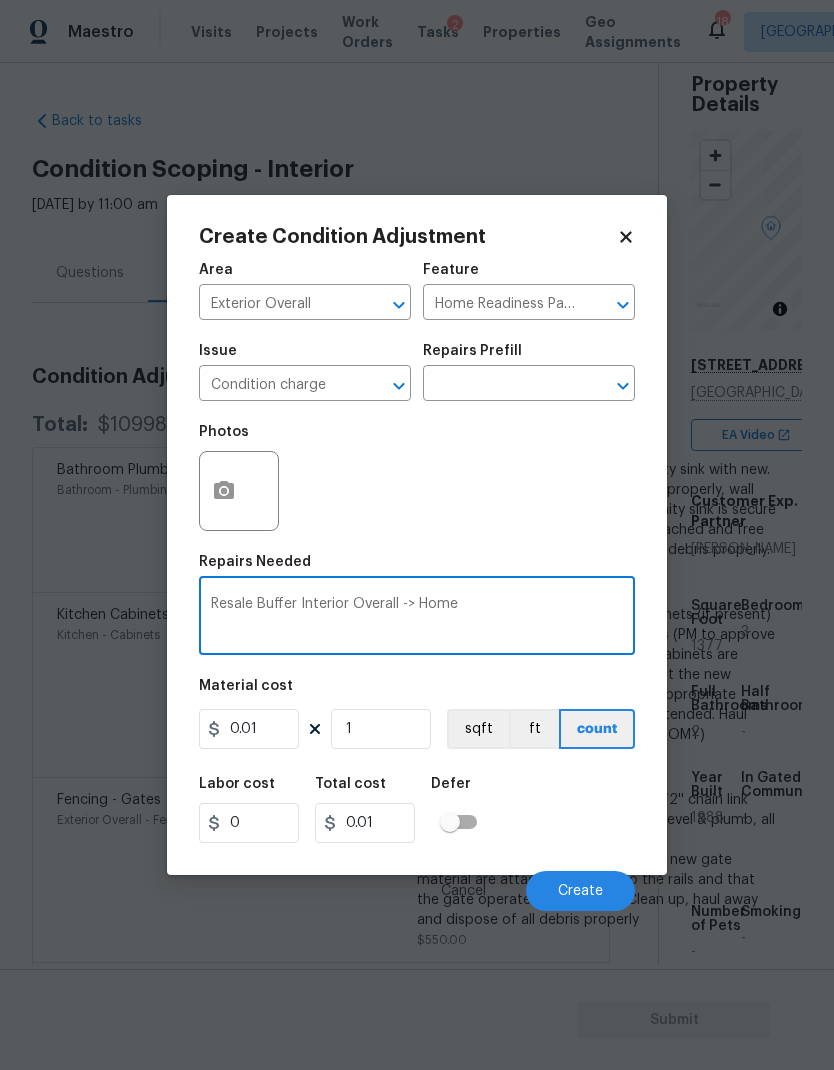type on "Resale Buffer Interior Overall -> Home" 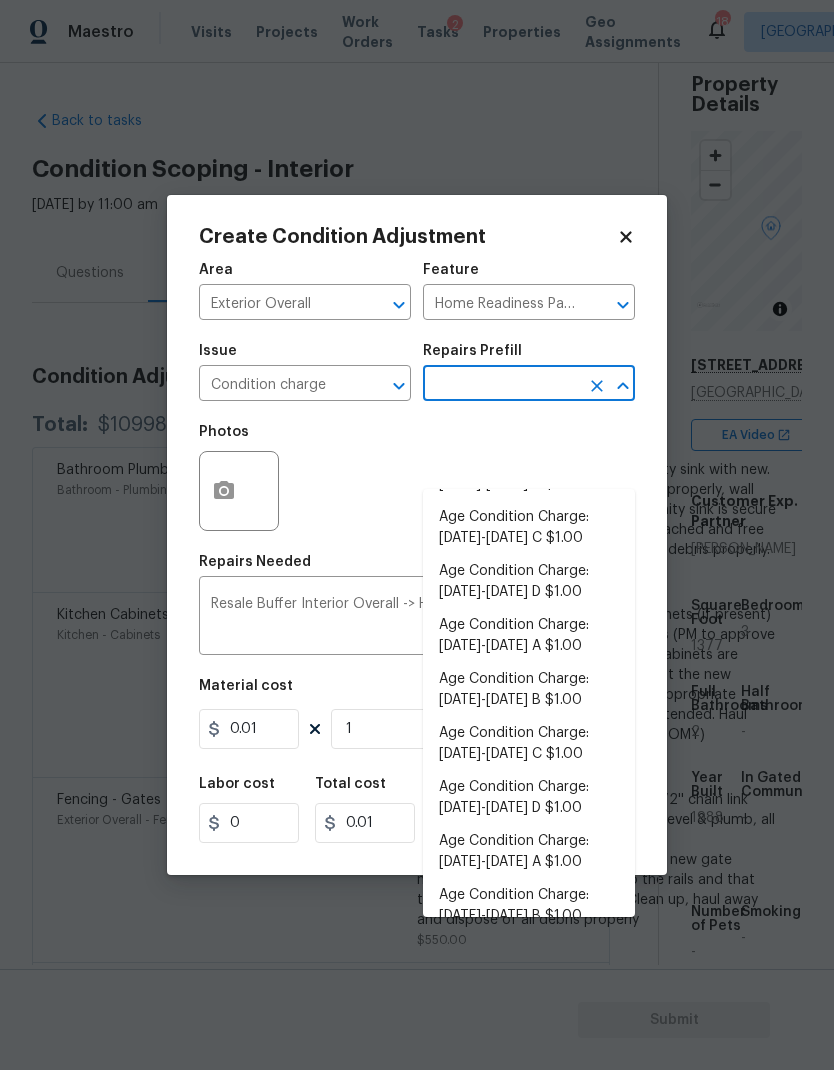 scroll, scrollTop: 316, scrollLeft: 0, axis: vertical 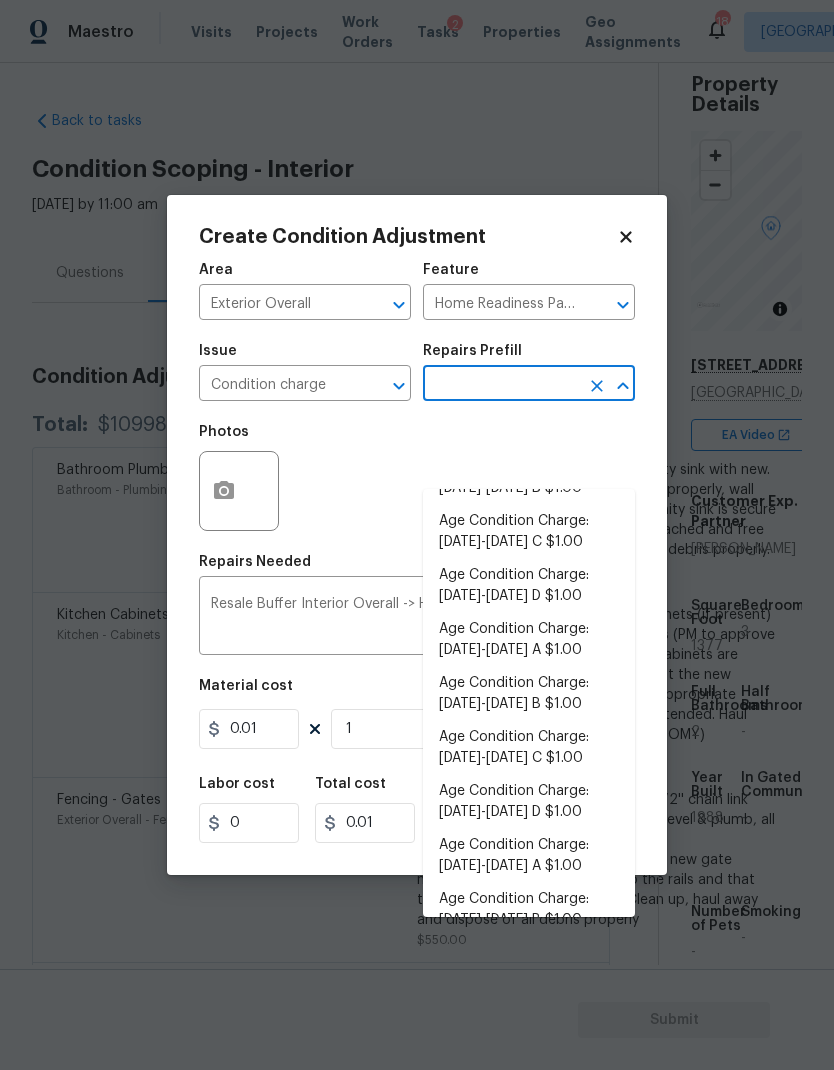 click on "Age Condition Charge: 1979-1992 D $1.00" at bounding box center (529, 586) 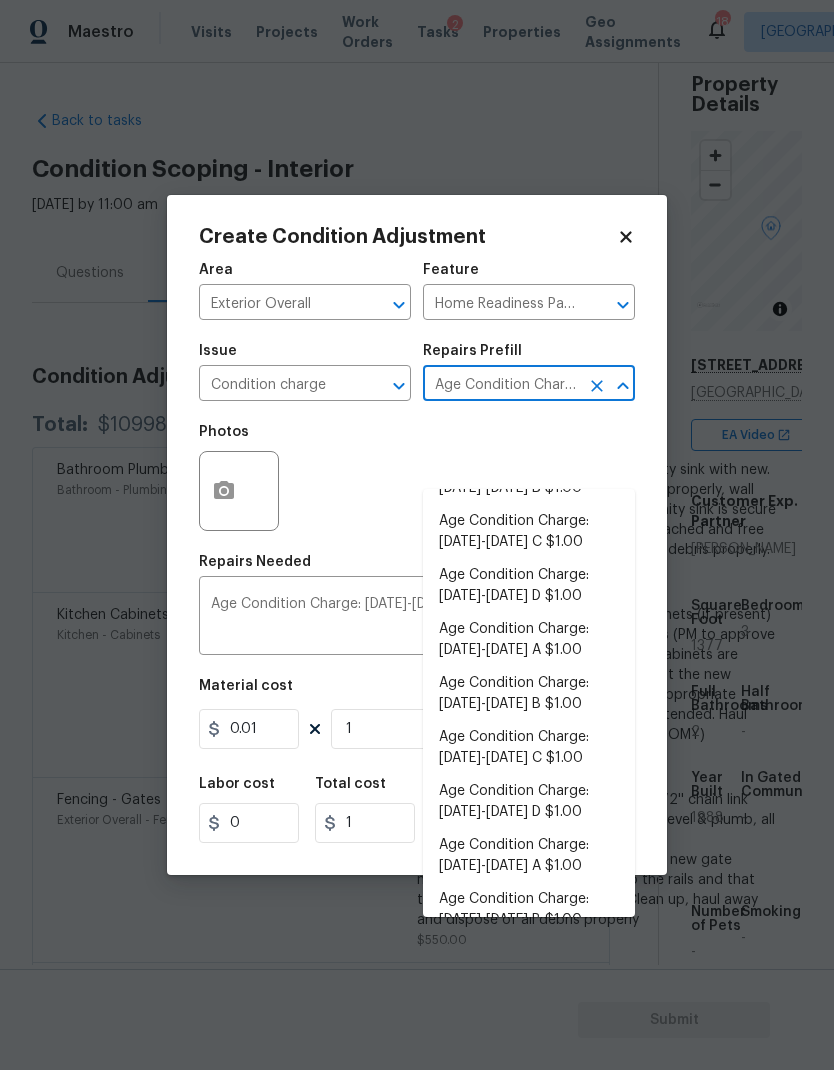 type 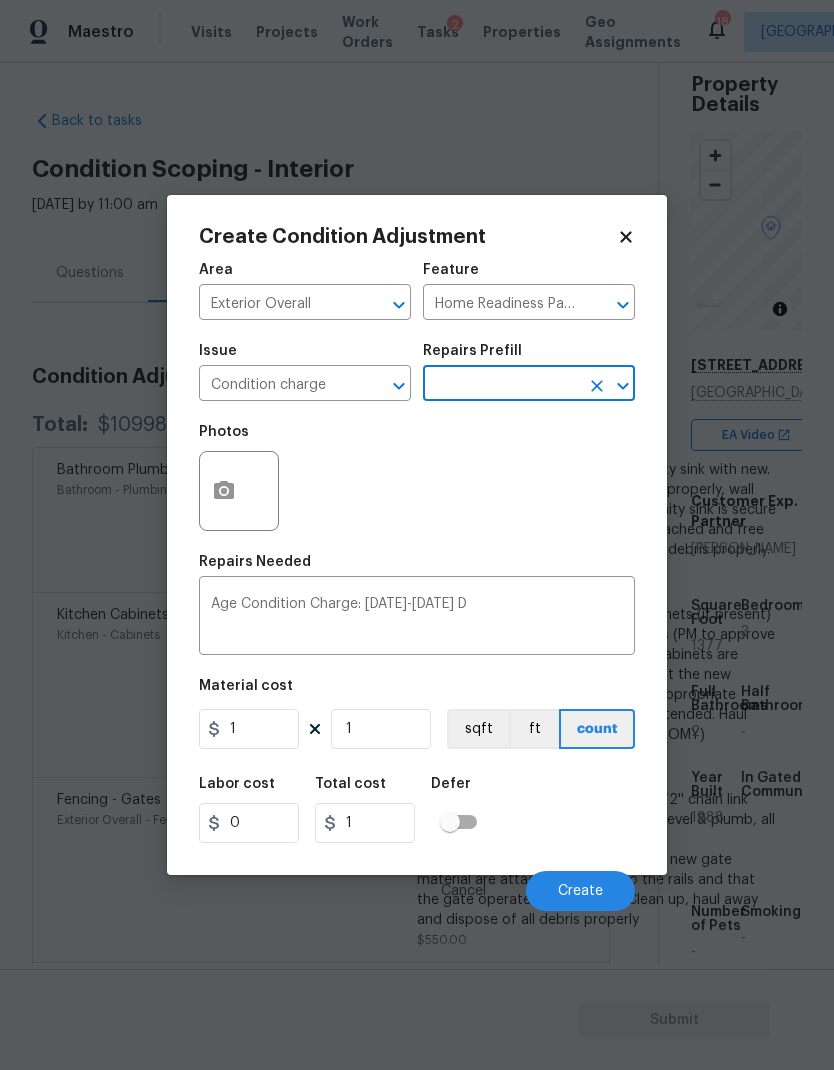 click on "Age Condition Charge: 1979-1992 D" at bounding box center (417, 618) 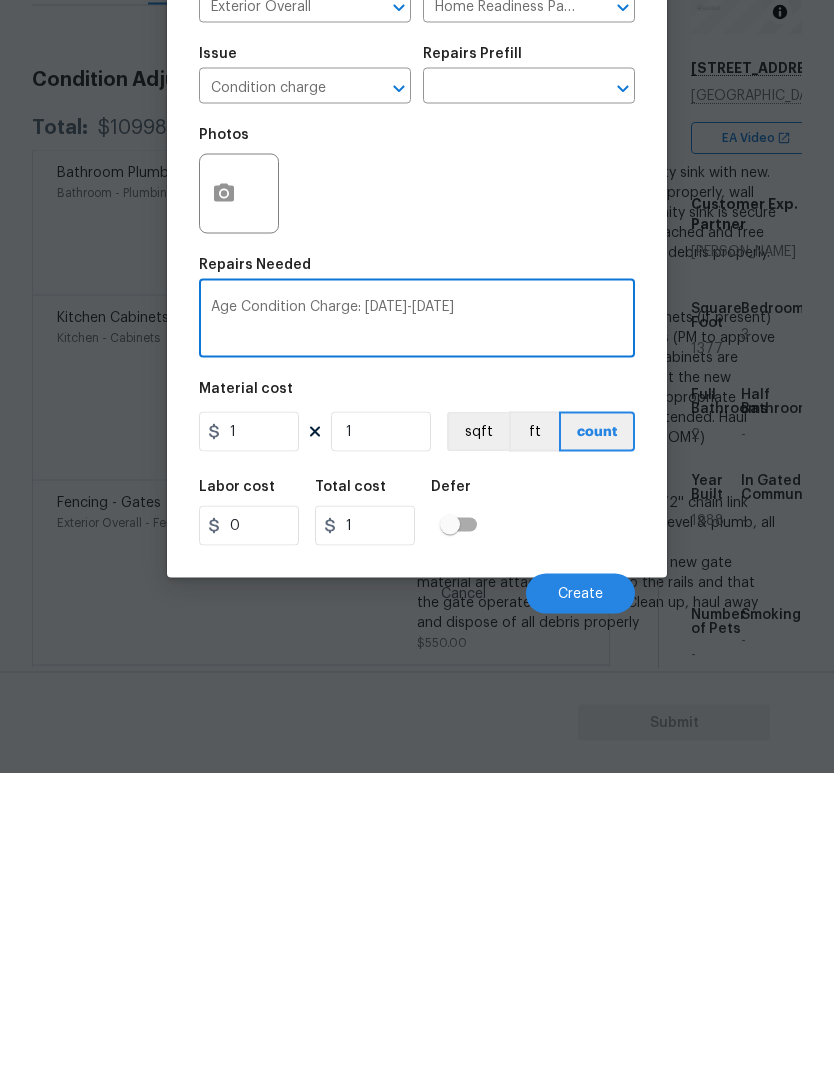 type on "Age Condition Charge: 1979-1992" 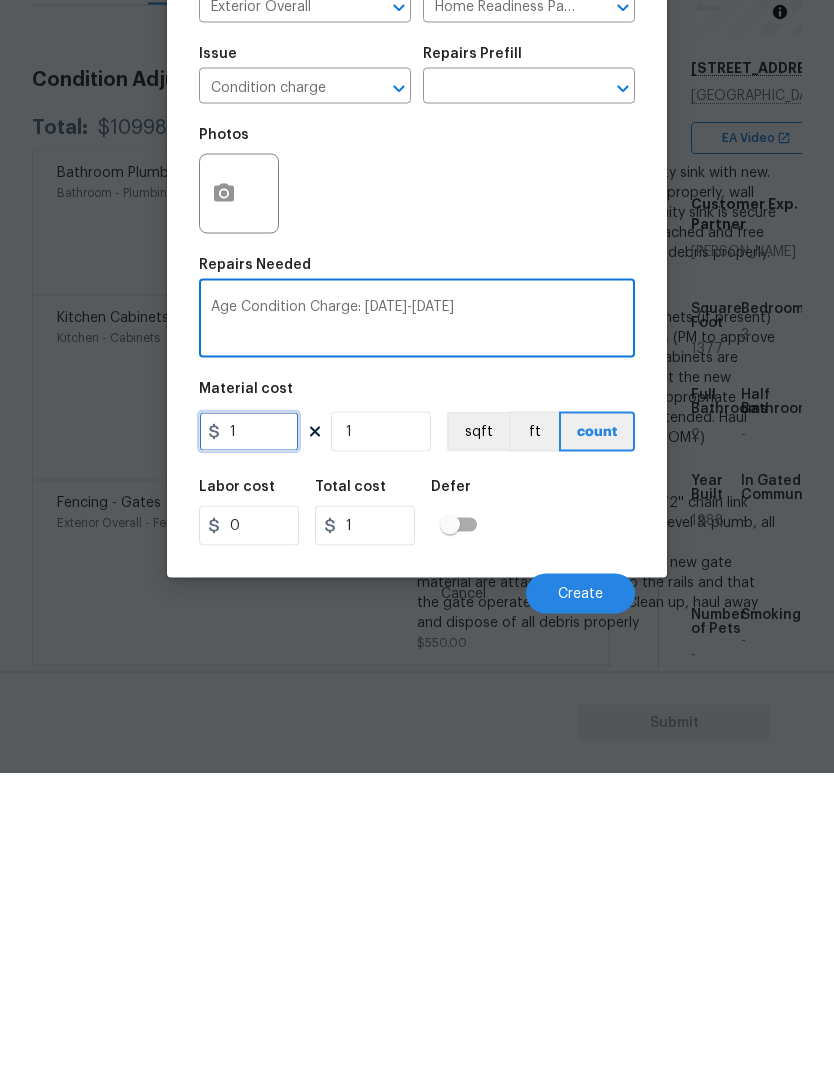 click on "1" at bounding box center (249, 729) 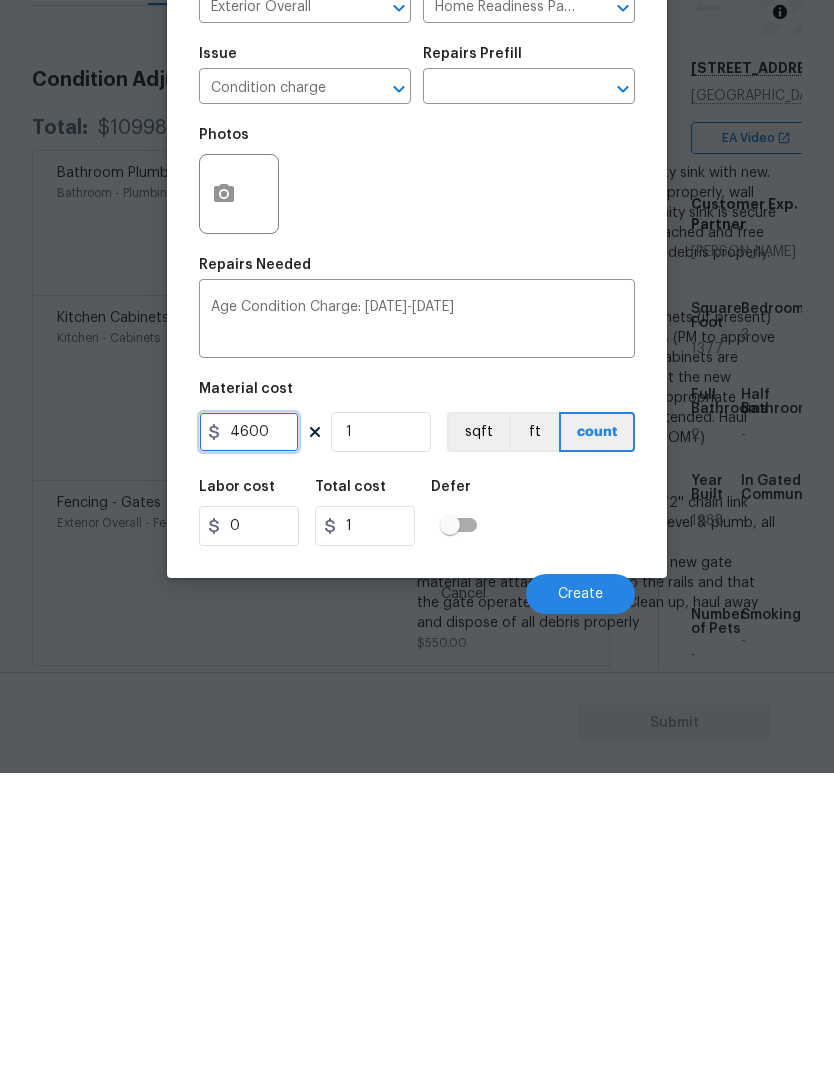 type on "4600" 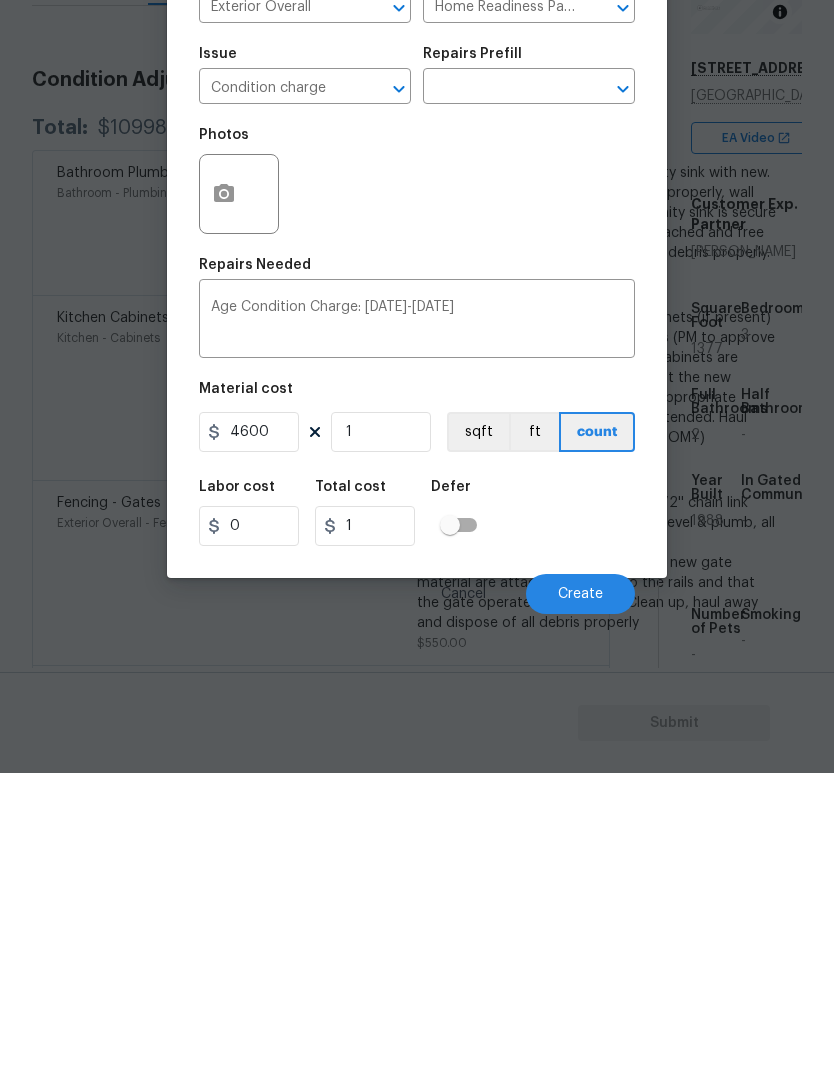 click on "Create" at bounding box center (580, 891) 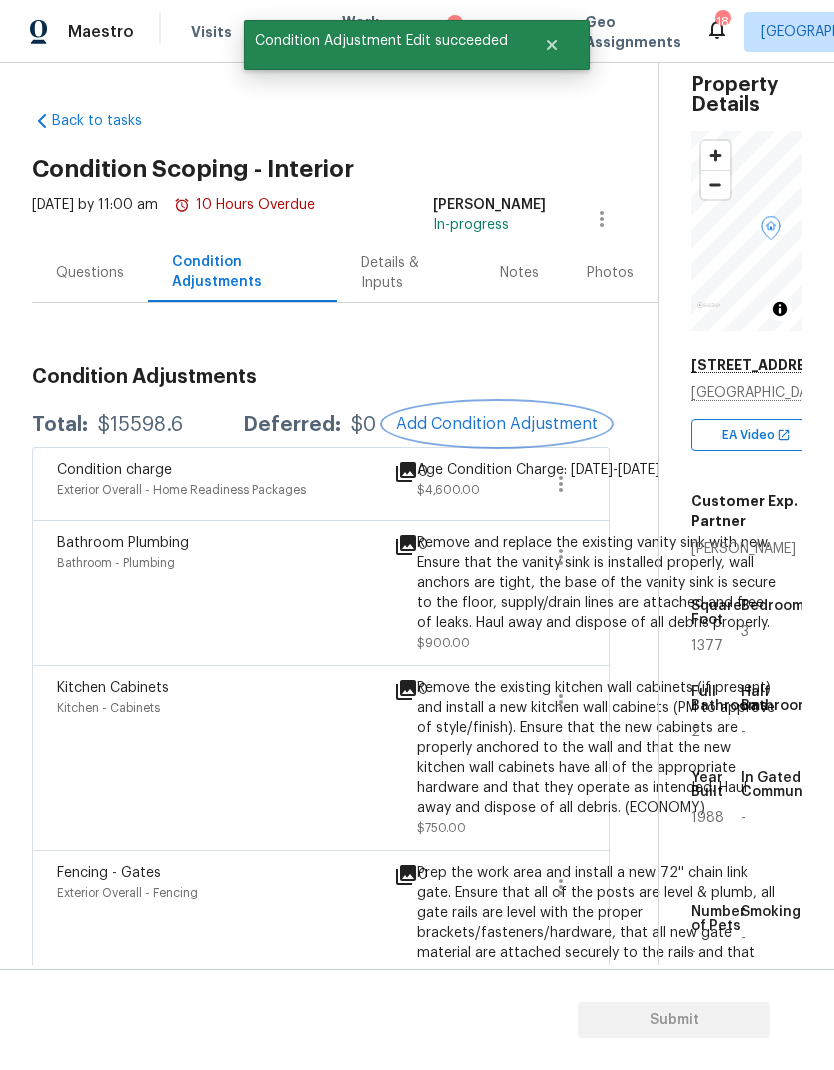 click on "Add Condition Adjustment" at bounding box center (497, 424) 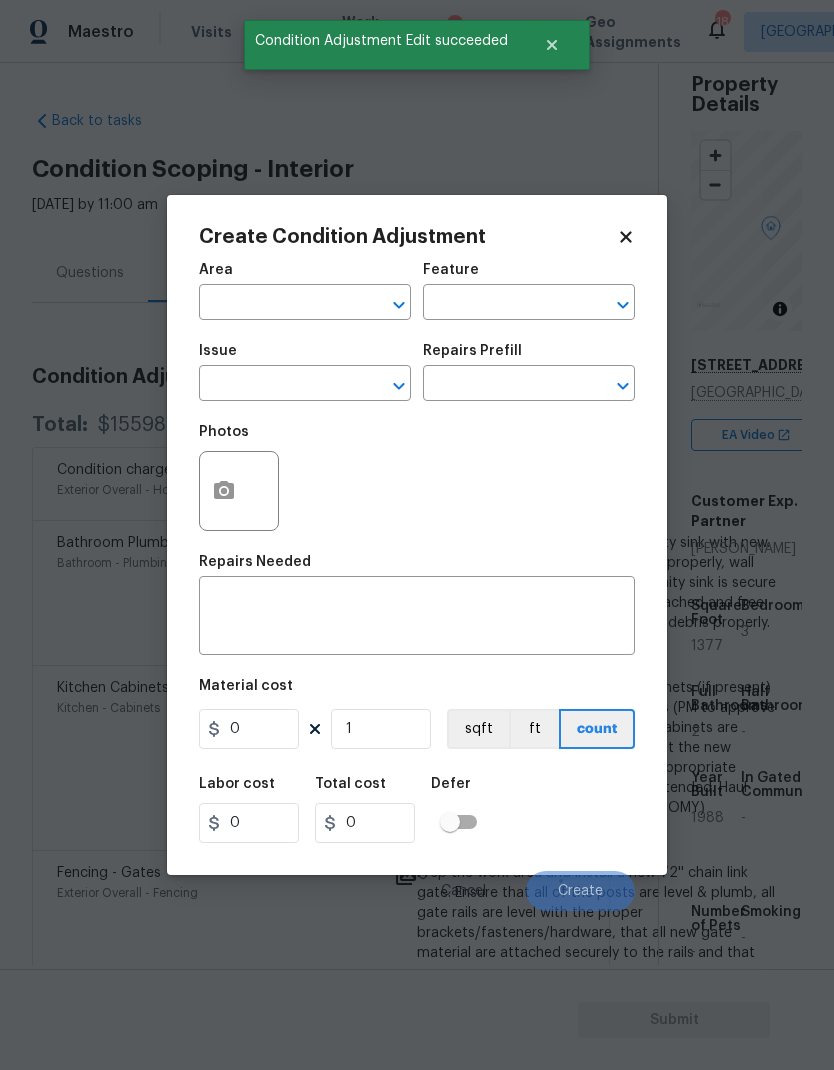 click at bounding box center (277, 304) 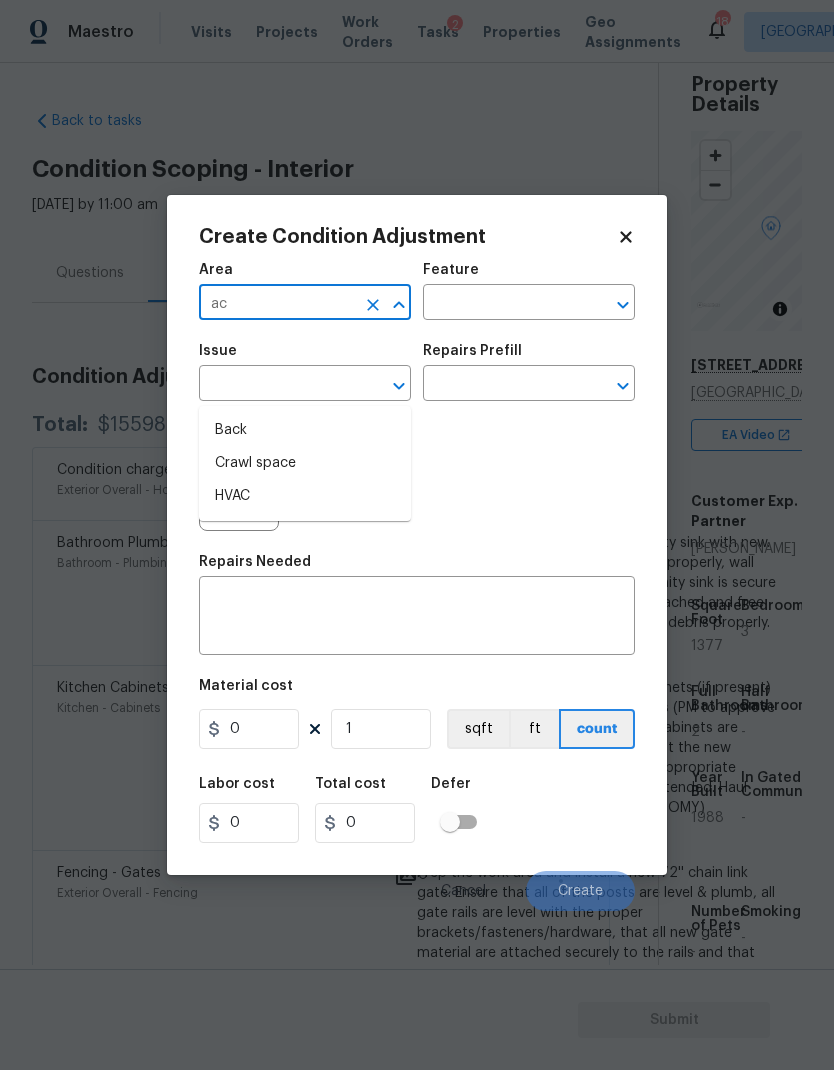 type on "a" 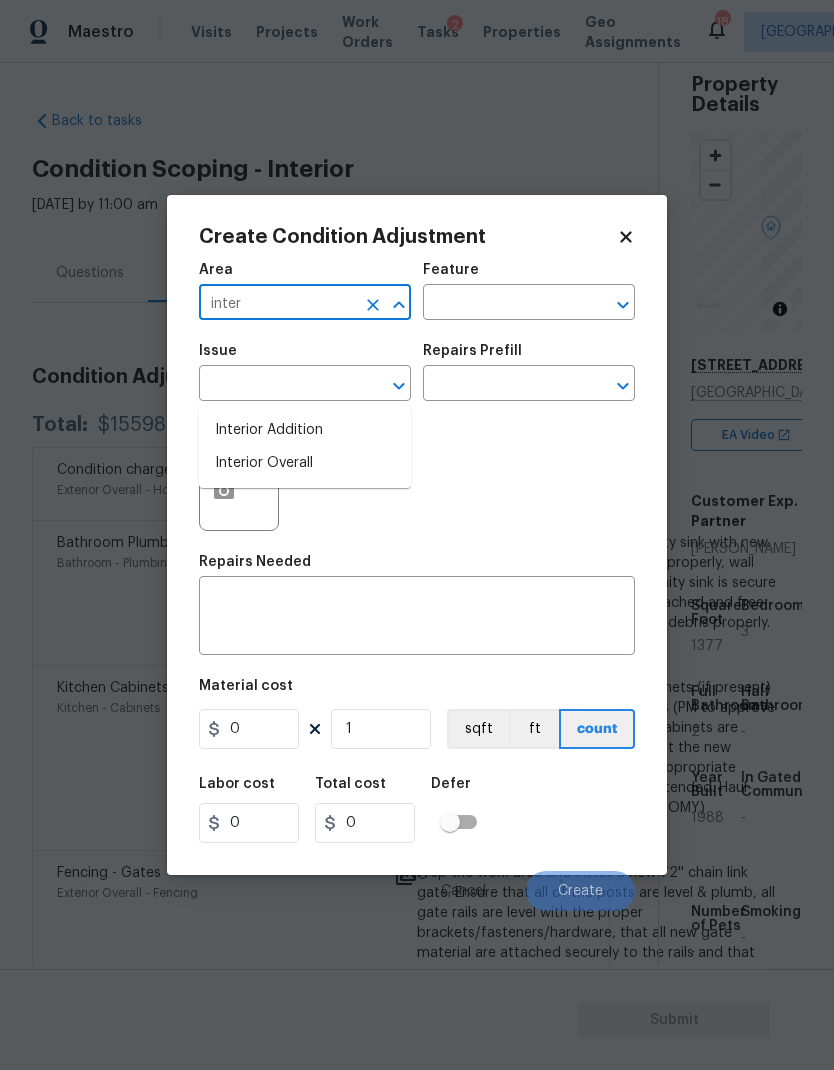 click on "Interior Overall" at bounding box center [305, 463] 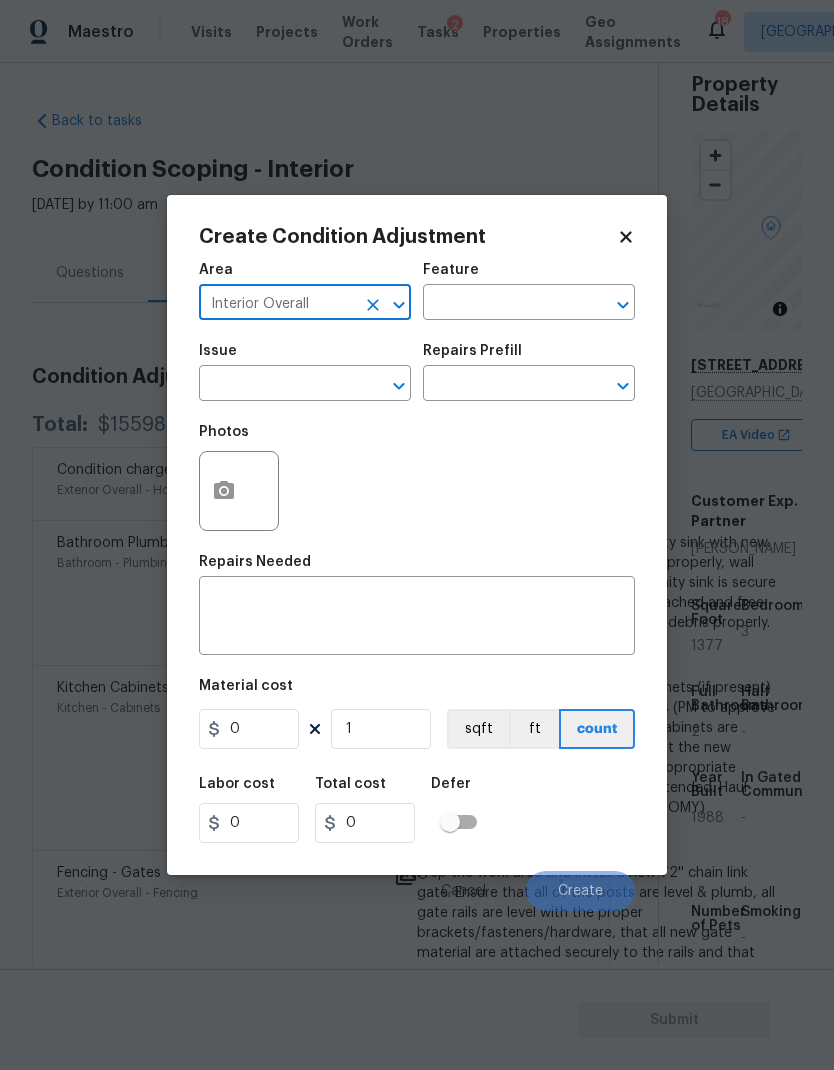 click at bounding box center [501, 304] 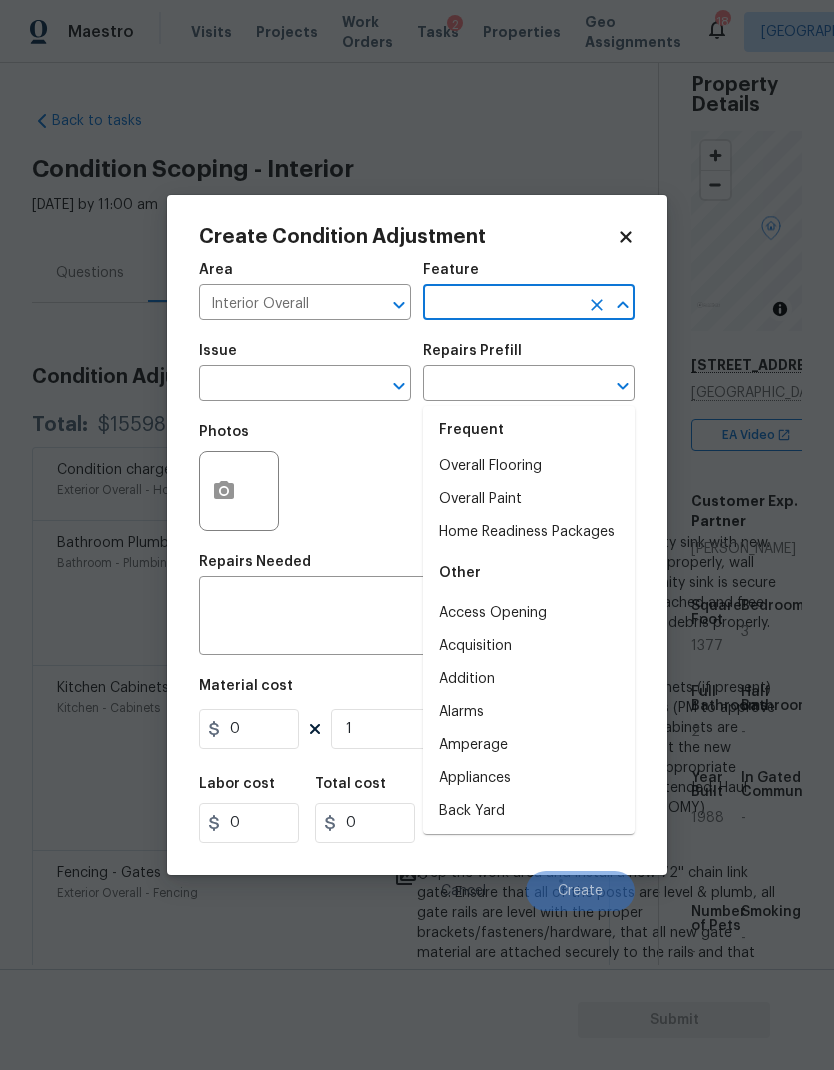 scroll, scrollTop: 76, scrollLeft: 0, axis: vertical 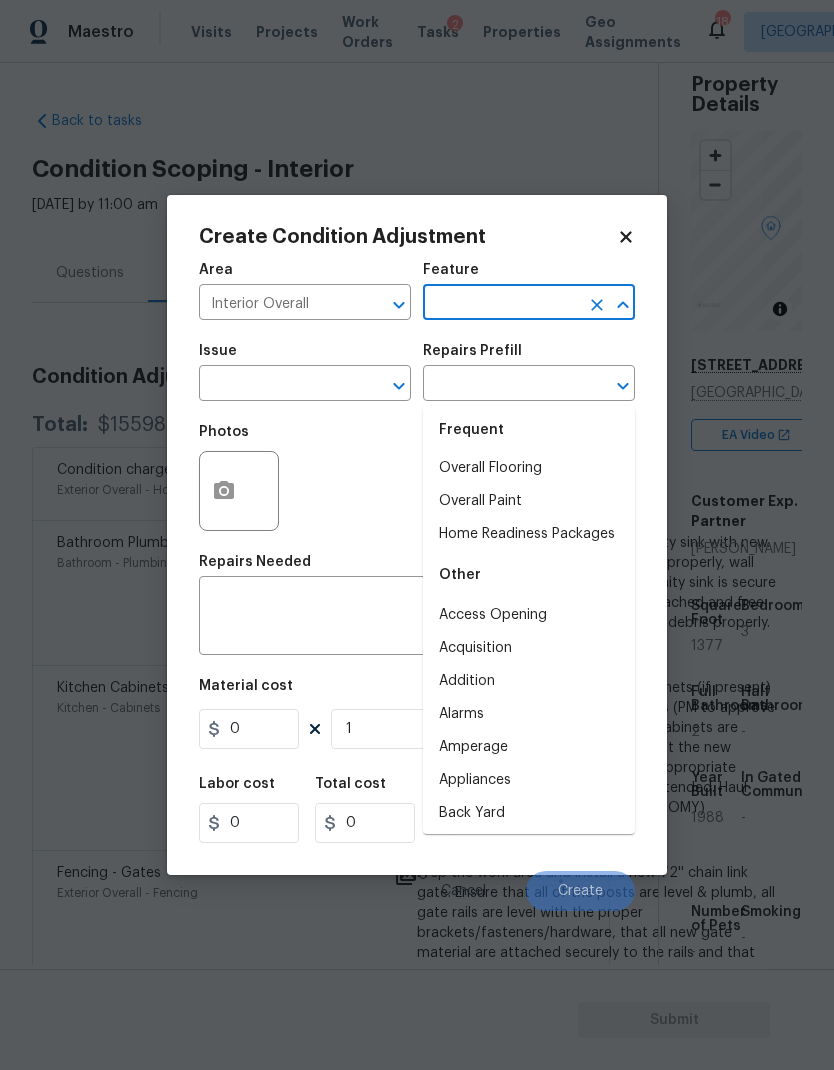 click on "Acquisition" at bounding box center [529, 648] 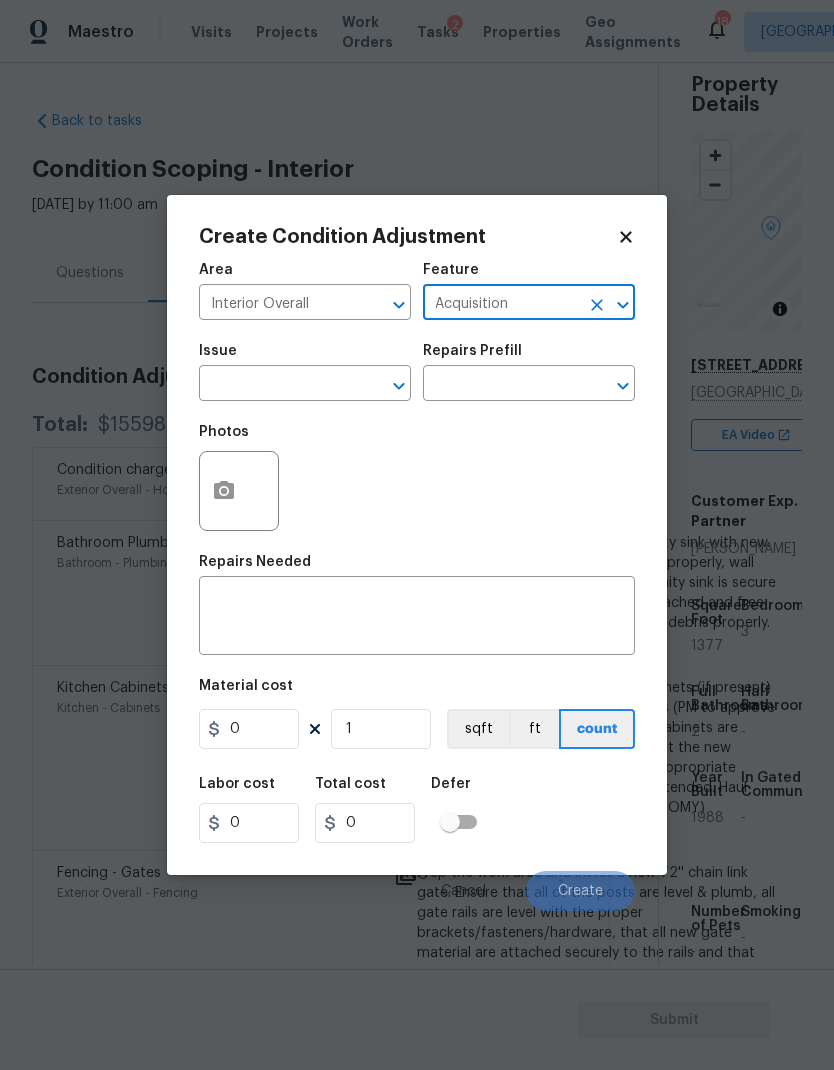 click 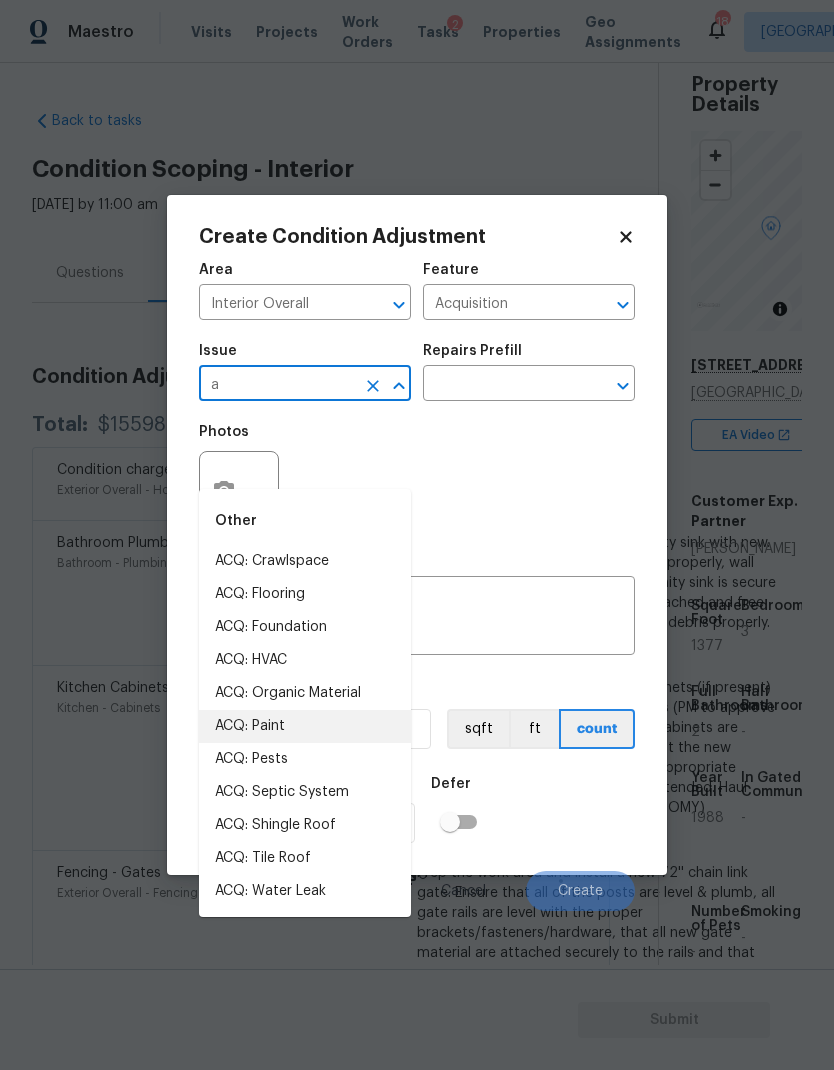click on "ACQ: Paint" at bounding box center [305, 726] 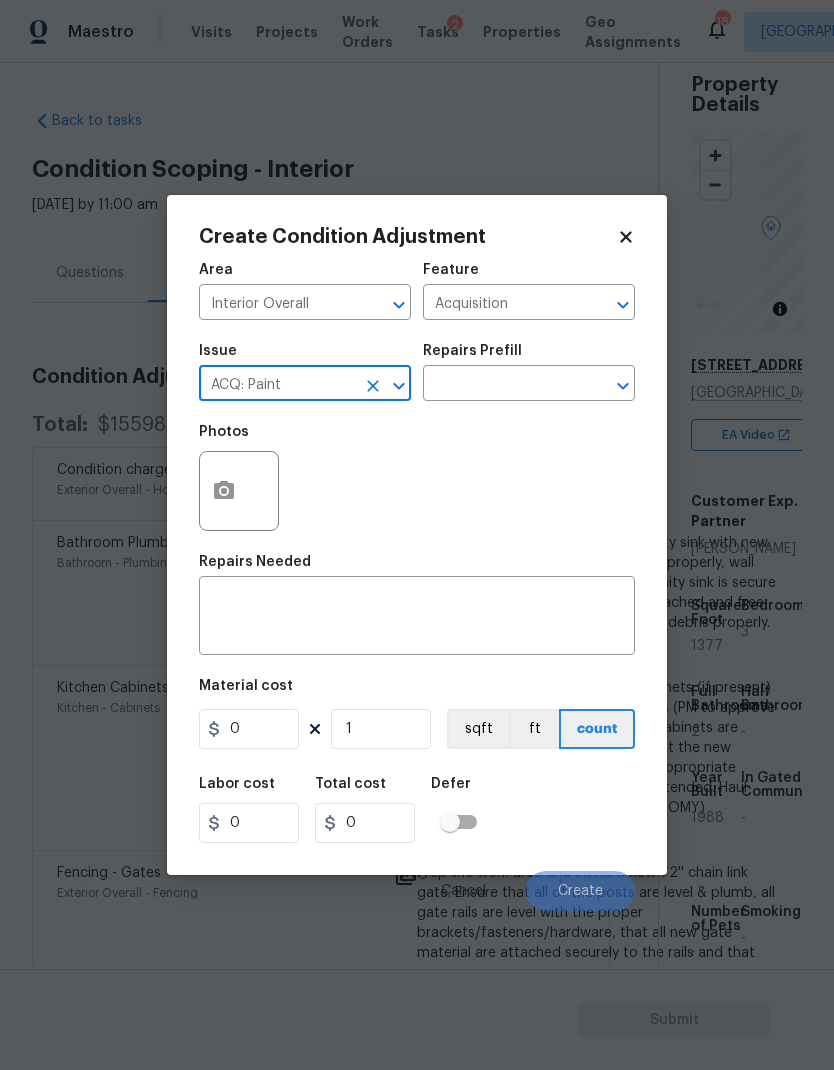 click at bounding box center (501, 385) 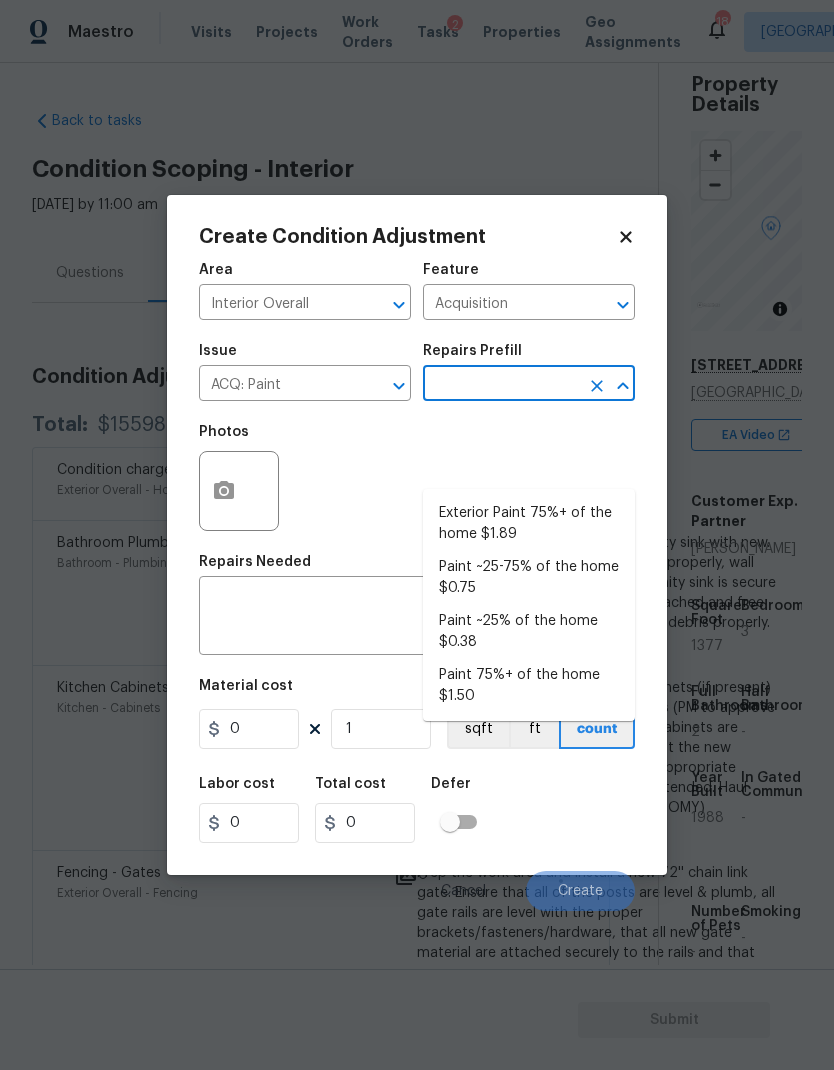 click on "Paint 75%+ of the home $1.50" at bounding box center [529, 686] 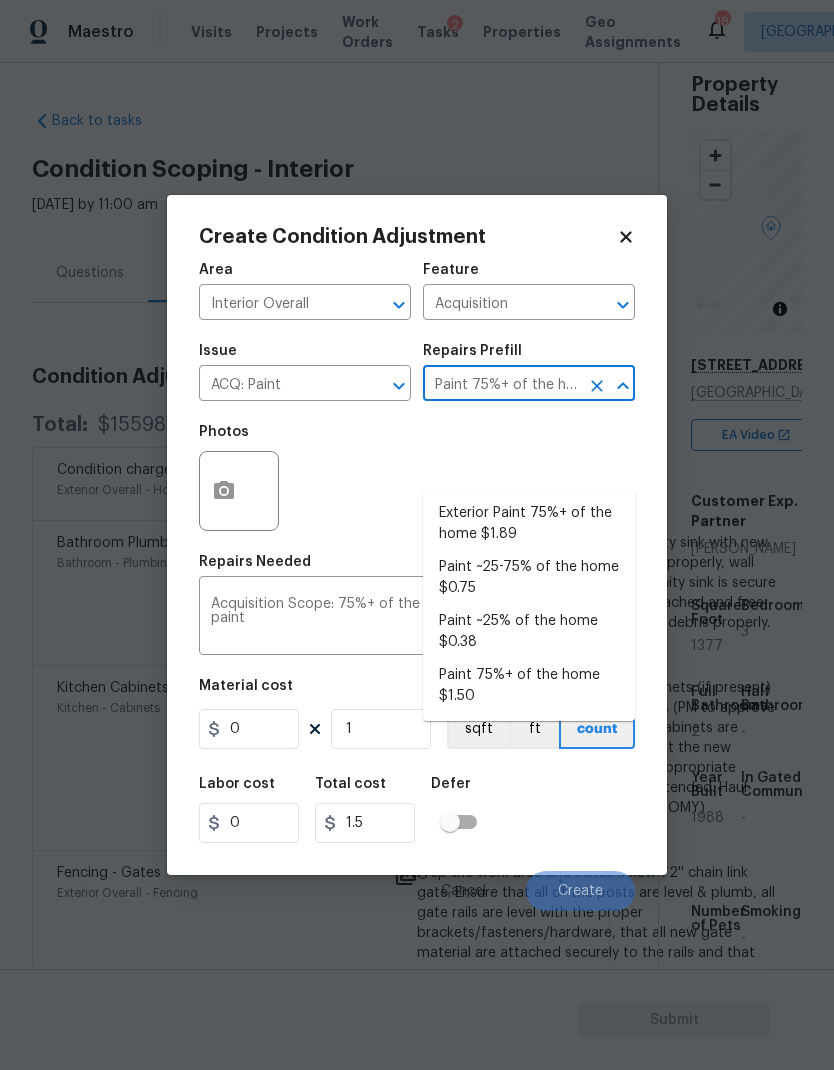 type 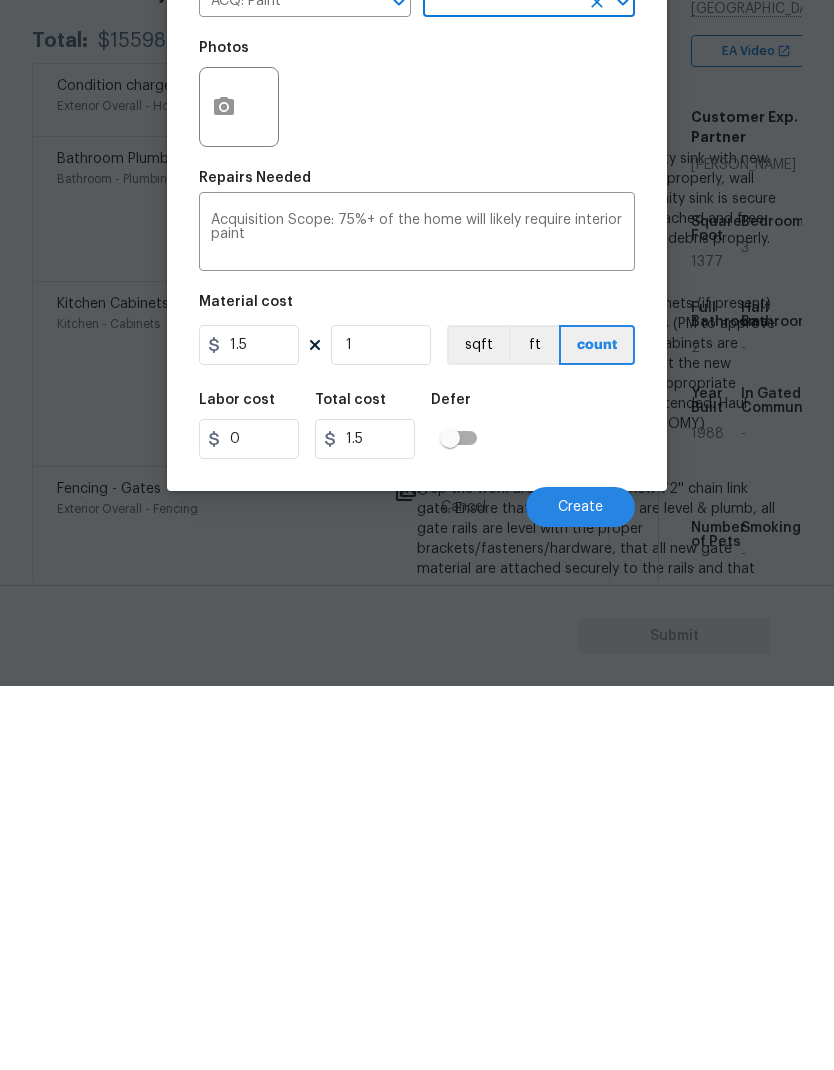 scroll, scrollTop: 80, scrollLeft: 0, axis: vertical 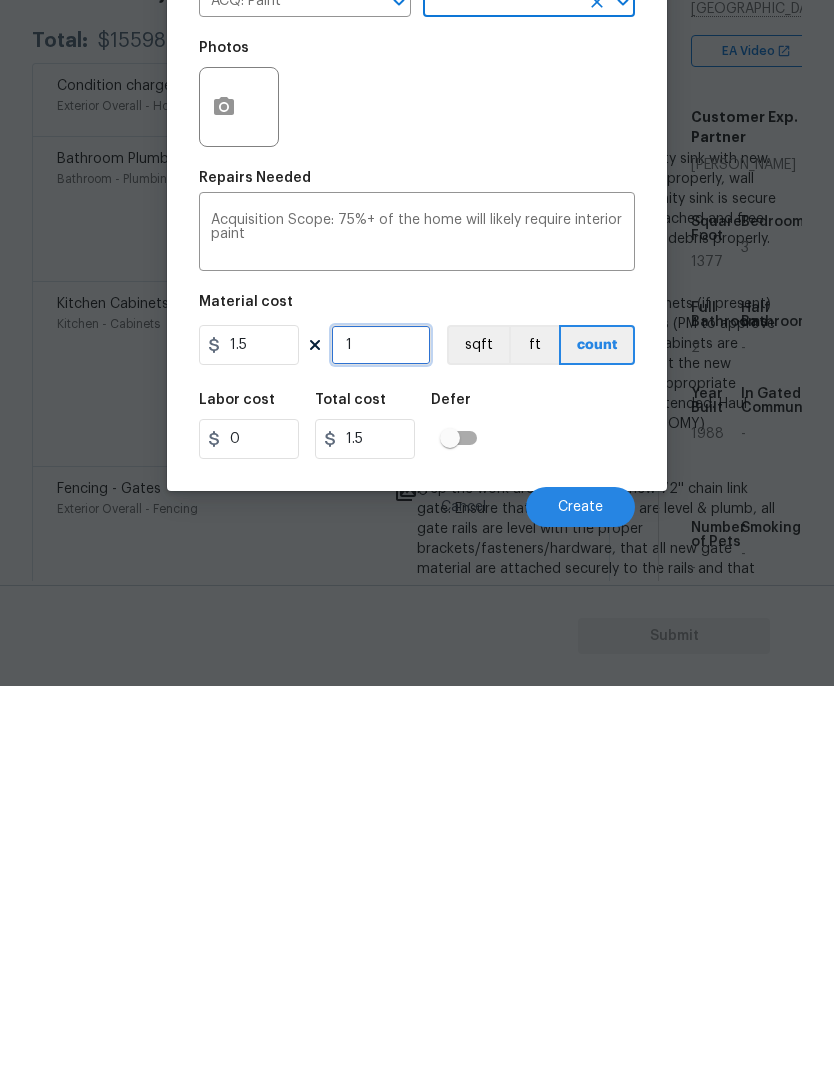 click on "1" at bounding box center (381, 729) 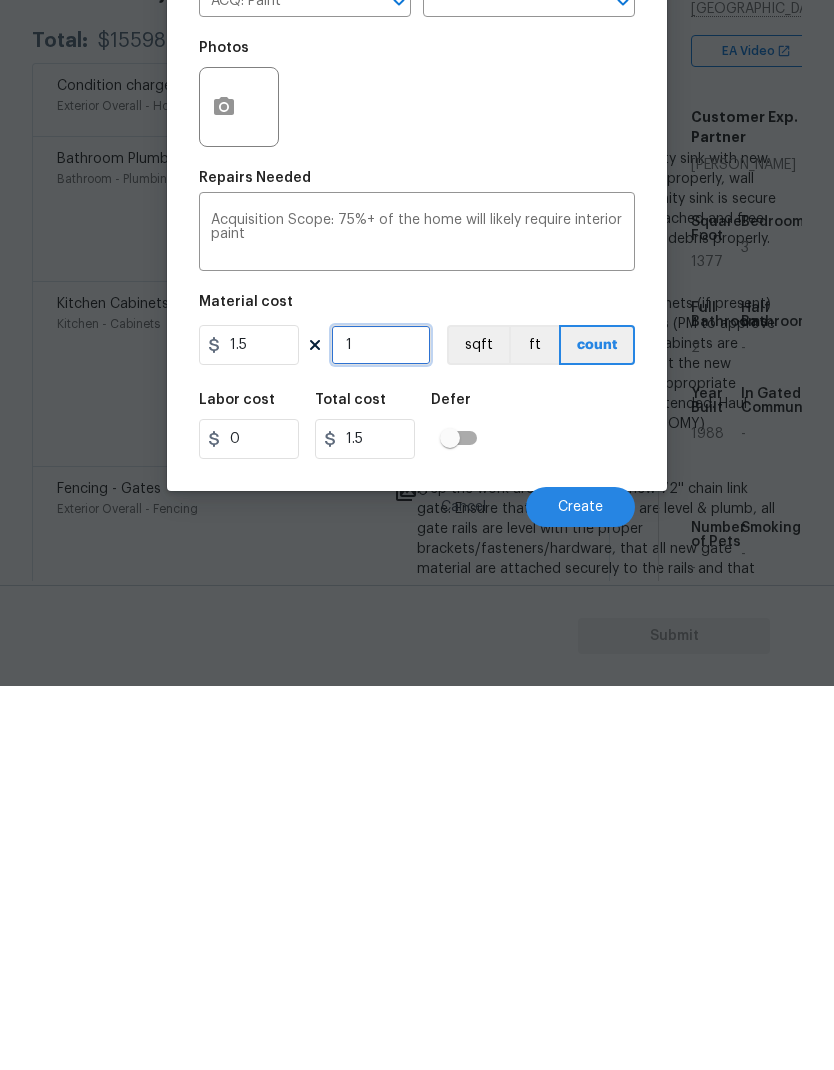 type on "13" 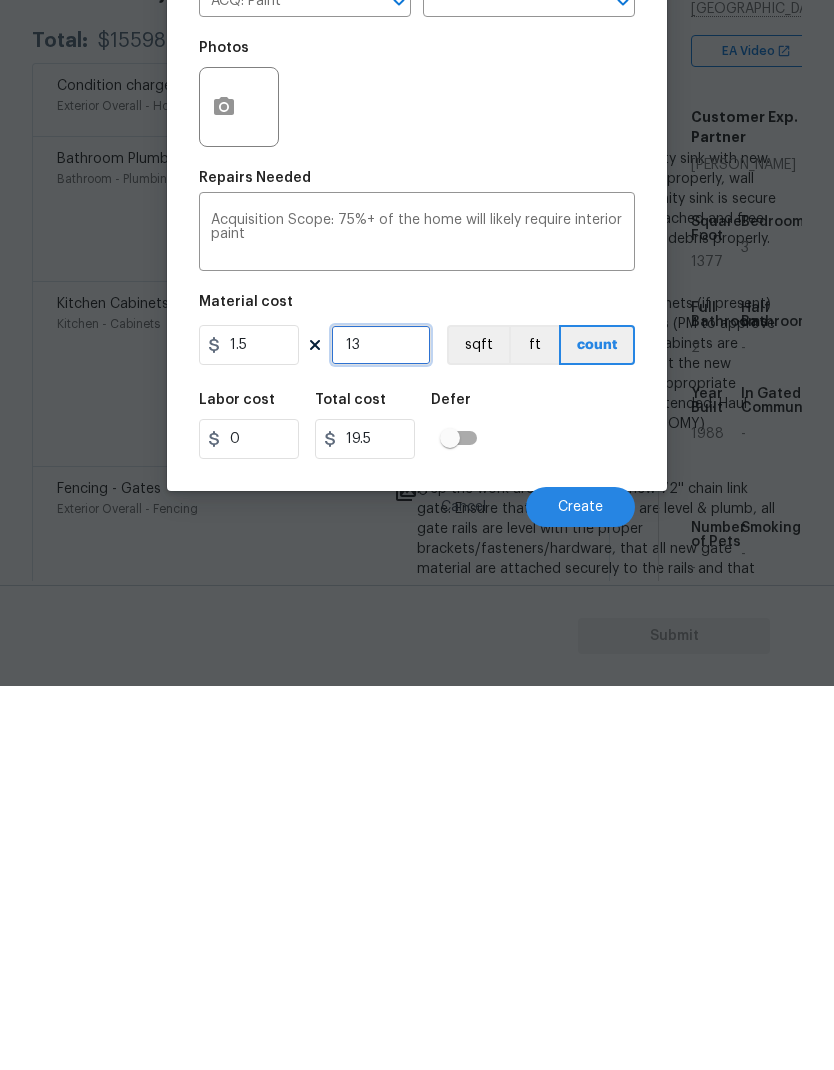 type on "137" 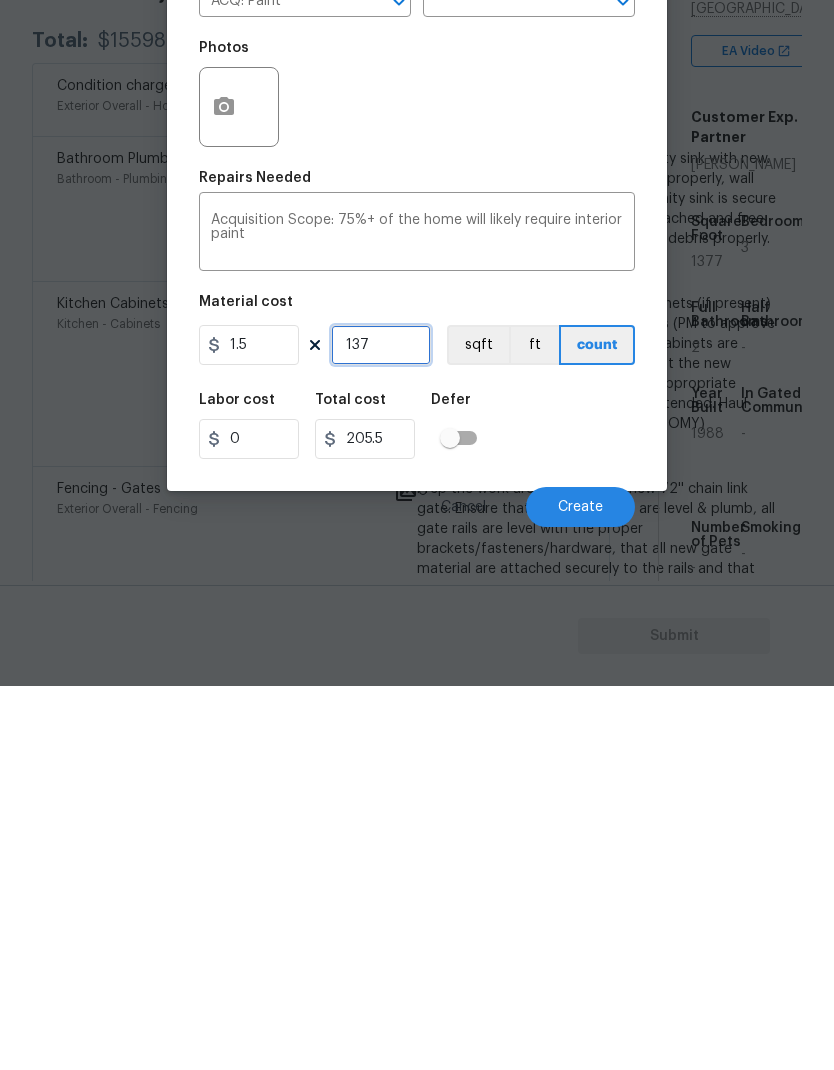 type on "1377" 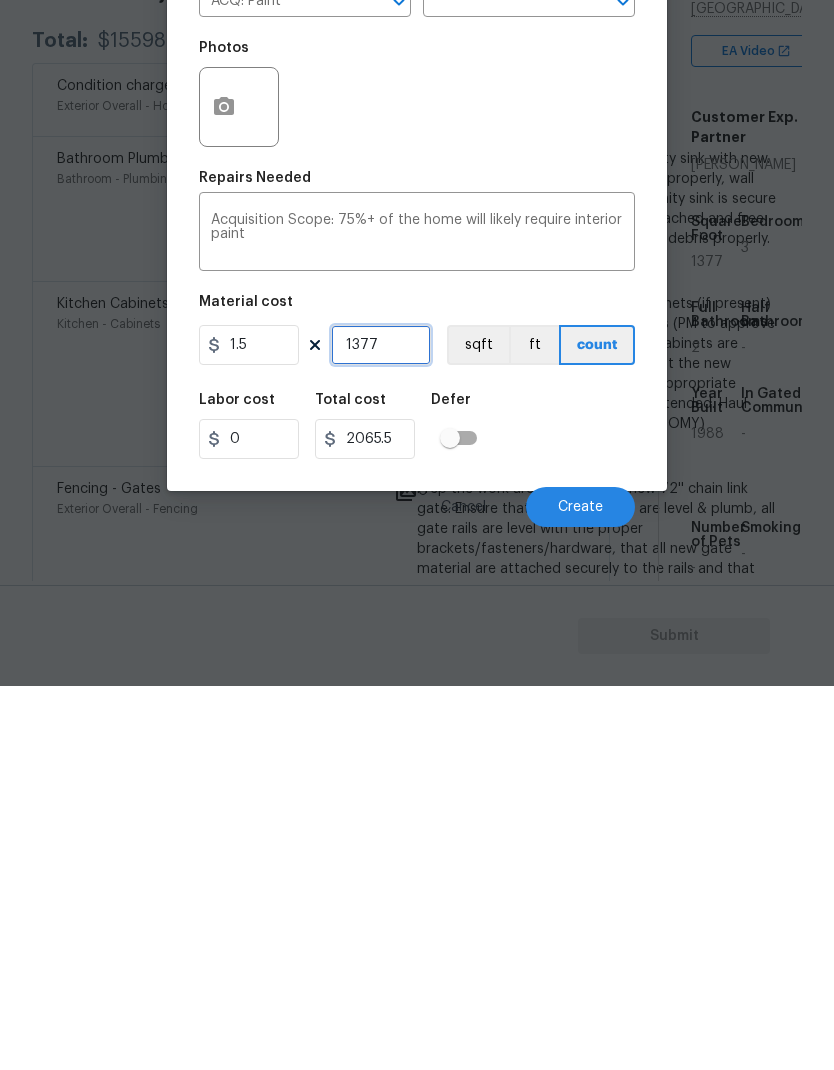 type on "1377" 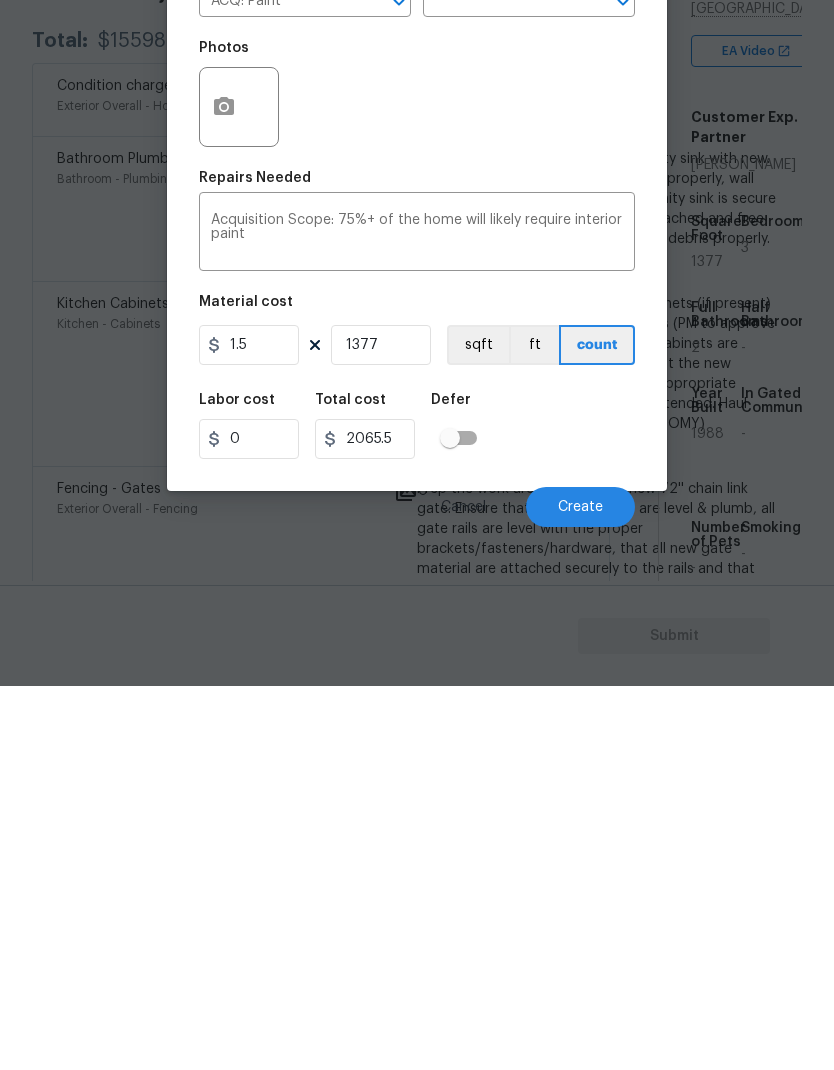 click on "Create" at bounding box center [580, 891] 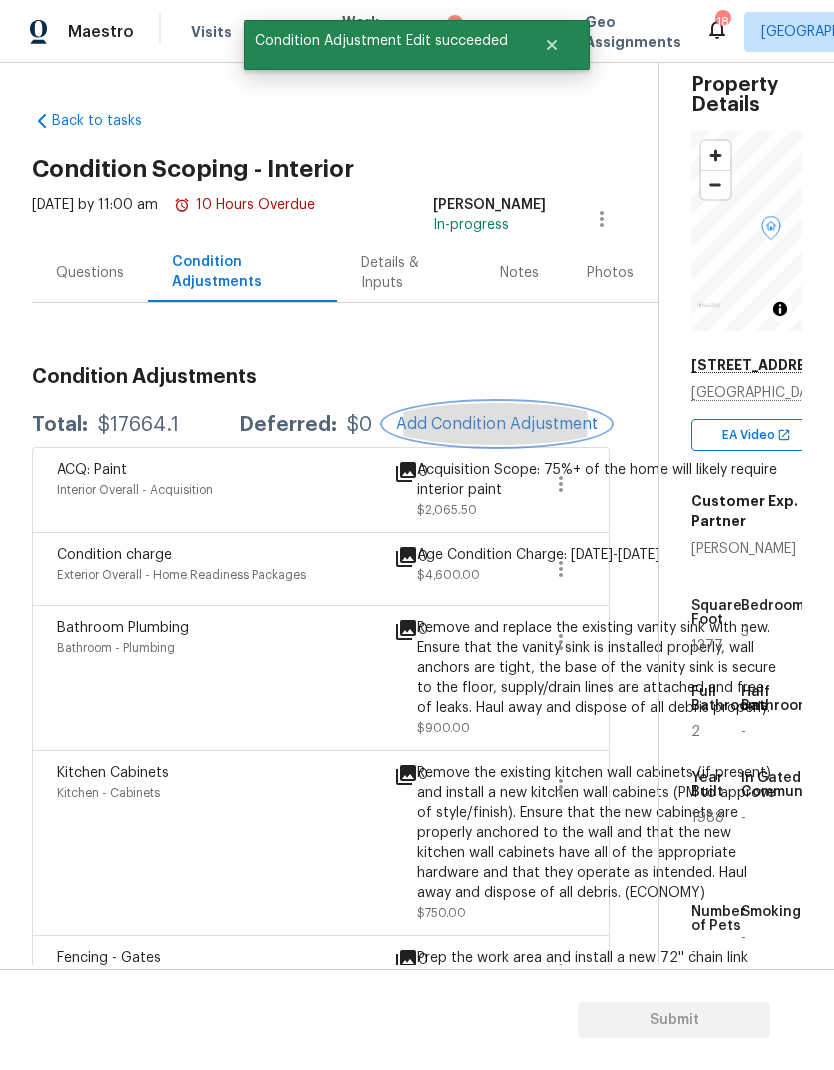 click on "Add Condition Adjustment" at bounding box center (497, 424) 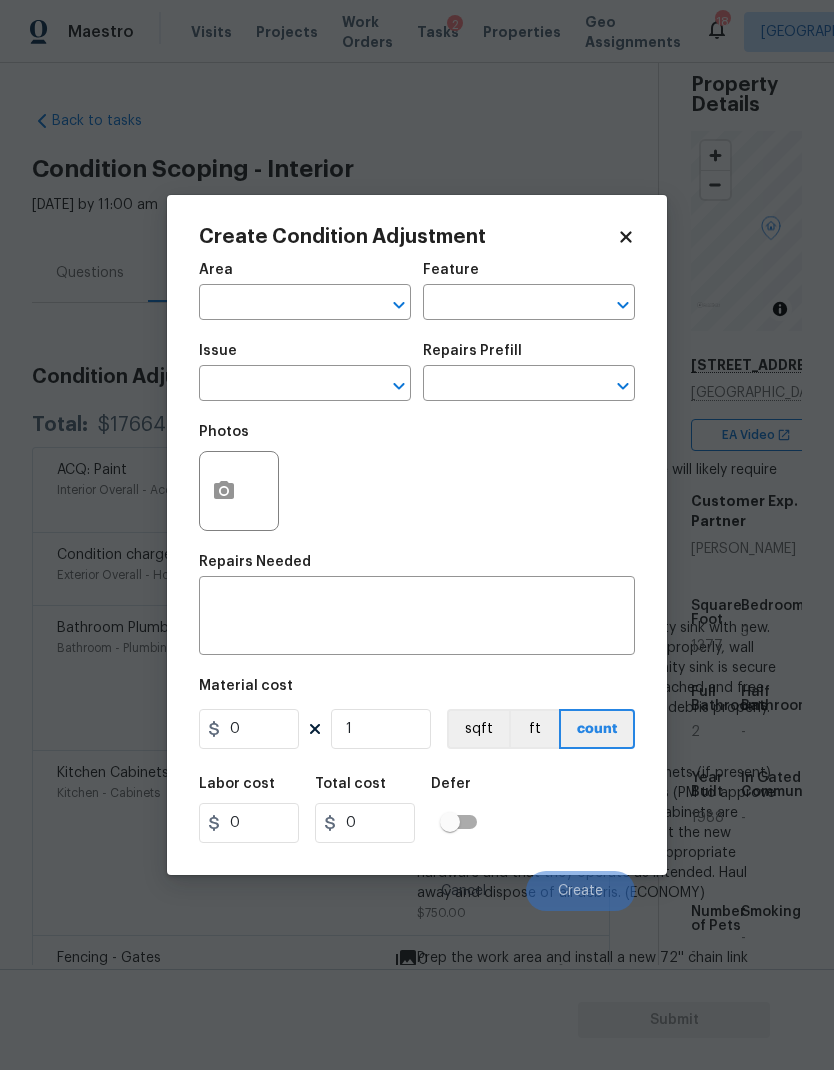 click at bounding box center (501, 304) 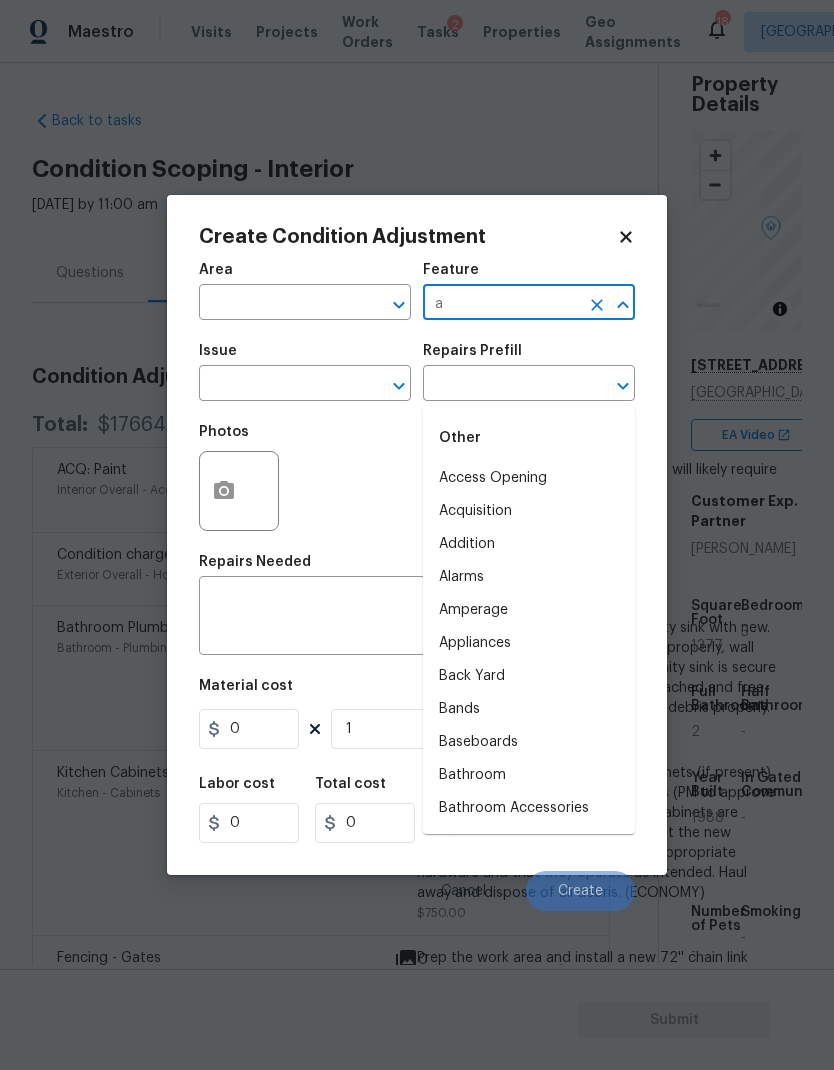 click on "Acquisition" at bounding box center [529, 511] 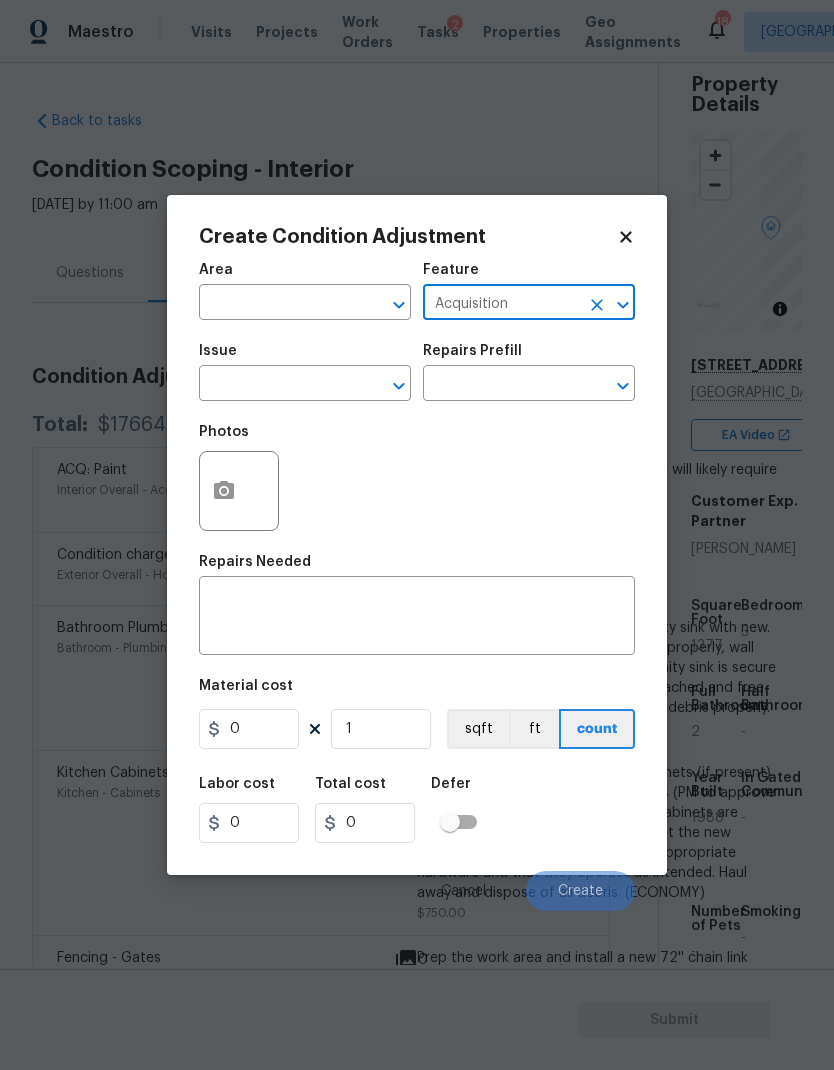 click at bounding box center [277, 385] 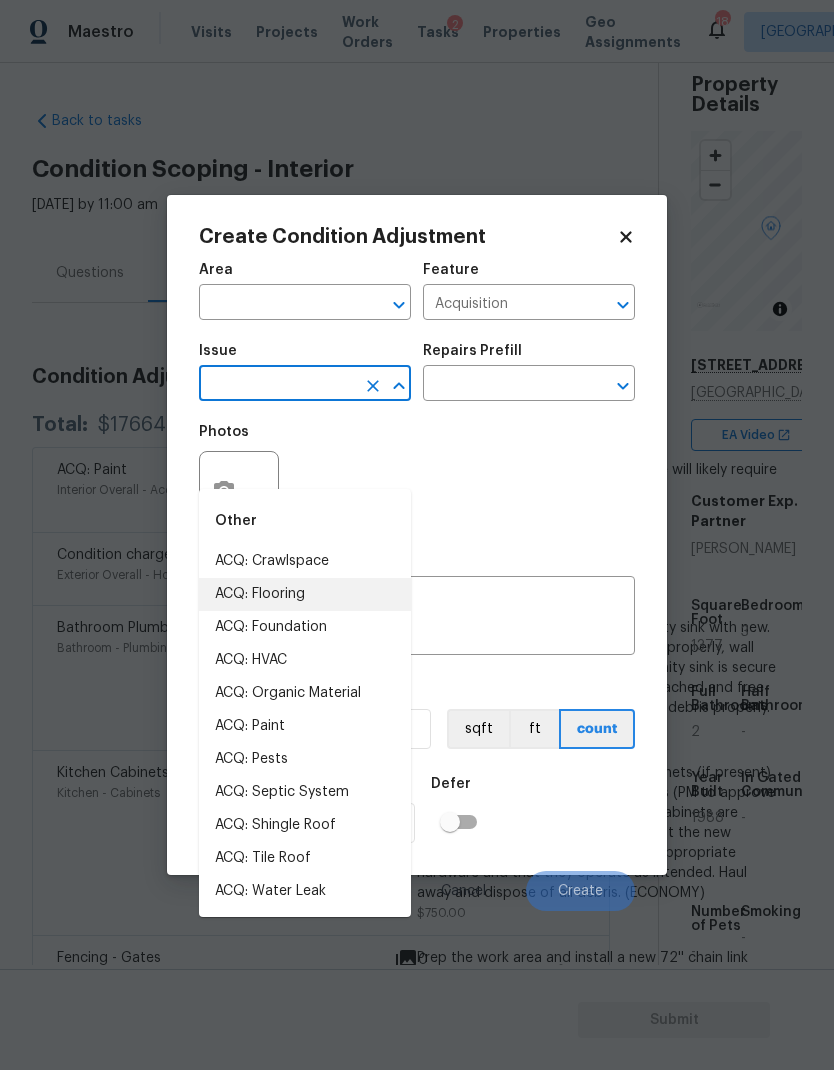 click on "ACQ: Flooring" at bounding box center (305, 594) 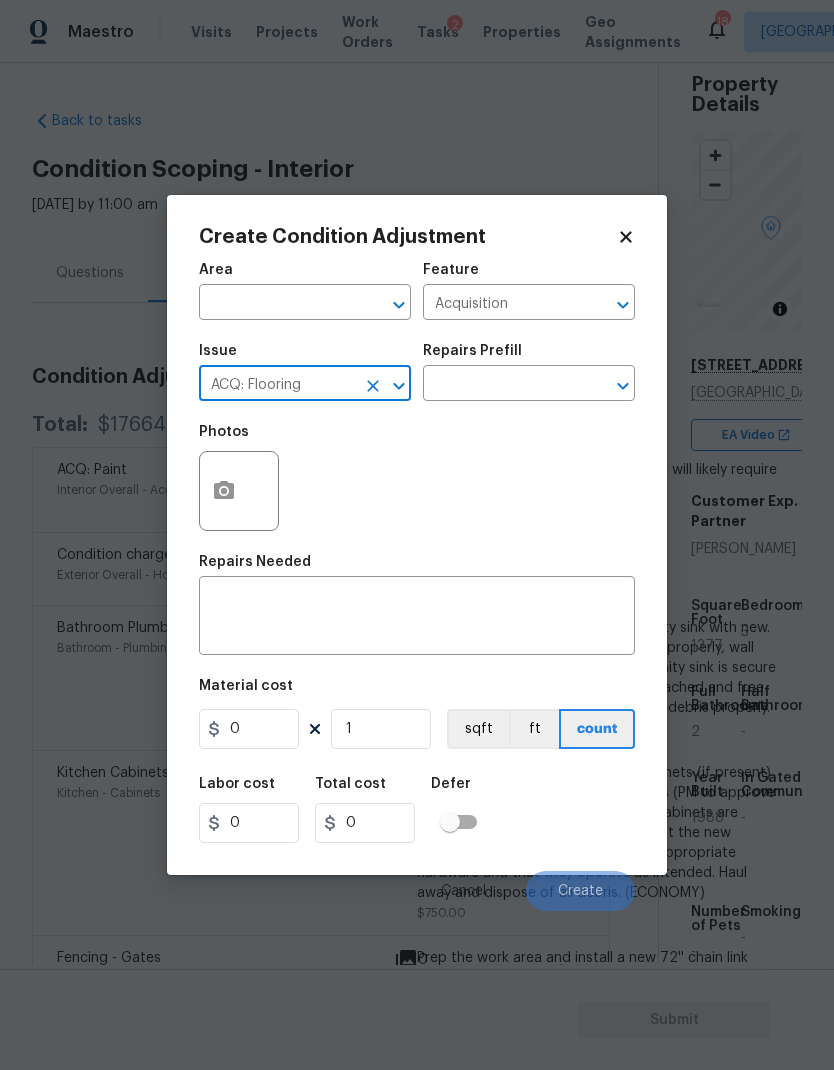 click at bounding box center (501, 385) 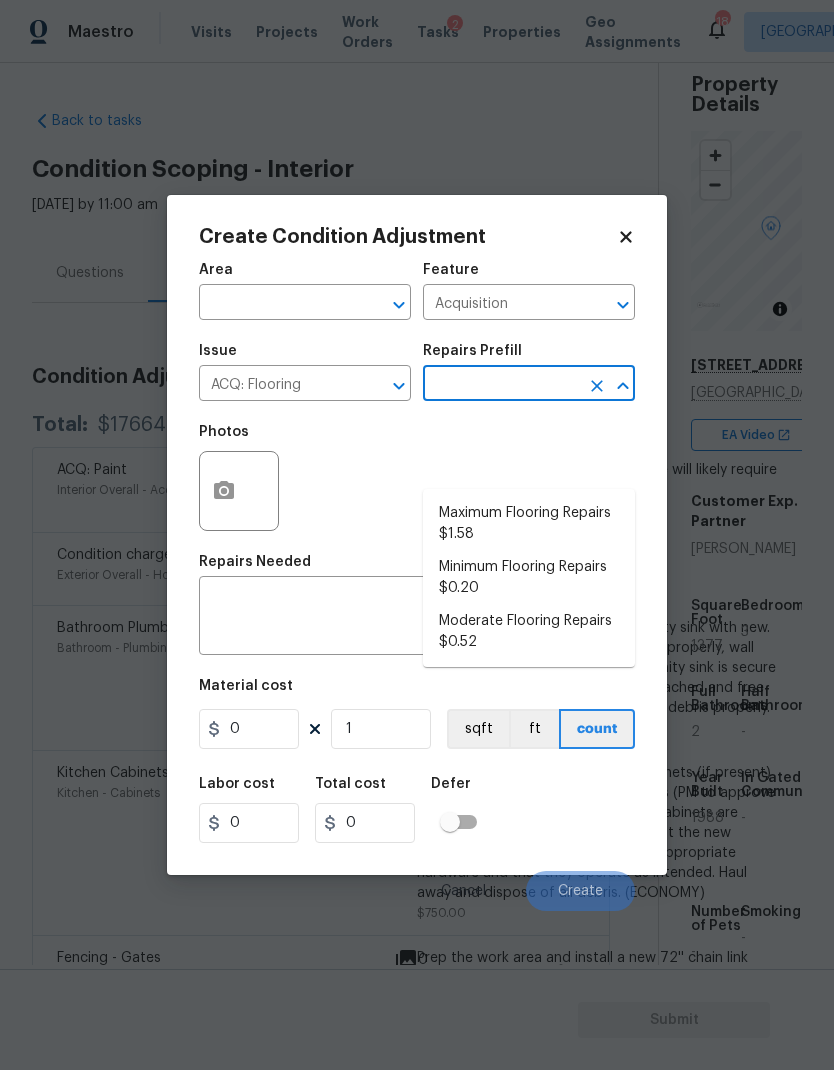 click on "Maximum Flooring Repairs $1.58" at bounding box center [529, 524] 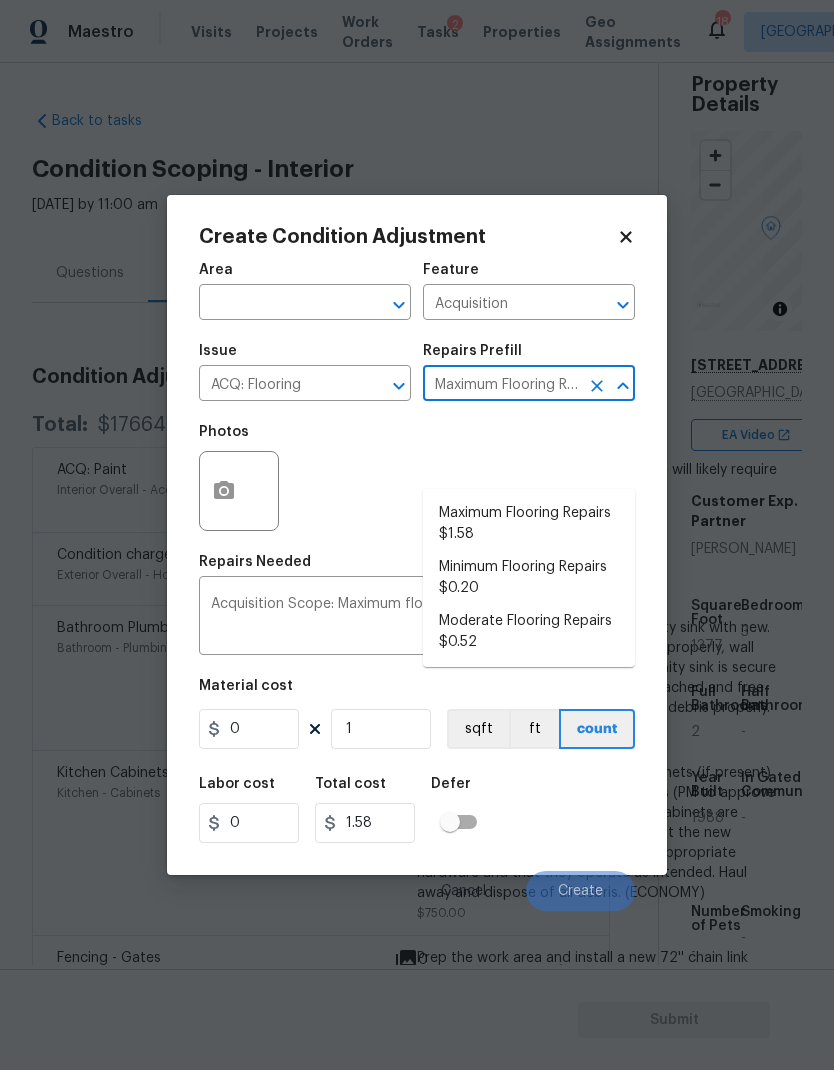 type 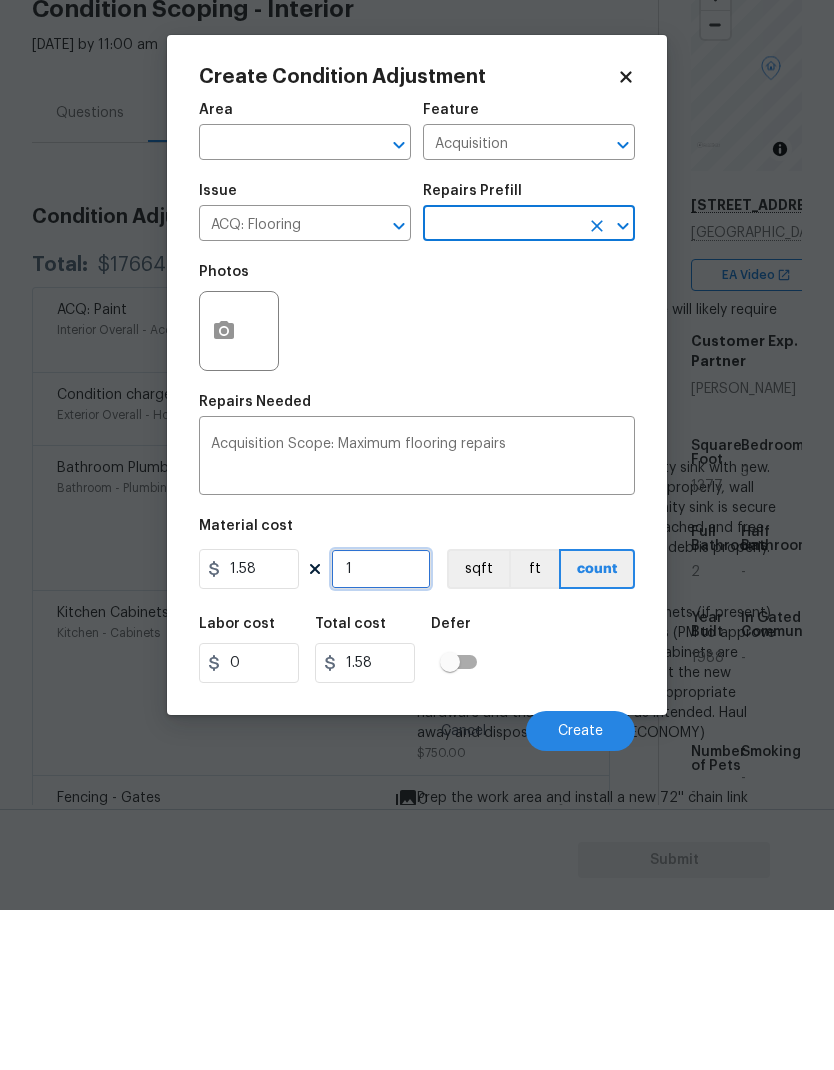 click on "1" at bounding box center [381, 729] 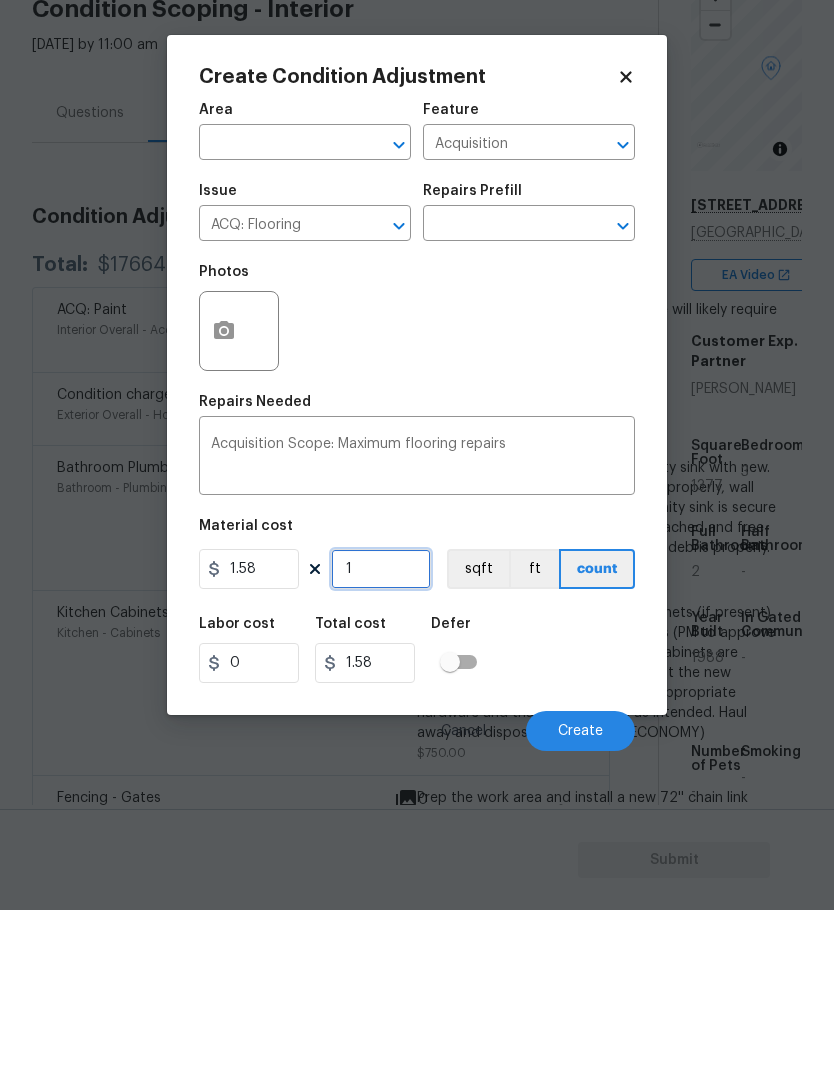 type on "13" 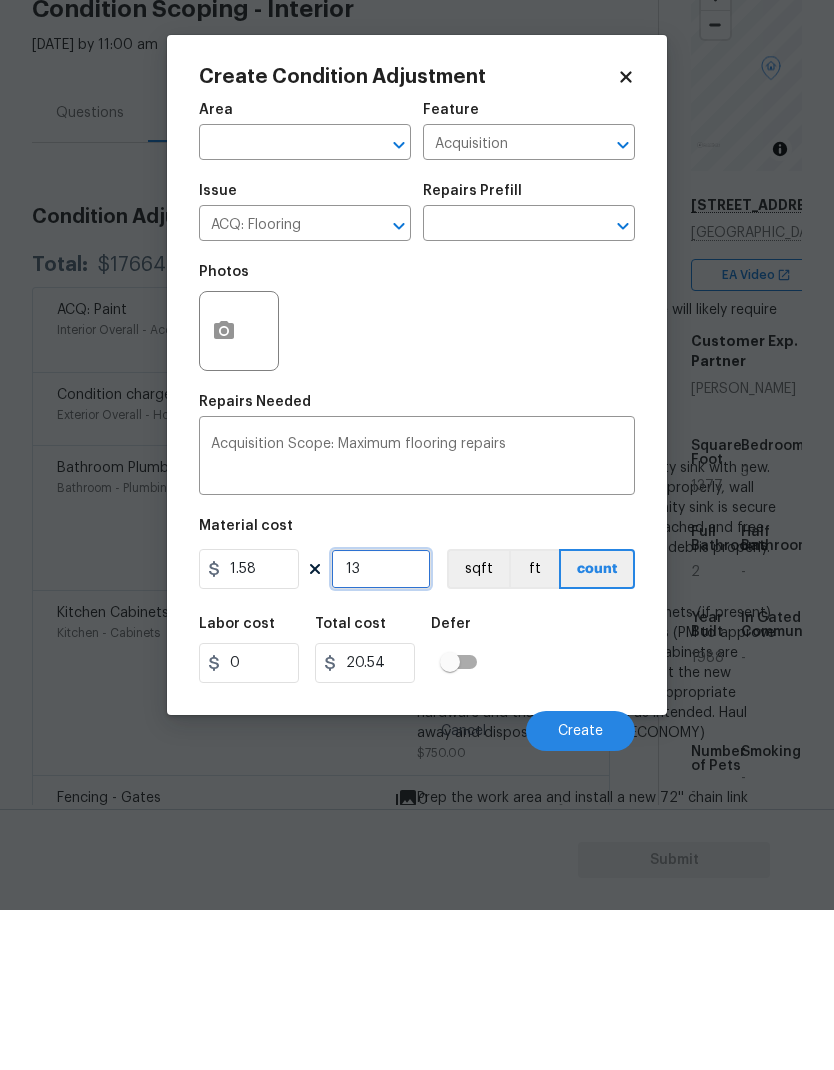 type on "137" 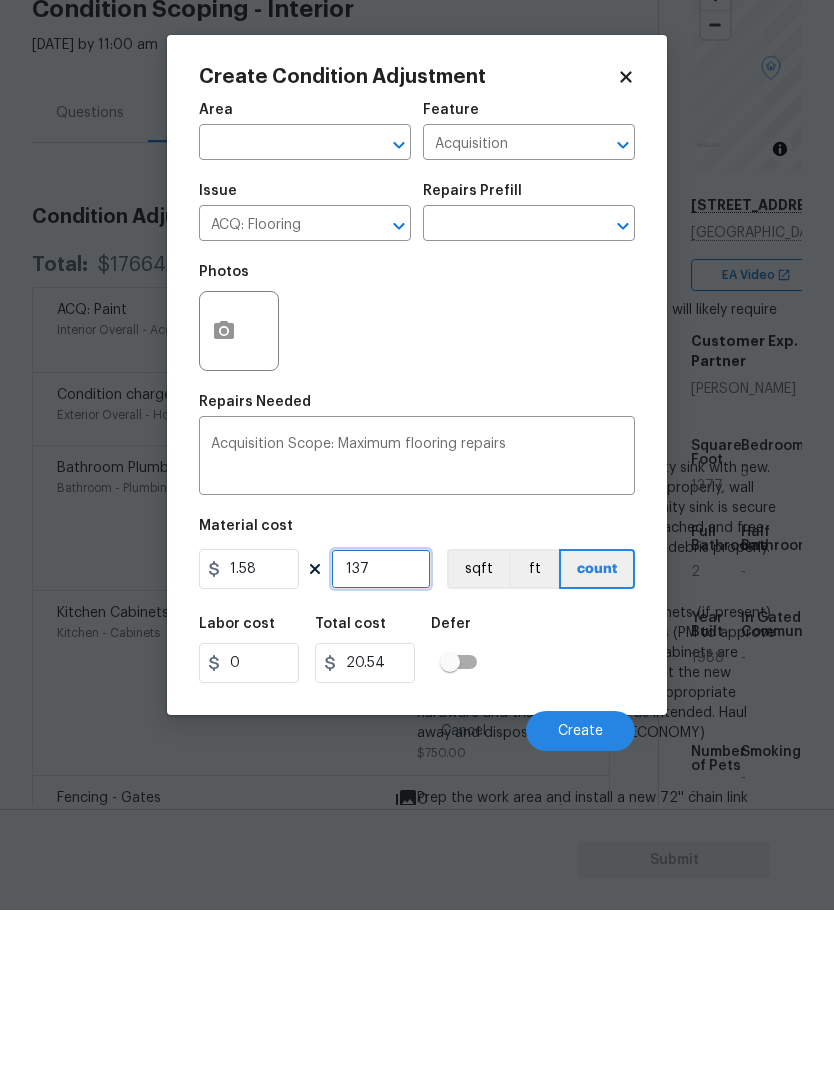 type on "216.46" 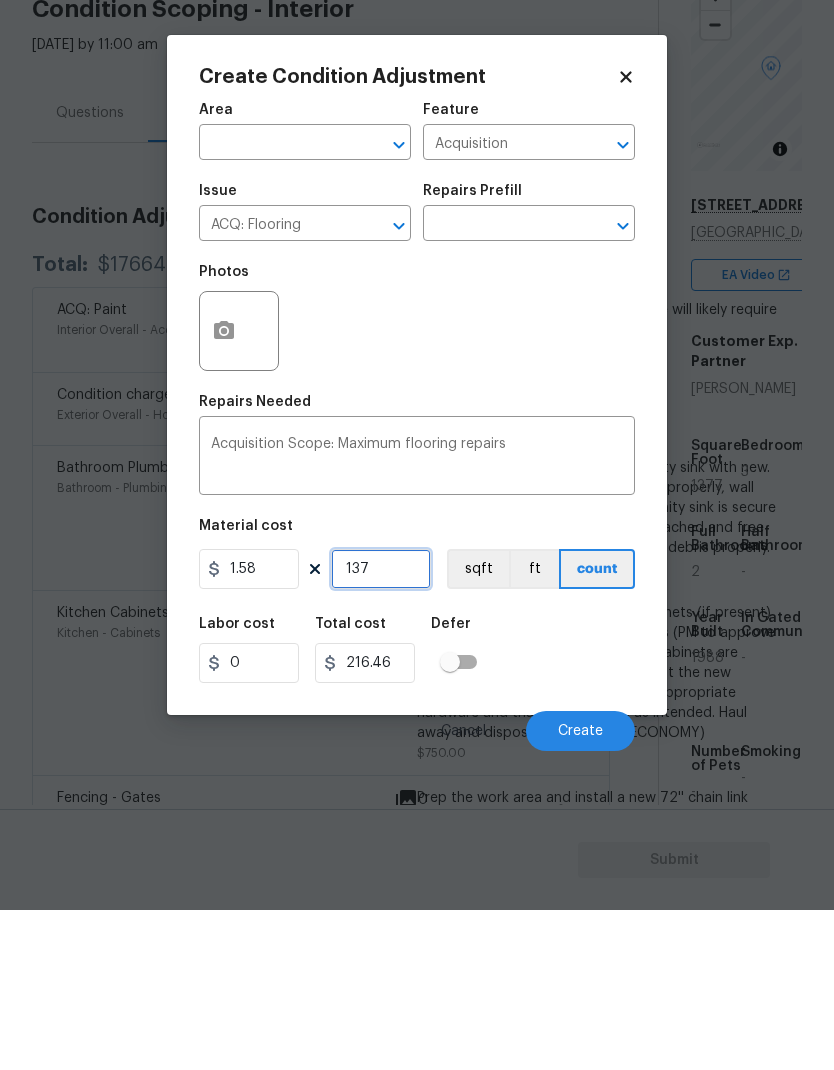 type on "13" 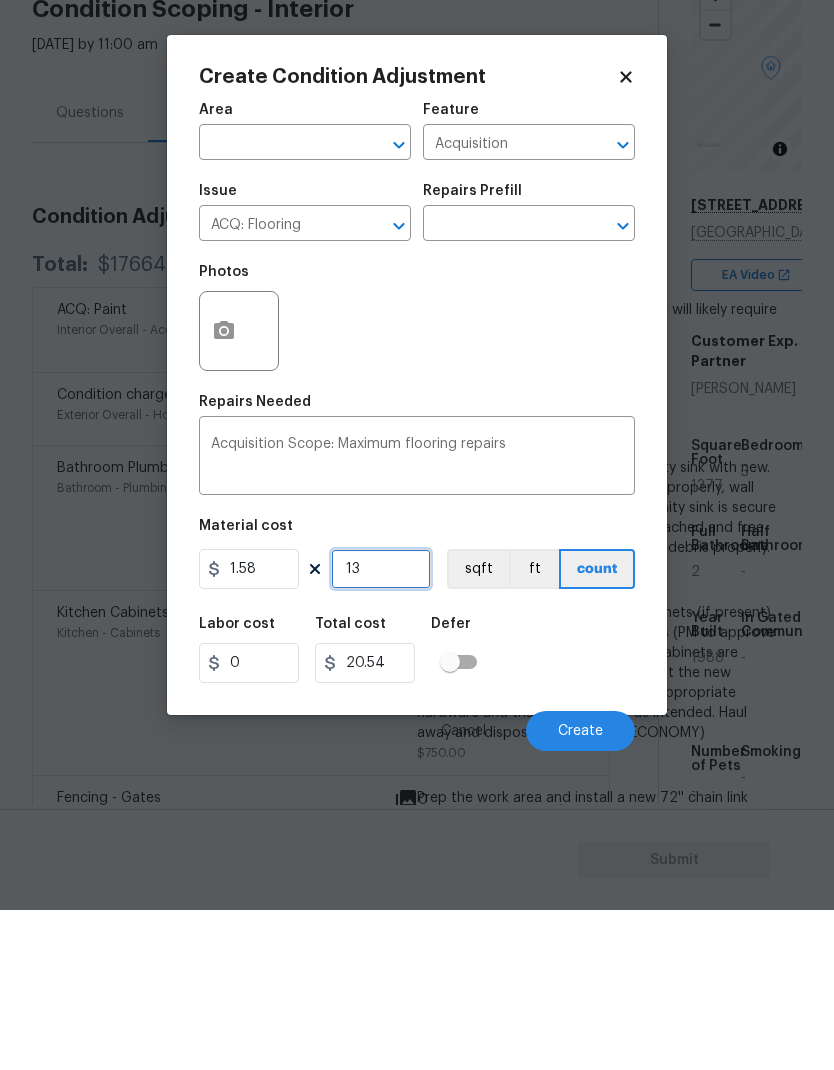 type on "133" 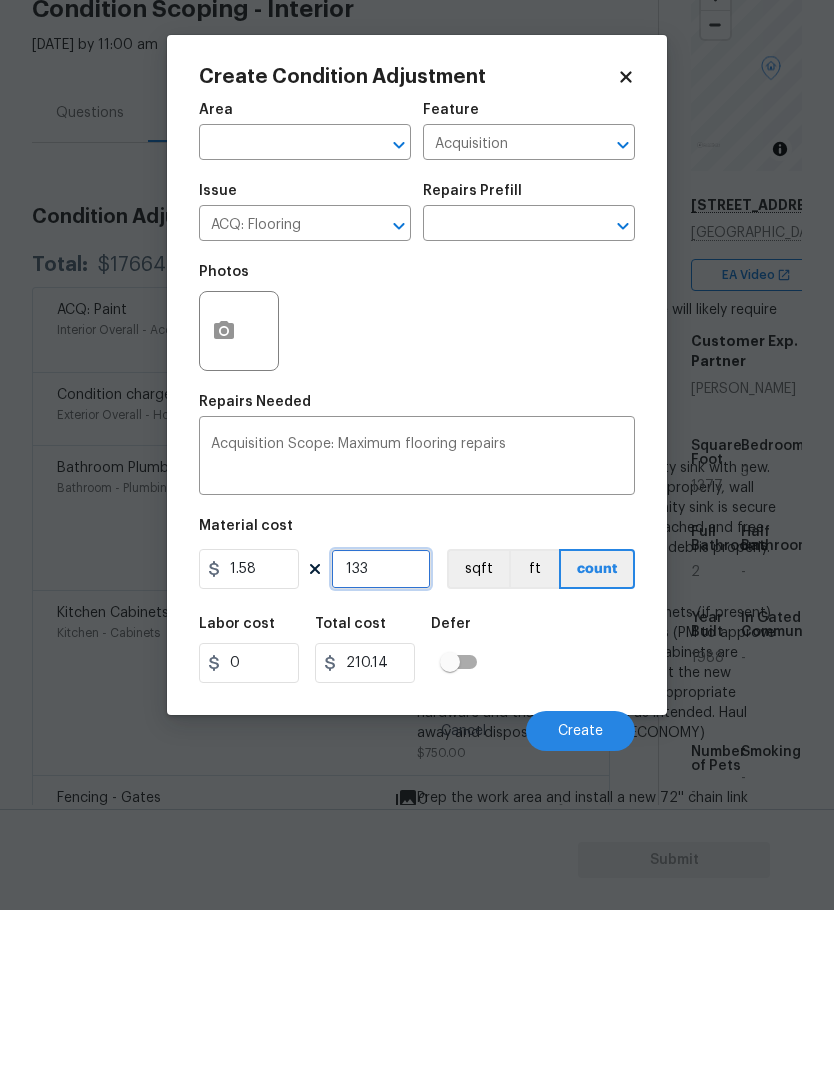 type on "1337" 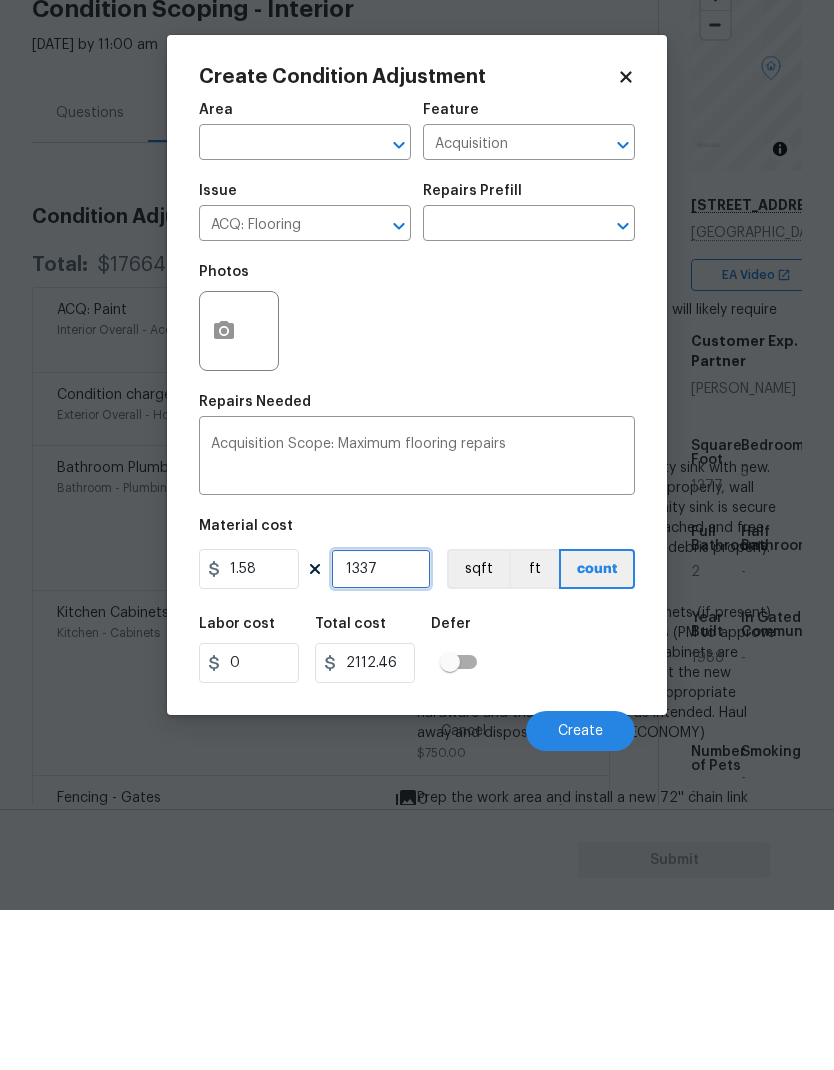 type on "1337" 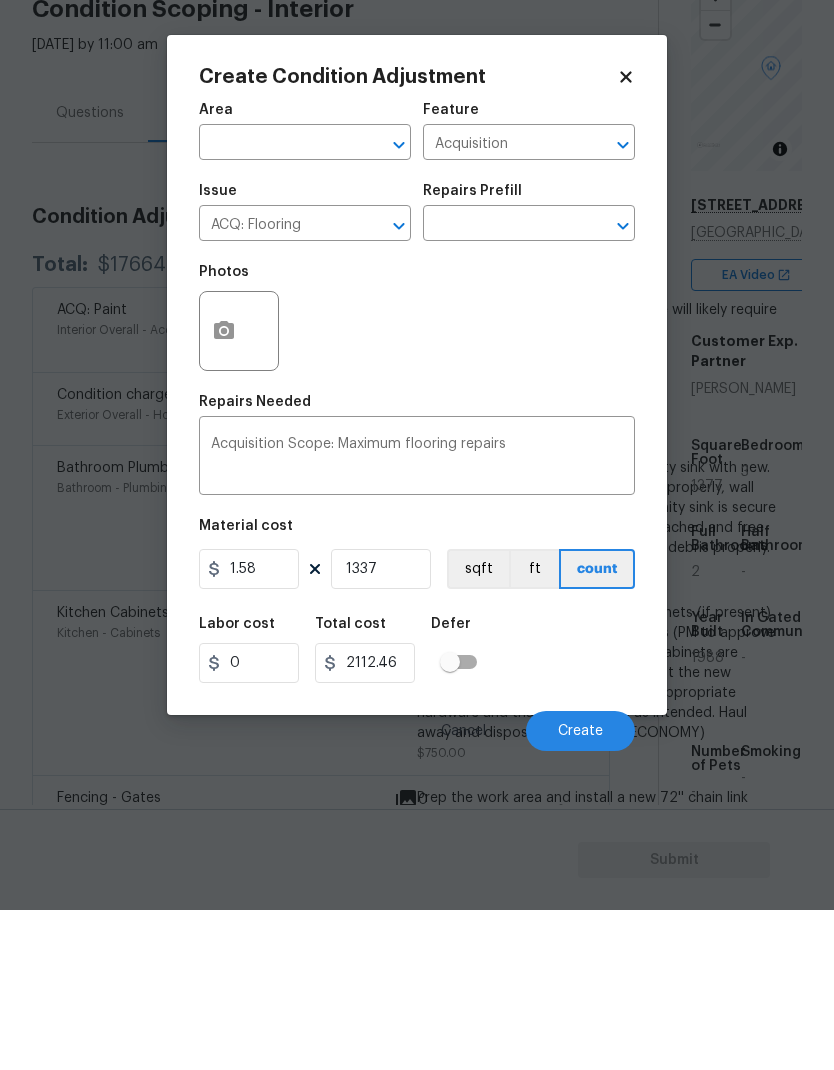click on "Labor cost 0 Total cost 2112.46 Defer" at bounding box center (417, 810) 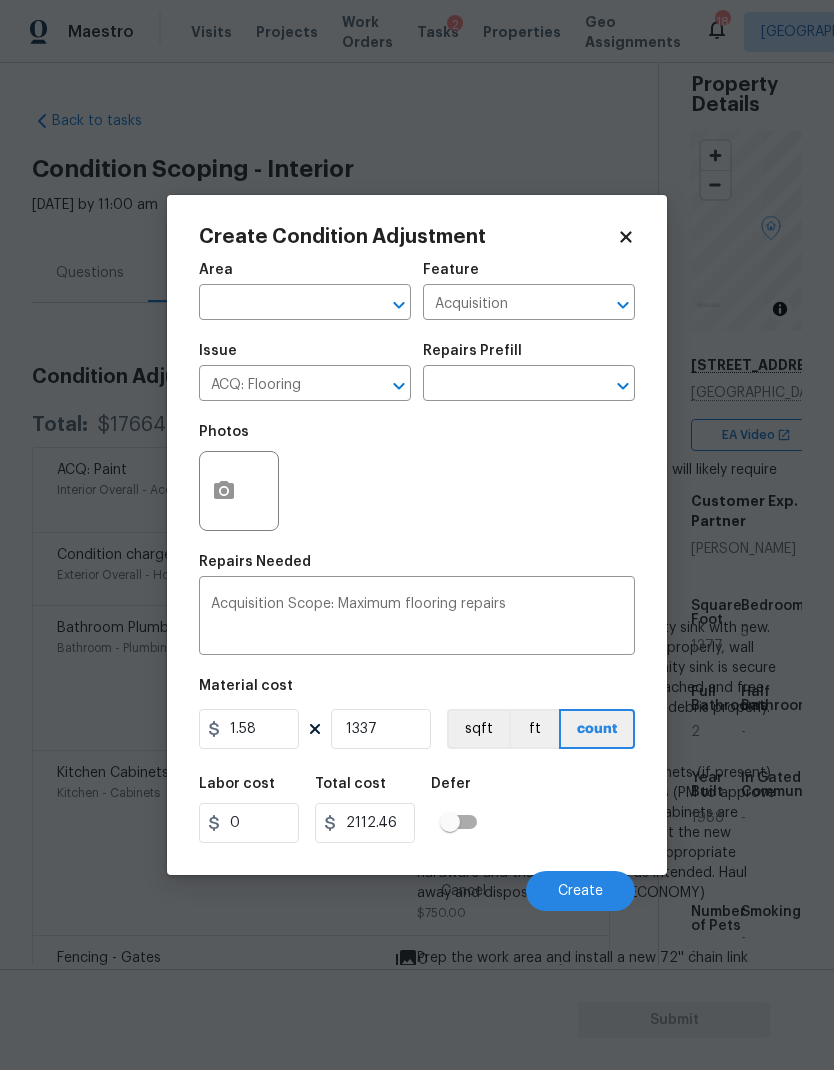 click on "Create" at bounding box center (580, 891) 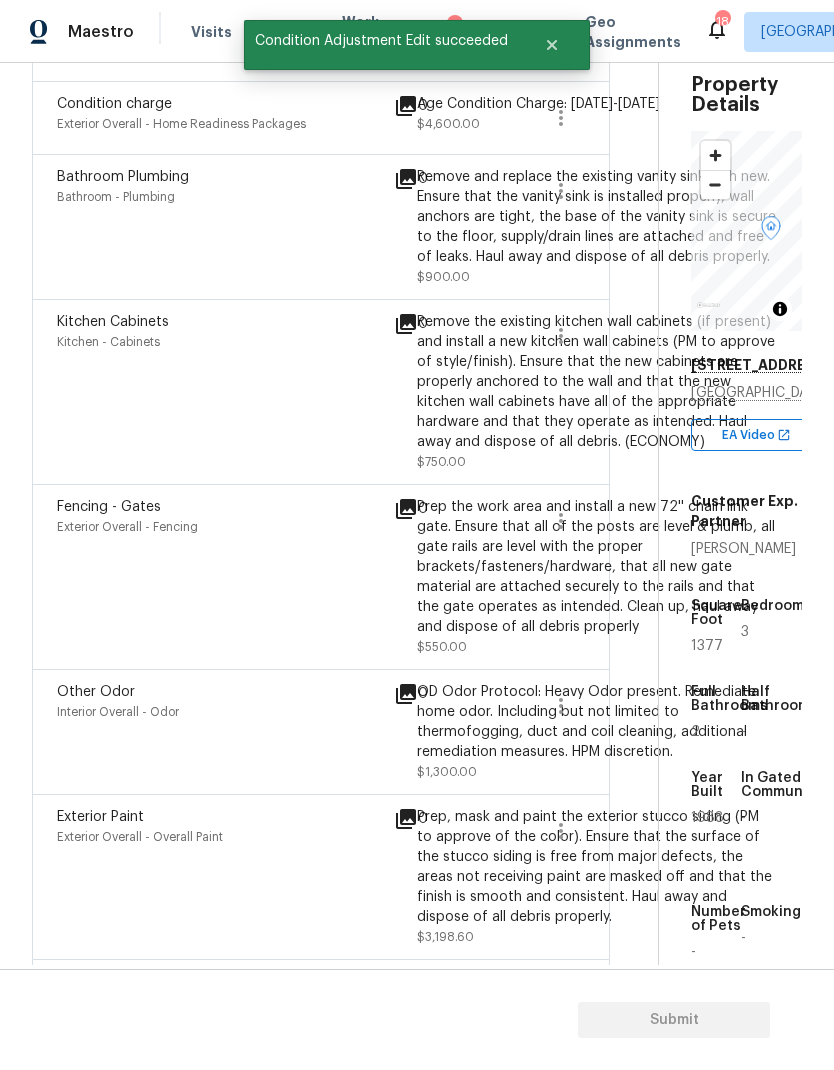 scroll, scrollTop: 530, scrollLeft: 0, axis: vertical 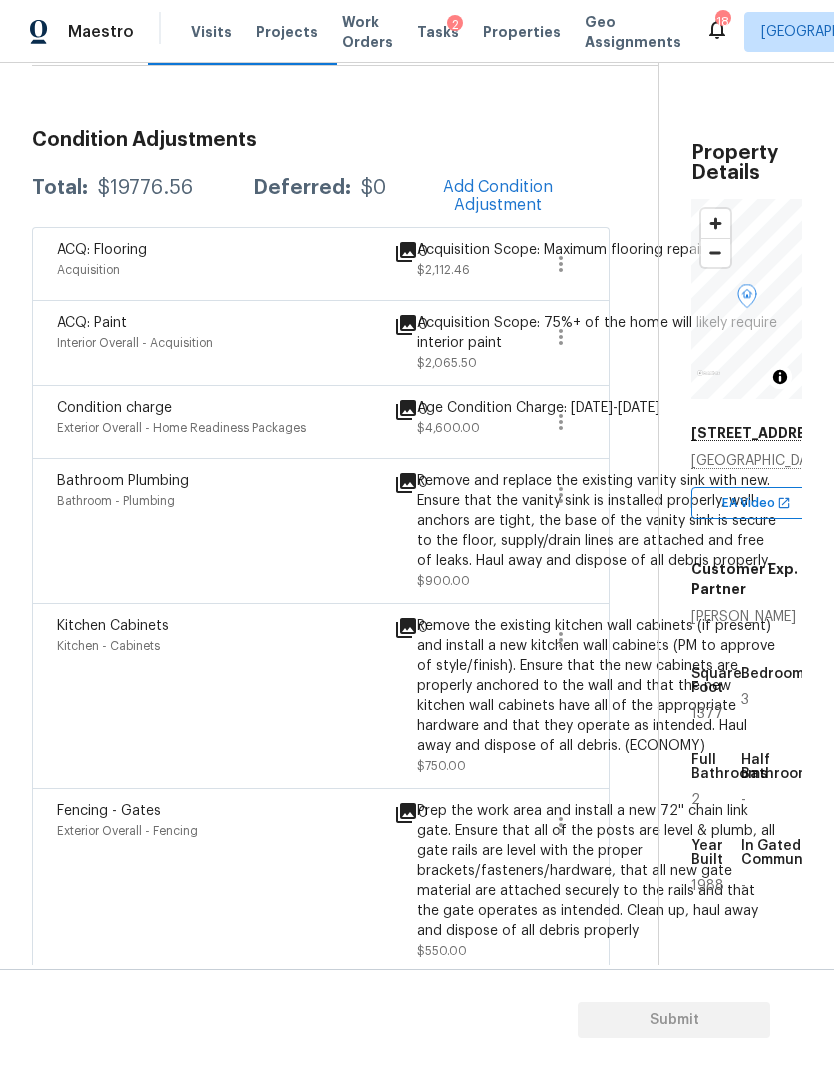 click at bounding box center (561, 531) 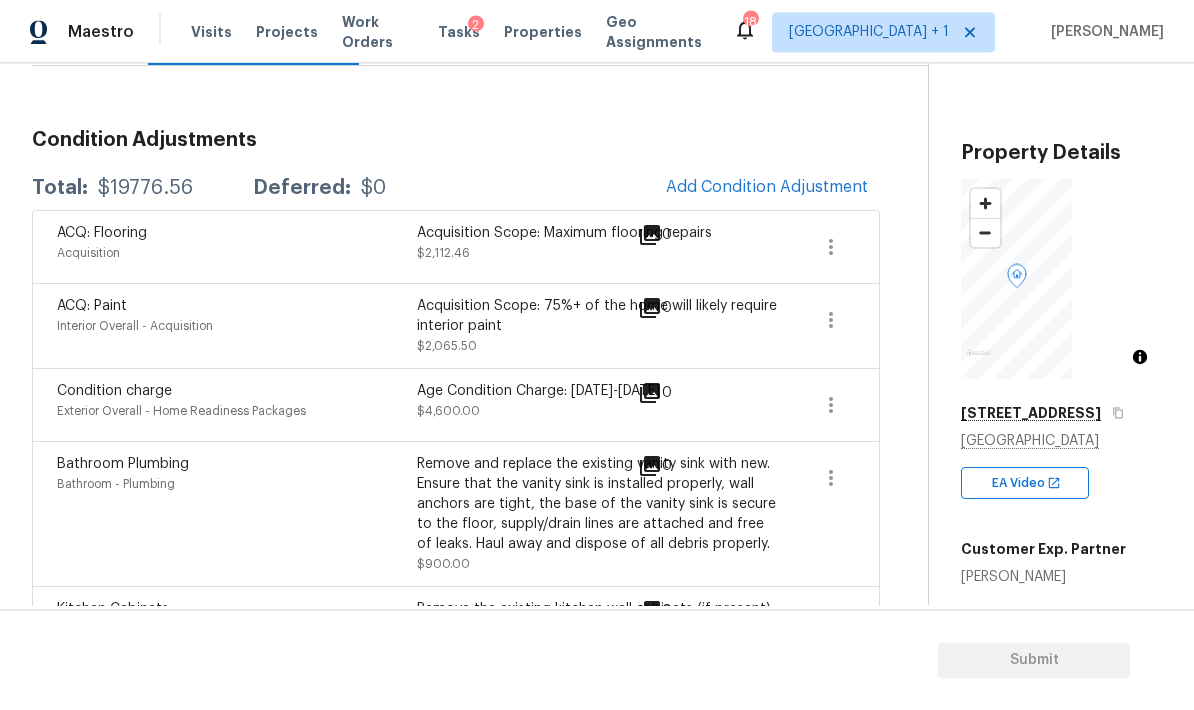 scroll, scrollTop: 34, scrollLeft: 0, axis: vertical 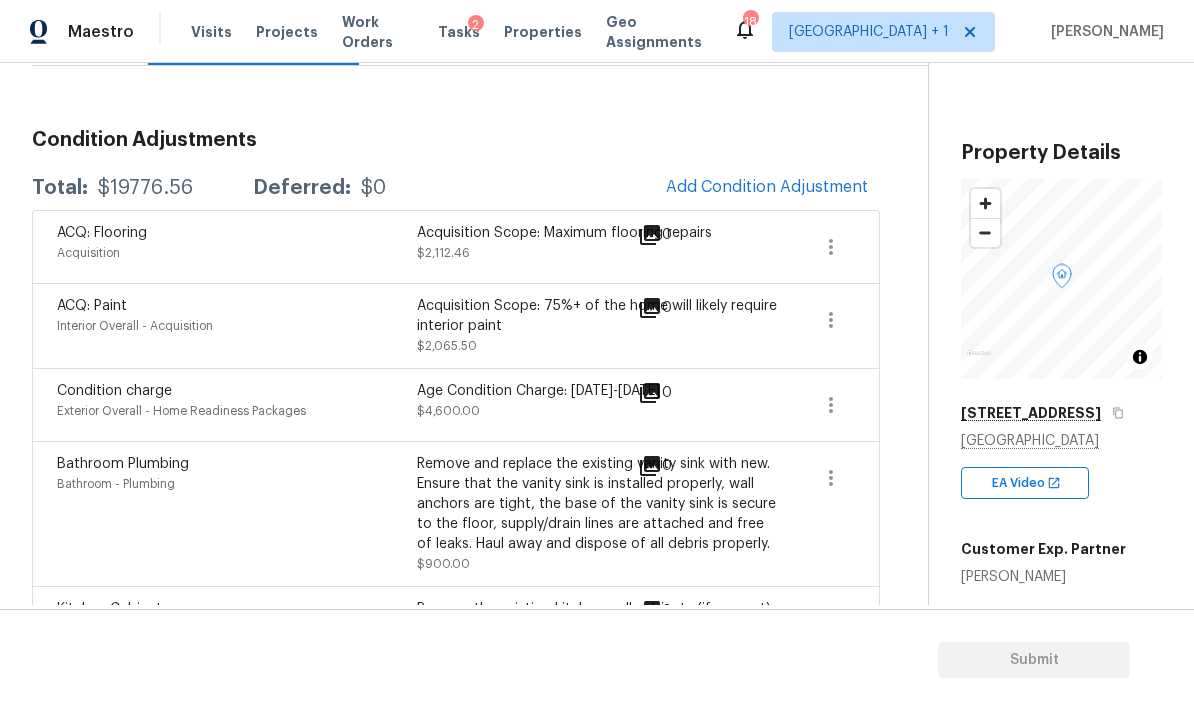 click on "Remove and replace the existing vanity sink with new. Ensure that the vanity sink is installed properly, wall anchors are tight, the base of the vanity sink is secure to the floor, supply/drain lines are attached and free of leaks. Haul away and dispose of all debris properly." at bounding box center (597, 504) 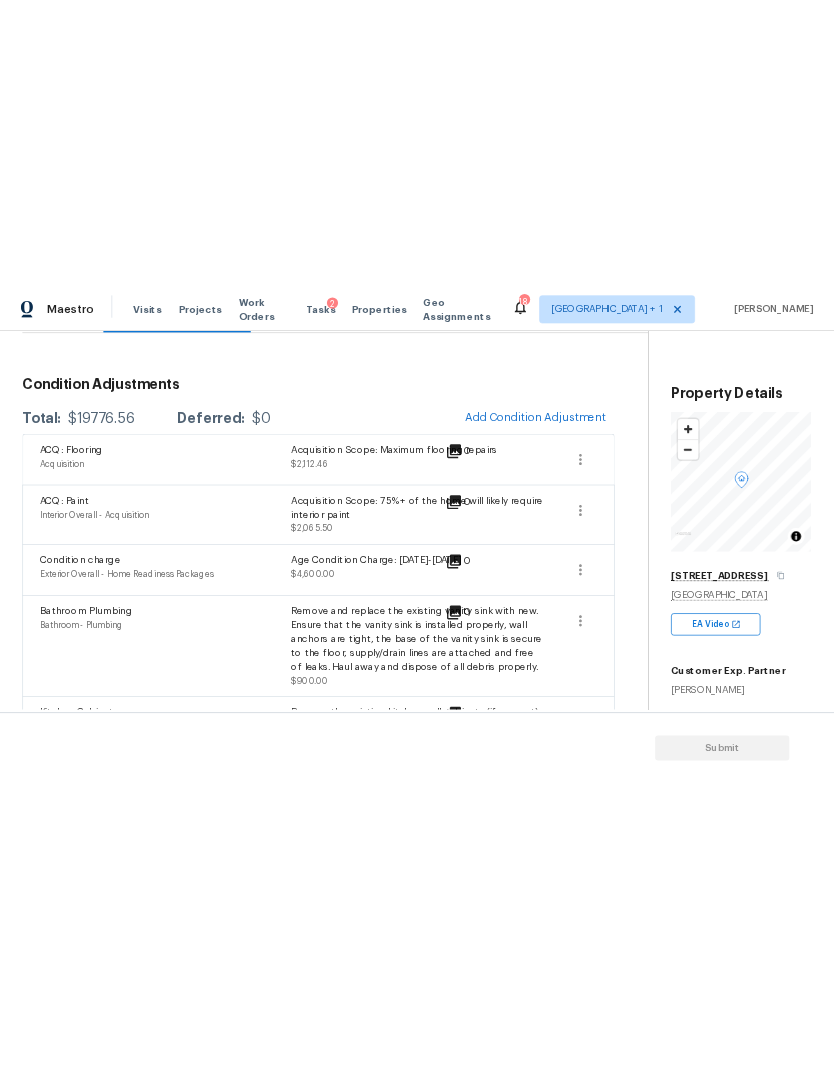 scroll, scrollTop: 0, scrollLeft: 0, axis: both 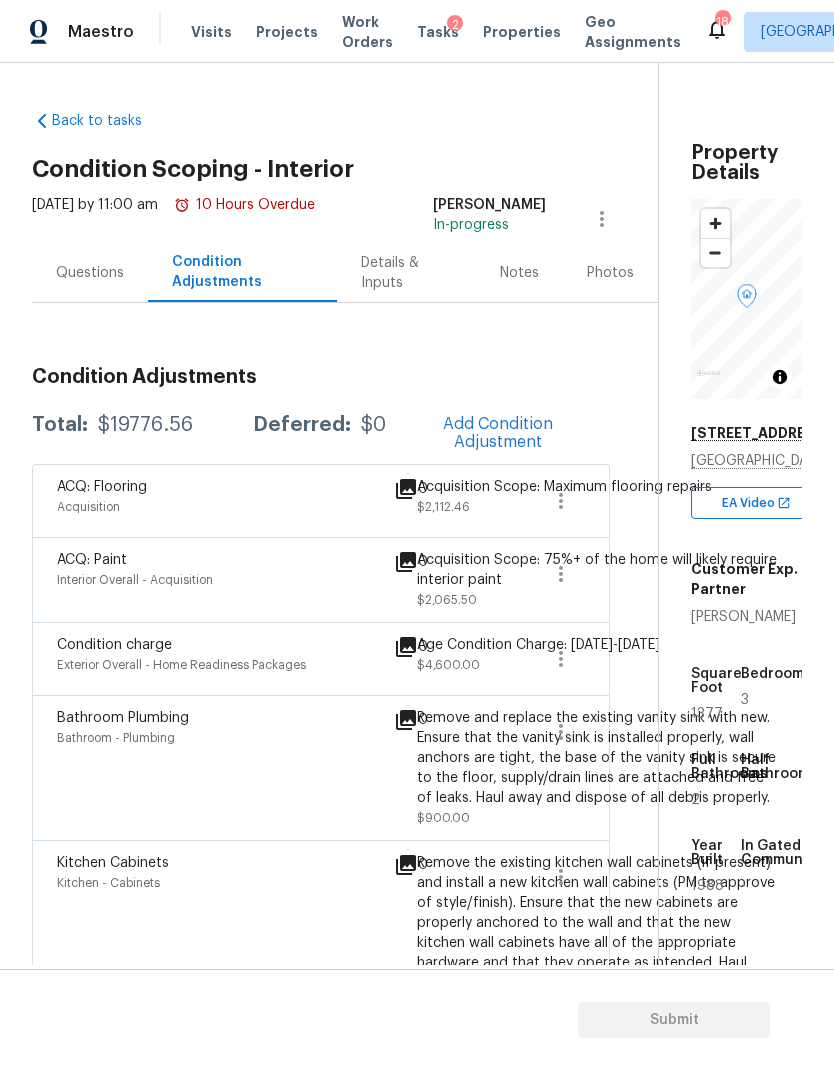 click on "Questions" at bounding box center [90, 273] 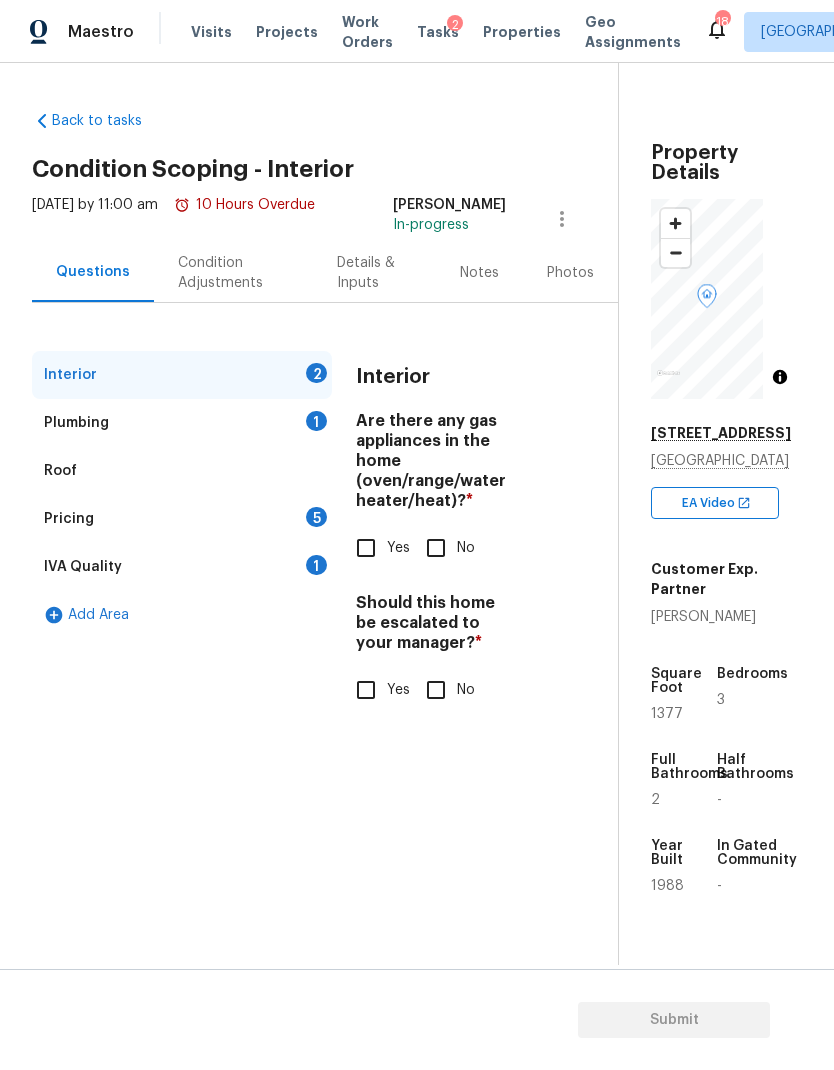 click on "Yes" at bounding box center [366, 548] 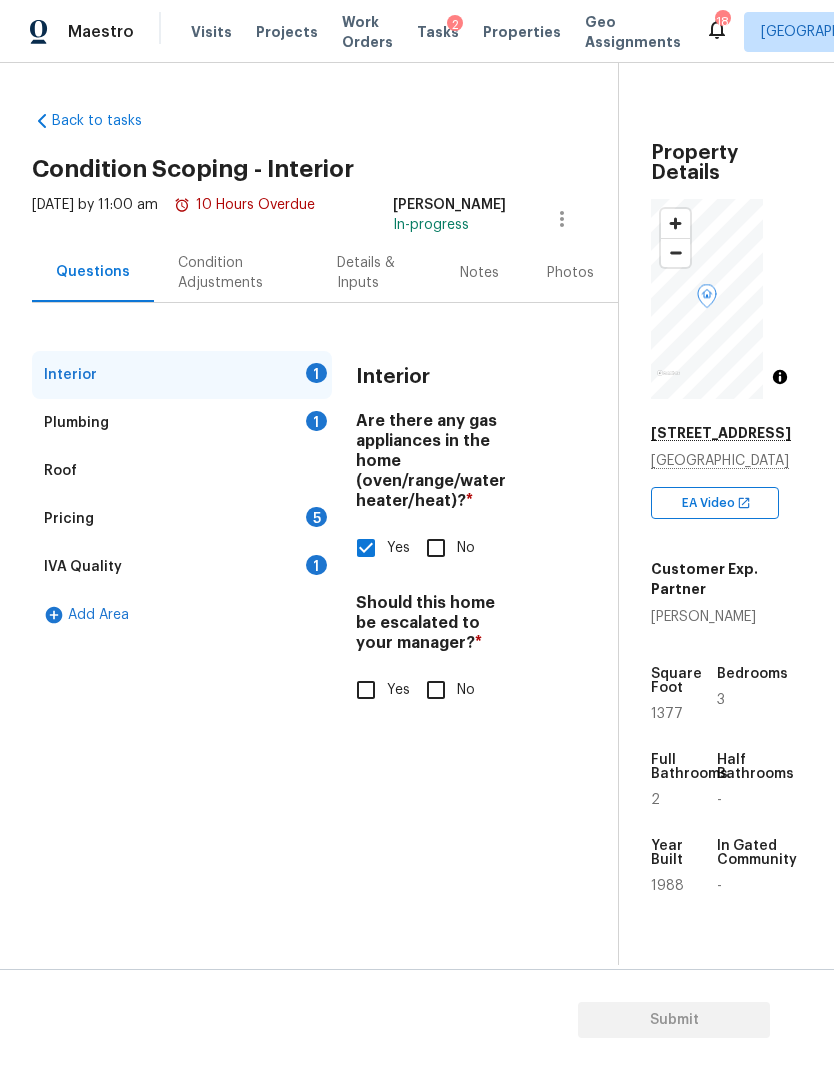 click on "No" at bounding box center (436, 690) 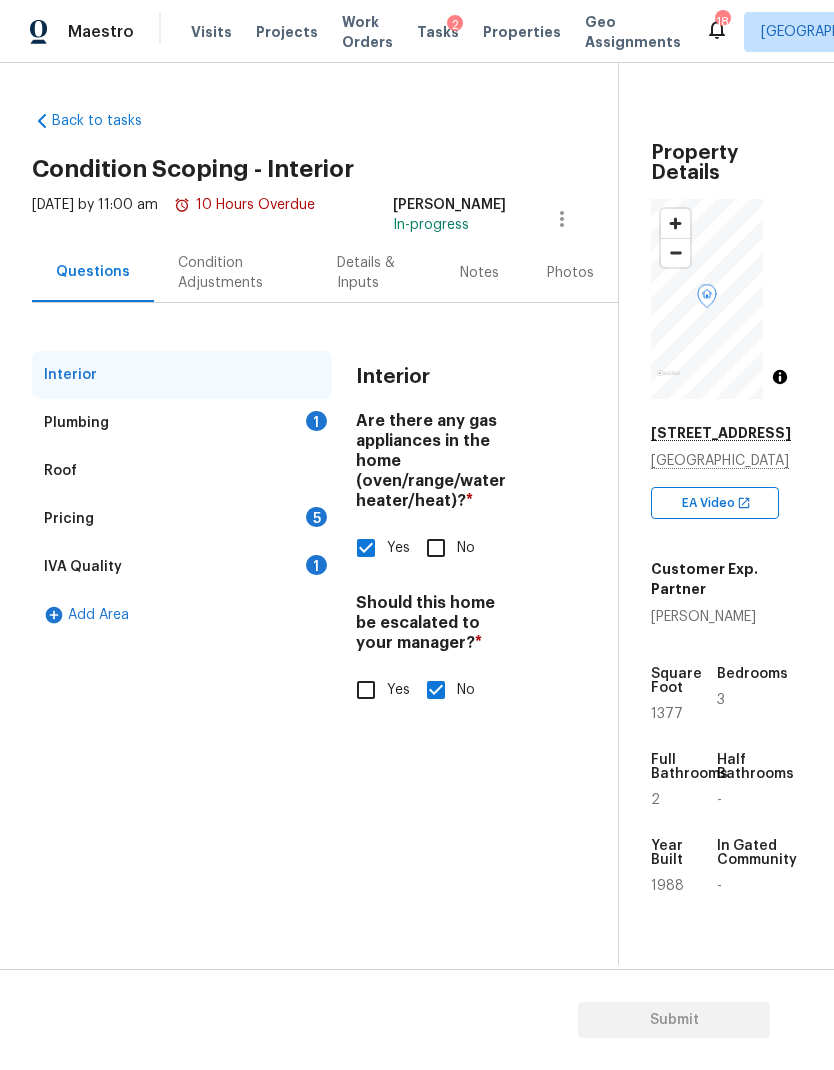 click on "Plumbing 1" at bounding box center [182, 423] 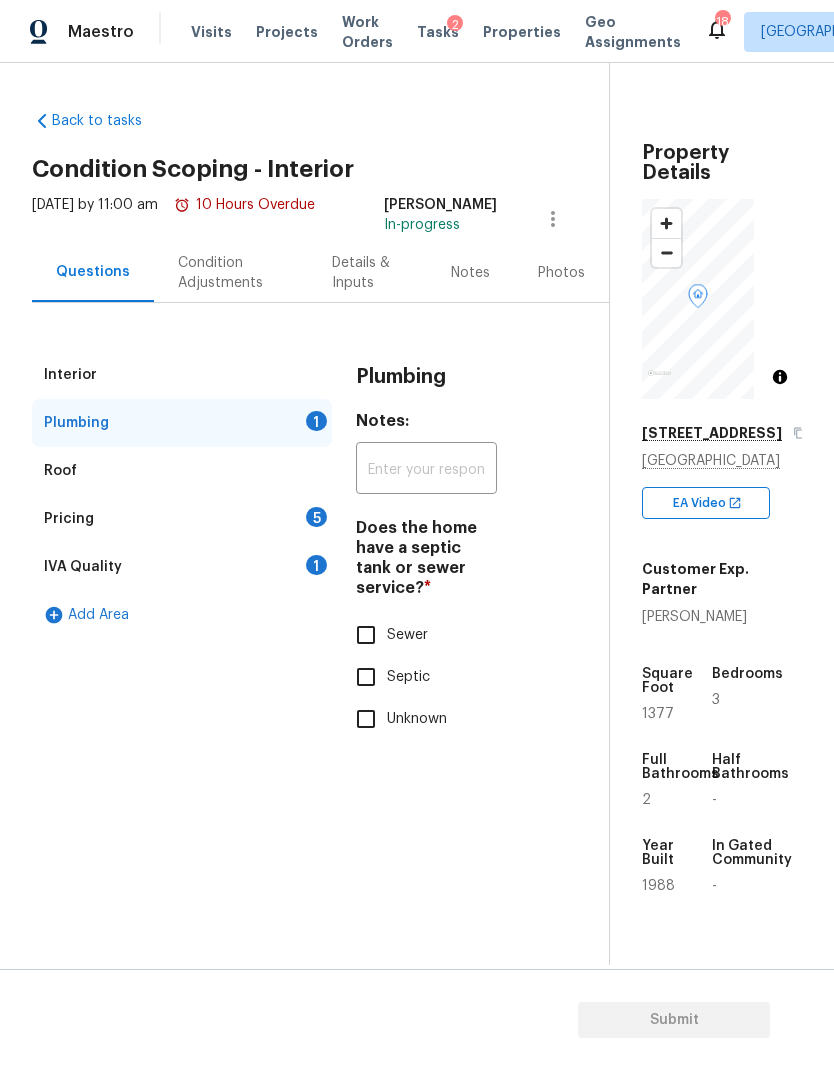 click on "Sewer" at bounding box center (366, 635) 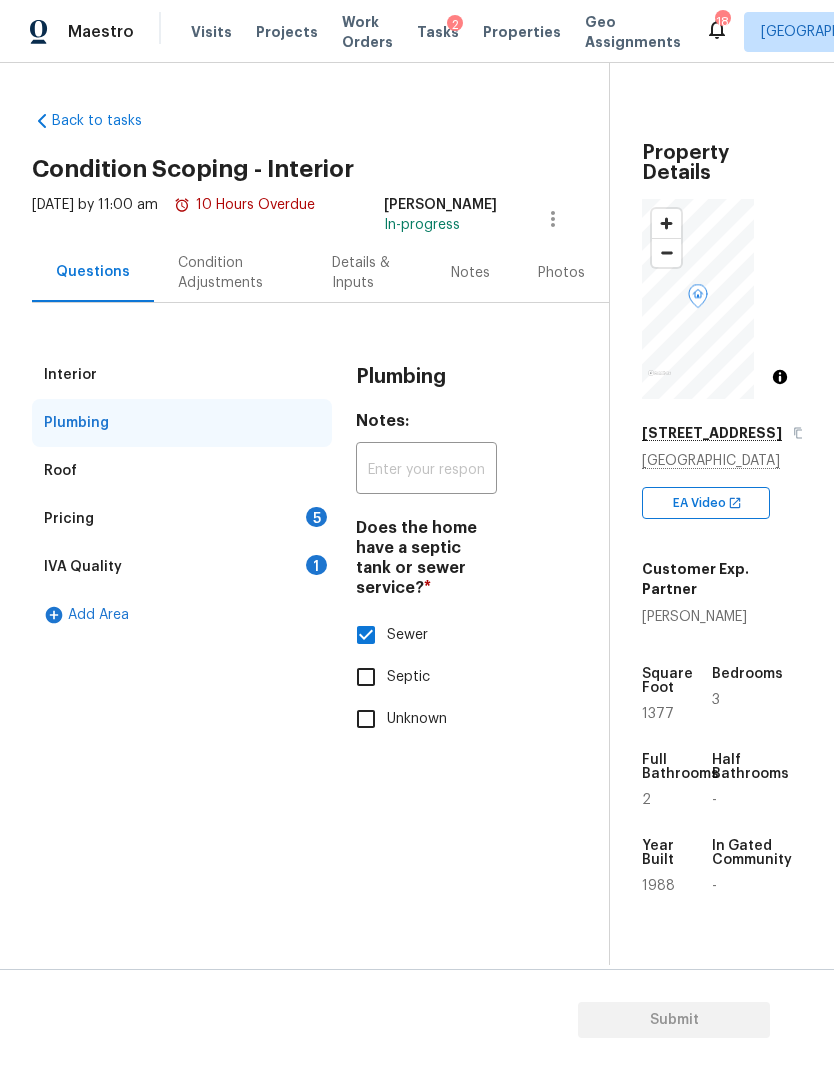 click on "Pricing 5" at bounding box center (182, 519) 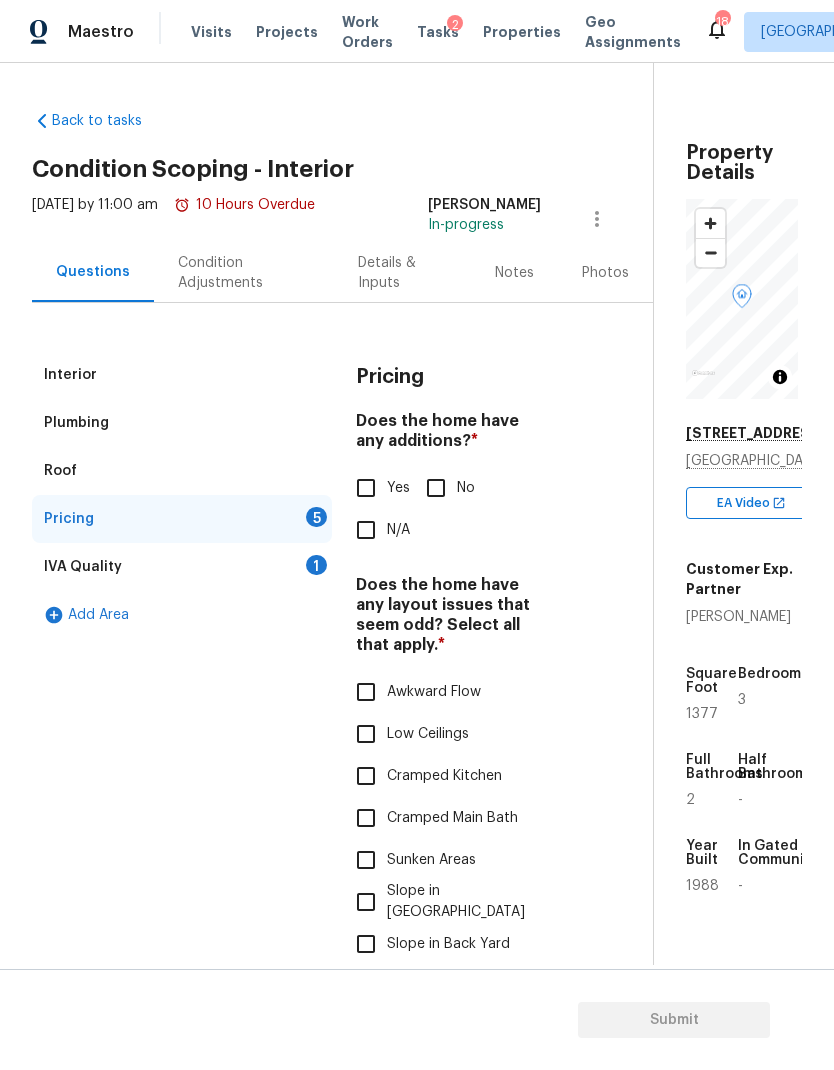 click on "No" at bounding box center [436, 488] 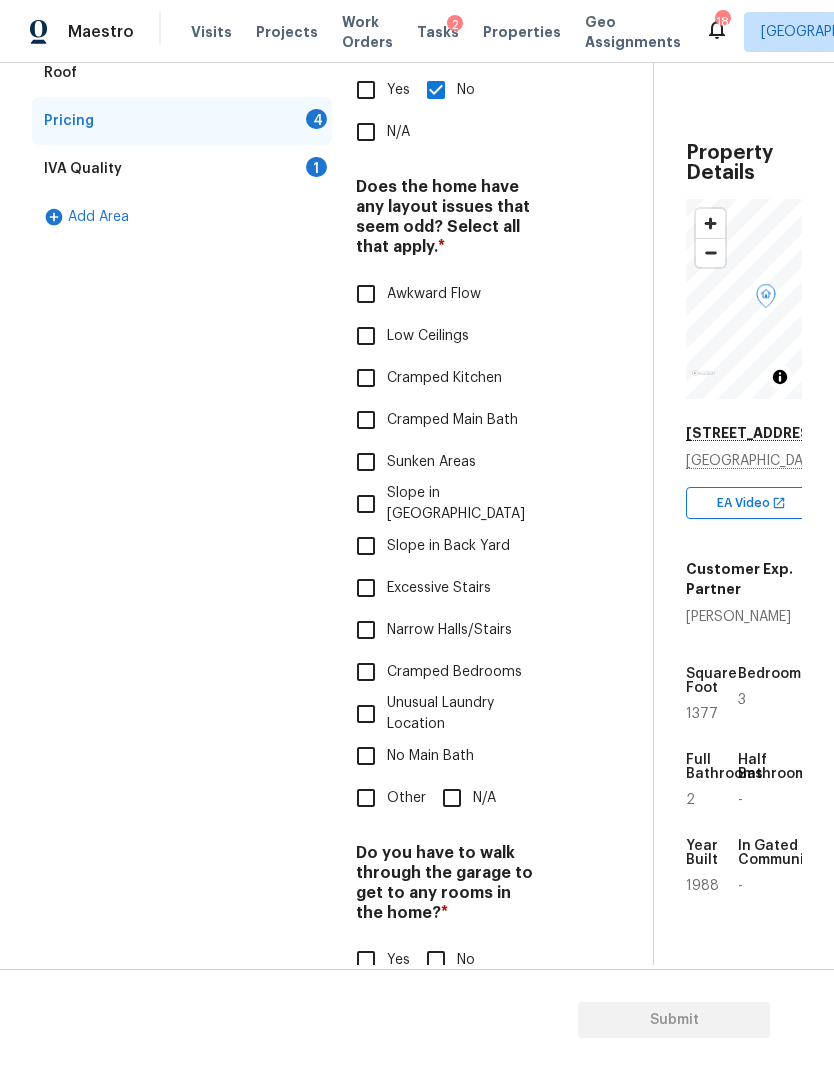 scroll, scrollTop: 400, scrollLeft: 0, axis: vertical 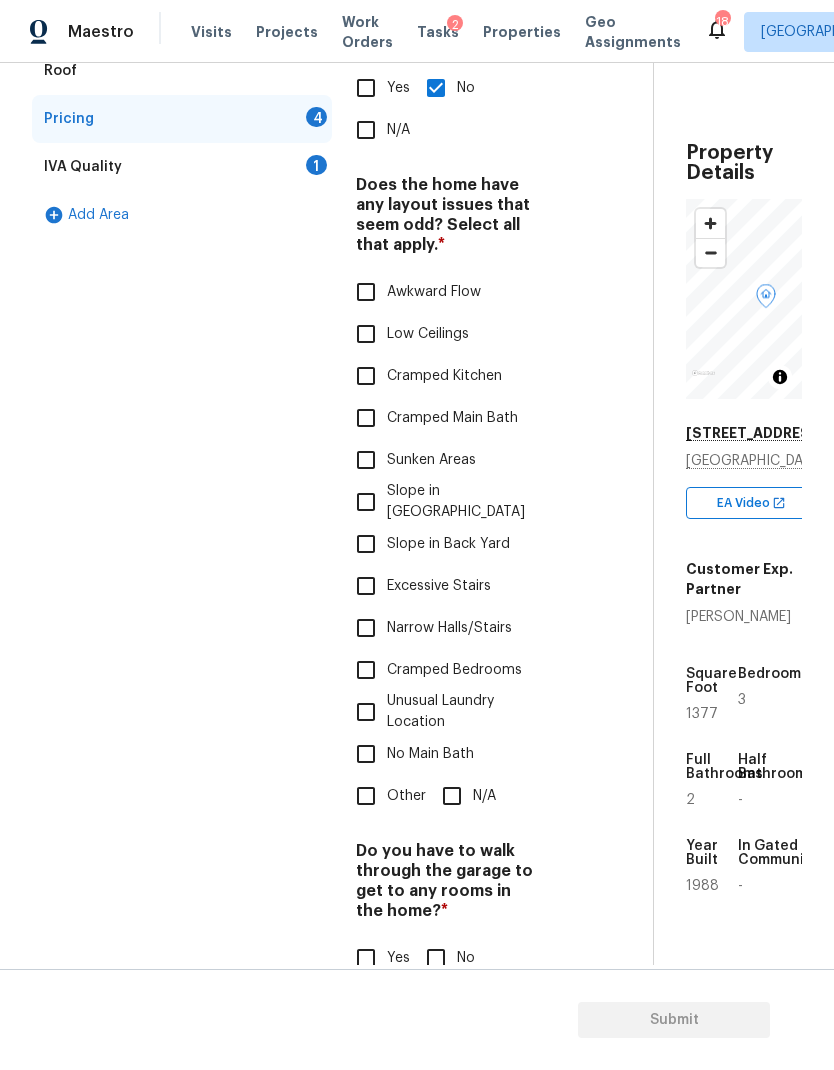click on "N/A" at bounding box center (452, 796) 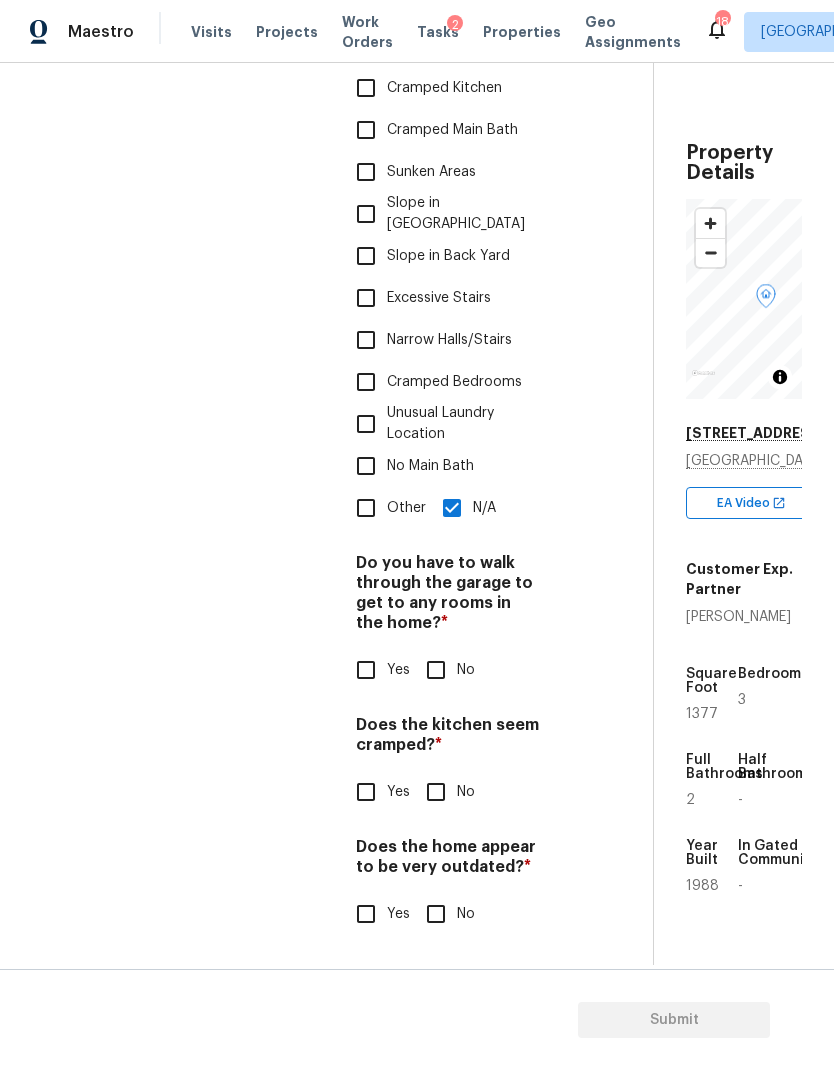 scroll, scrollTop: 751, scrollLeft: 0, axis: vertical 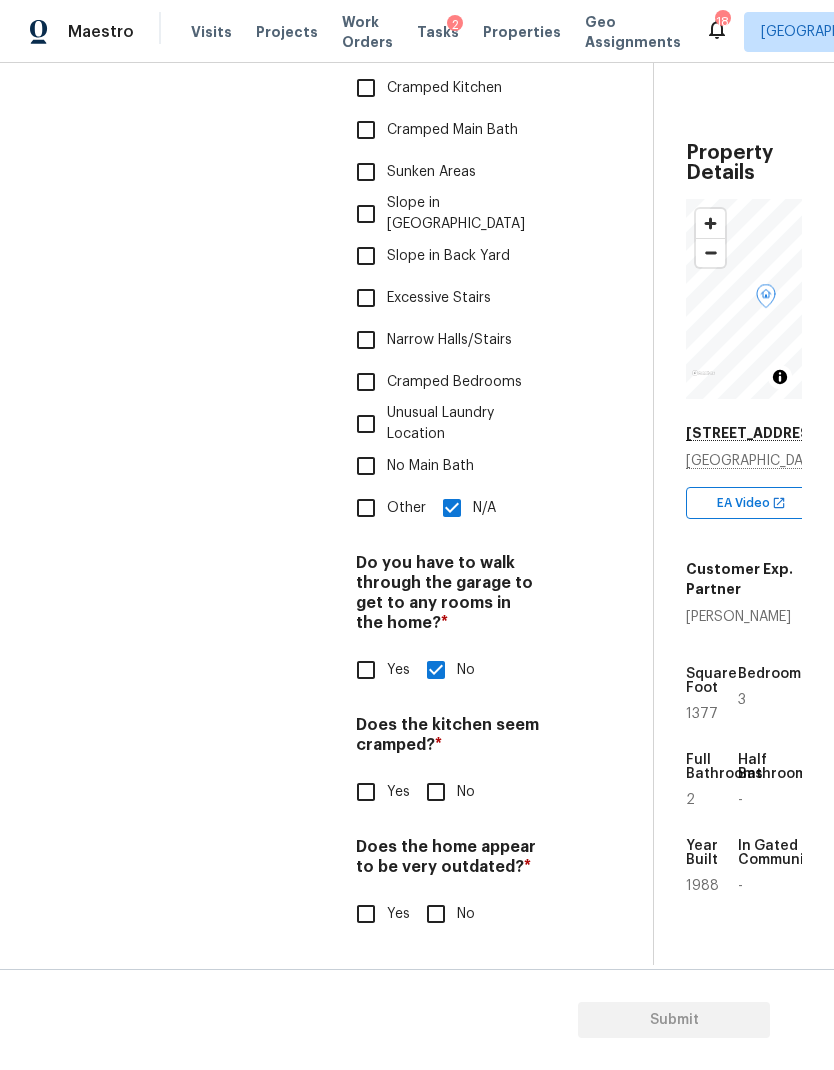 click on "No" at bounding box center (436, 792) 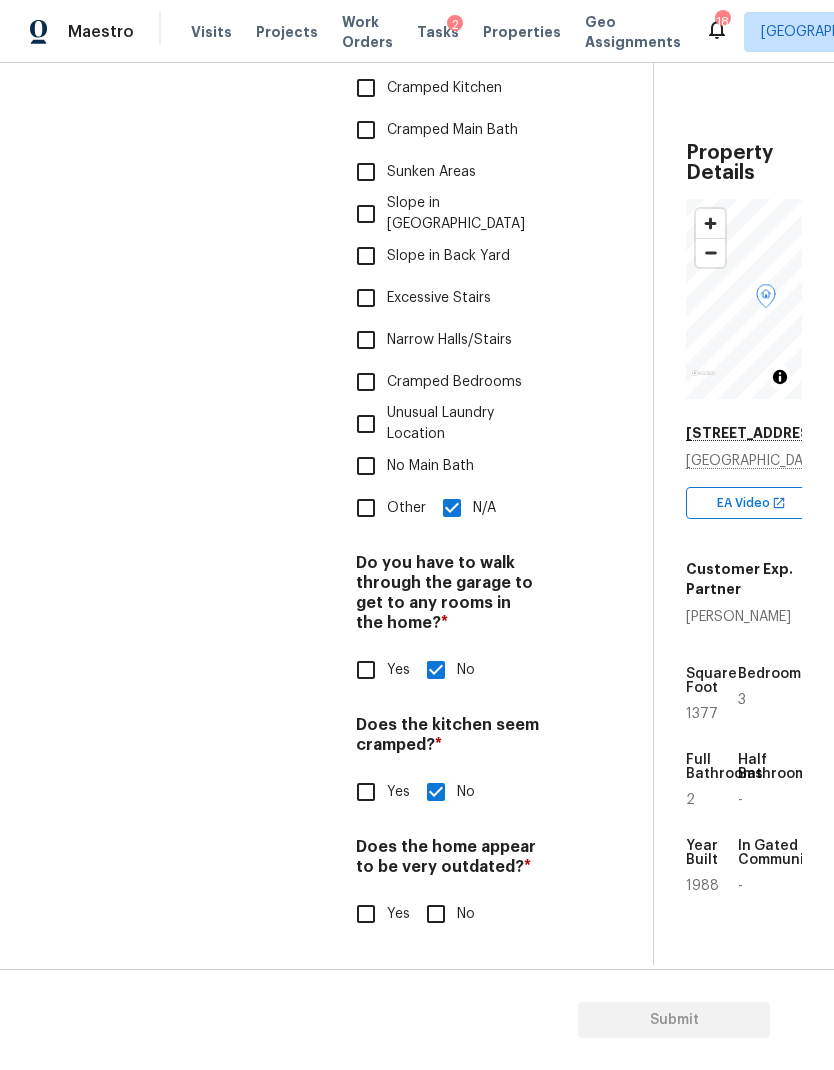 click on "No" at bounding box center [436, 914] 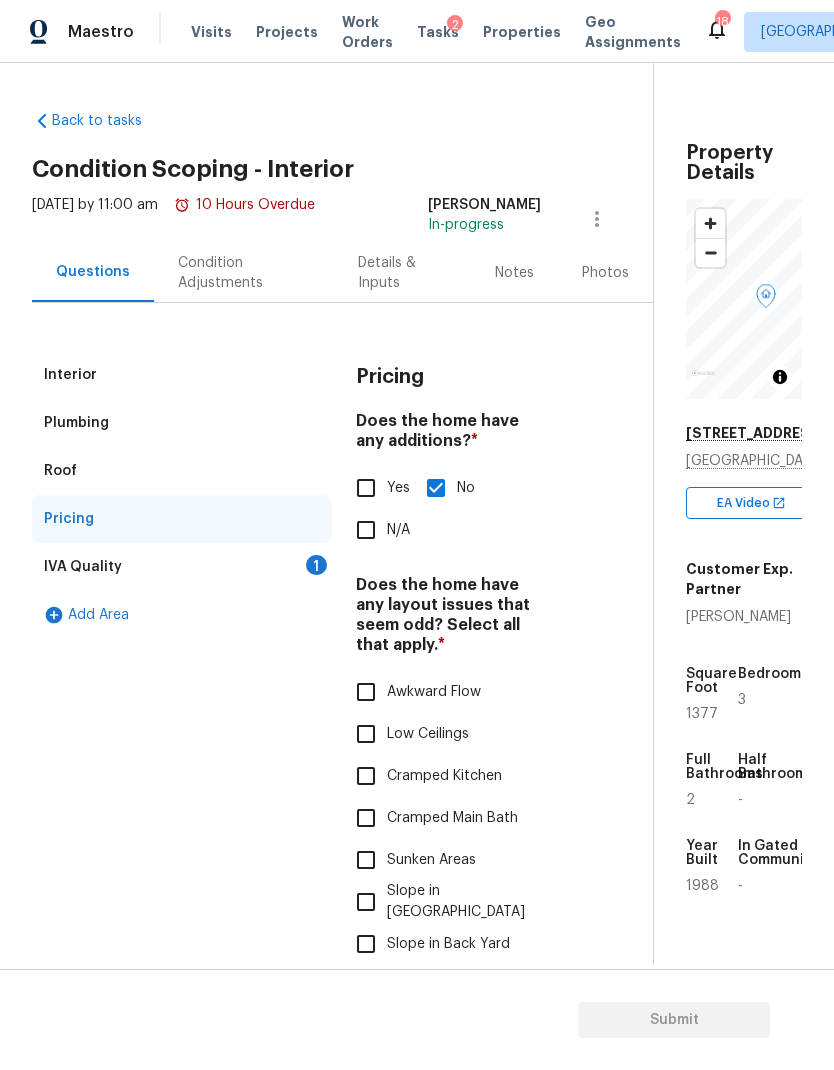 scroll, scrollTop: 0, scrollLeft: 0, axis: both 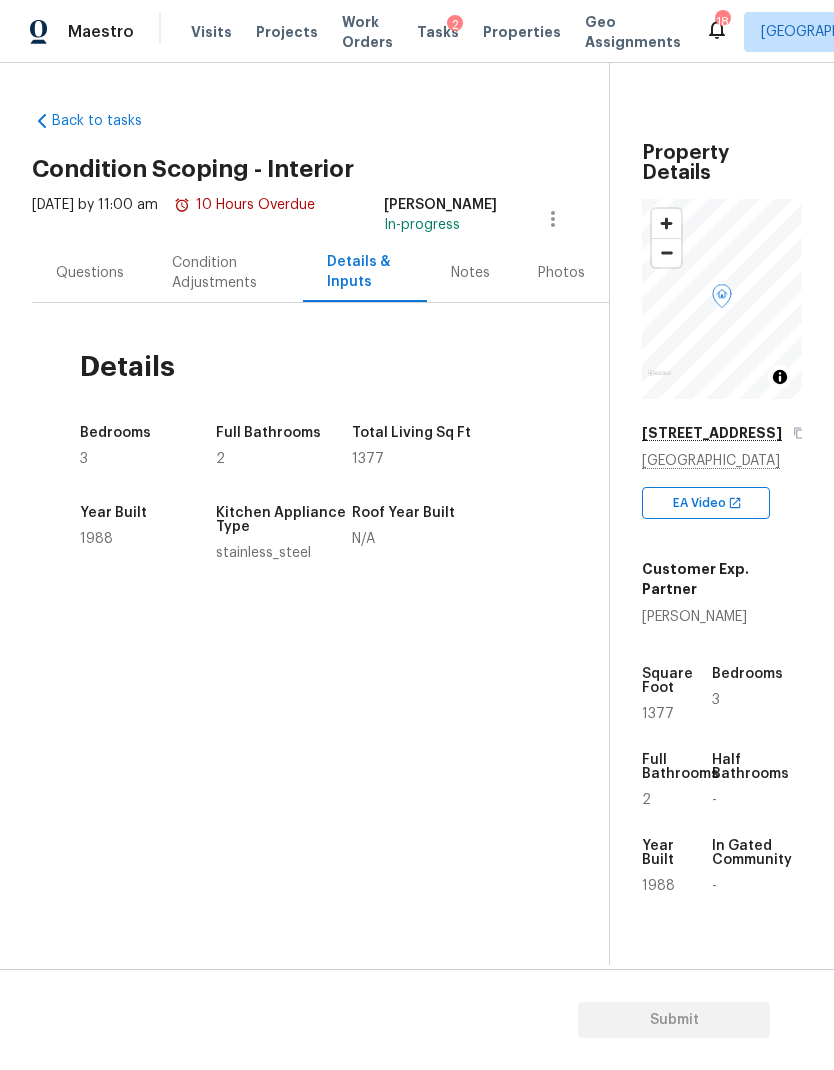 click on "Notes" at bounding box center (470, 273) 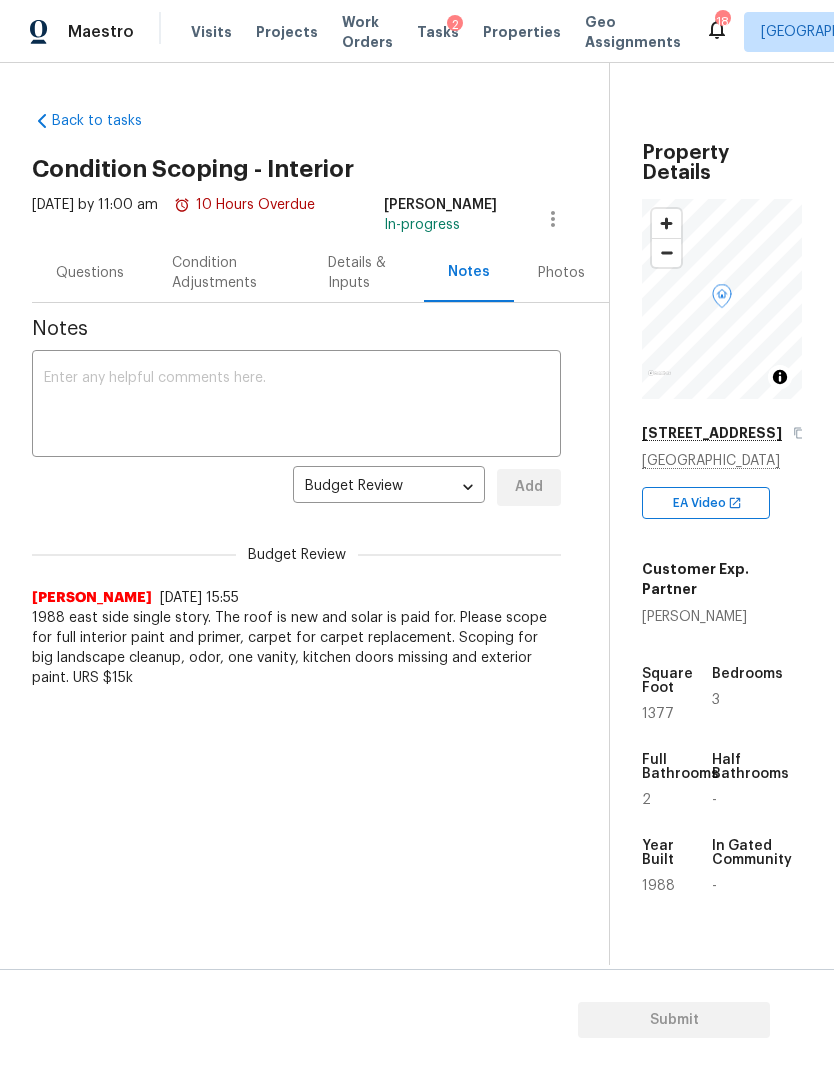 click on "Photos" at bounding box center (561, 273) 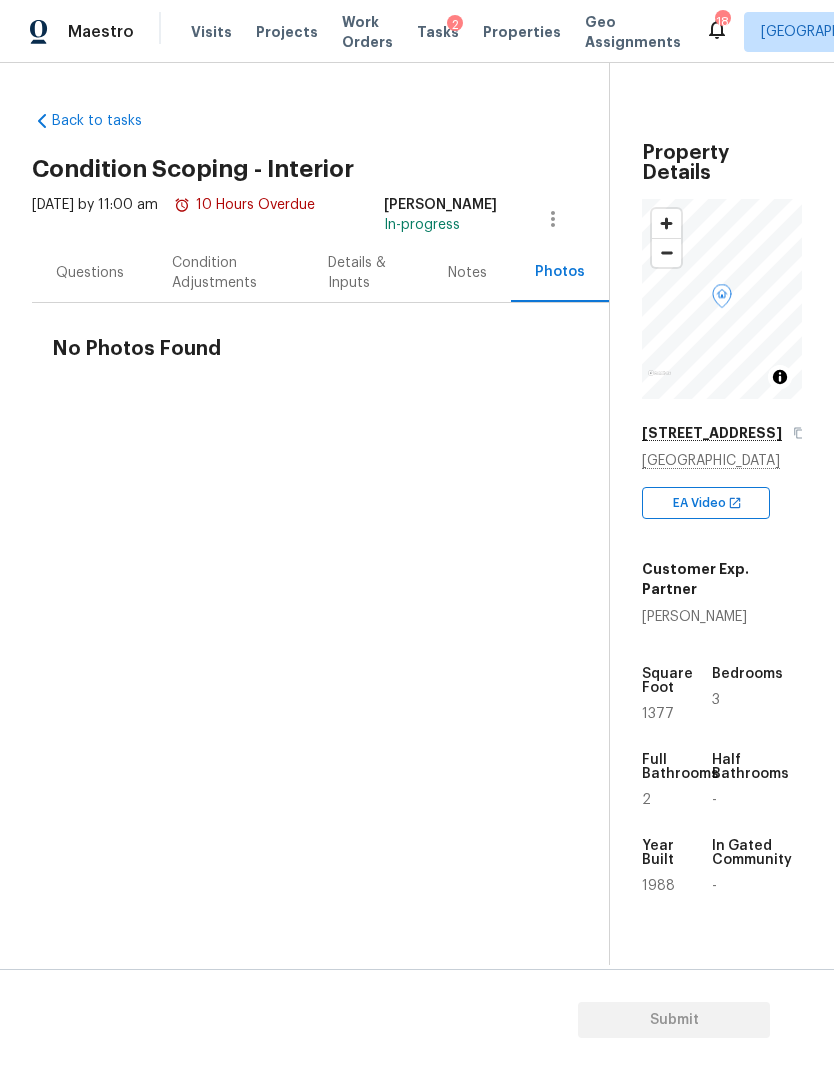 click on "Notes" at bounding box center [467, 273] 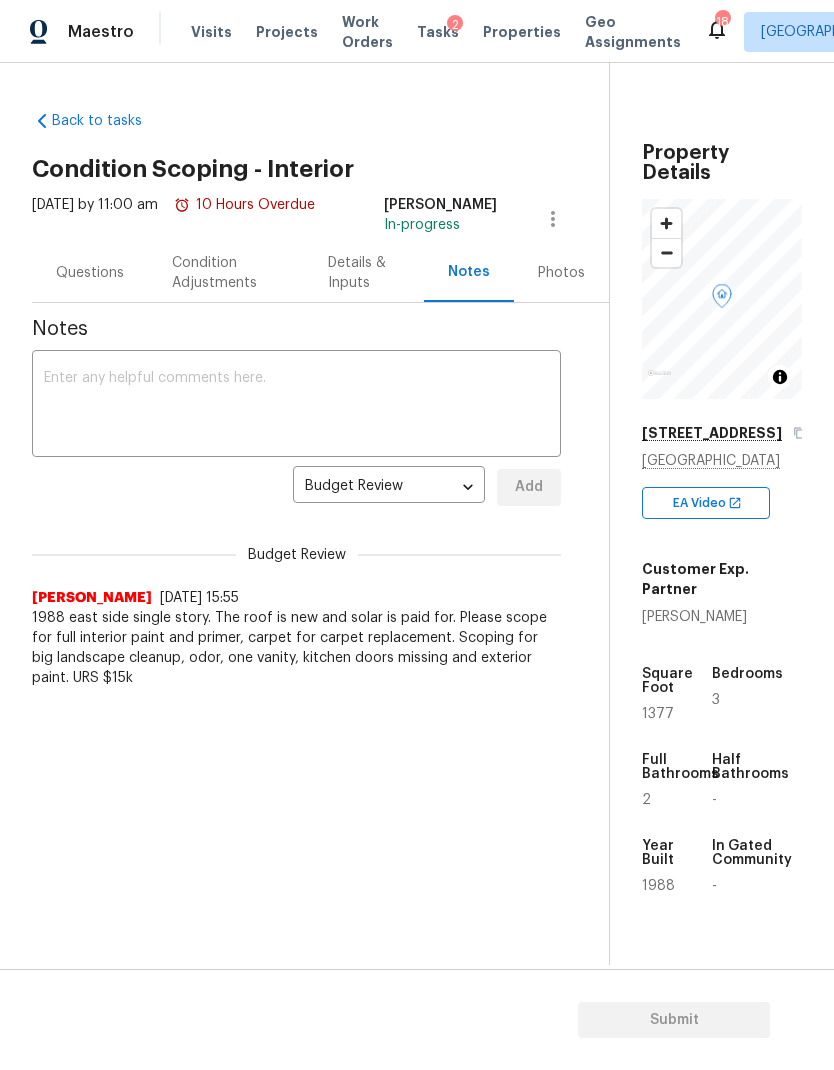 scroll, scrollTop: 80, scrollLeft: 0, axis: vertical 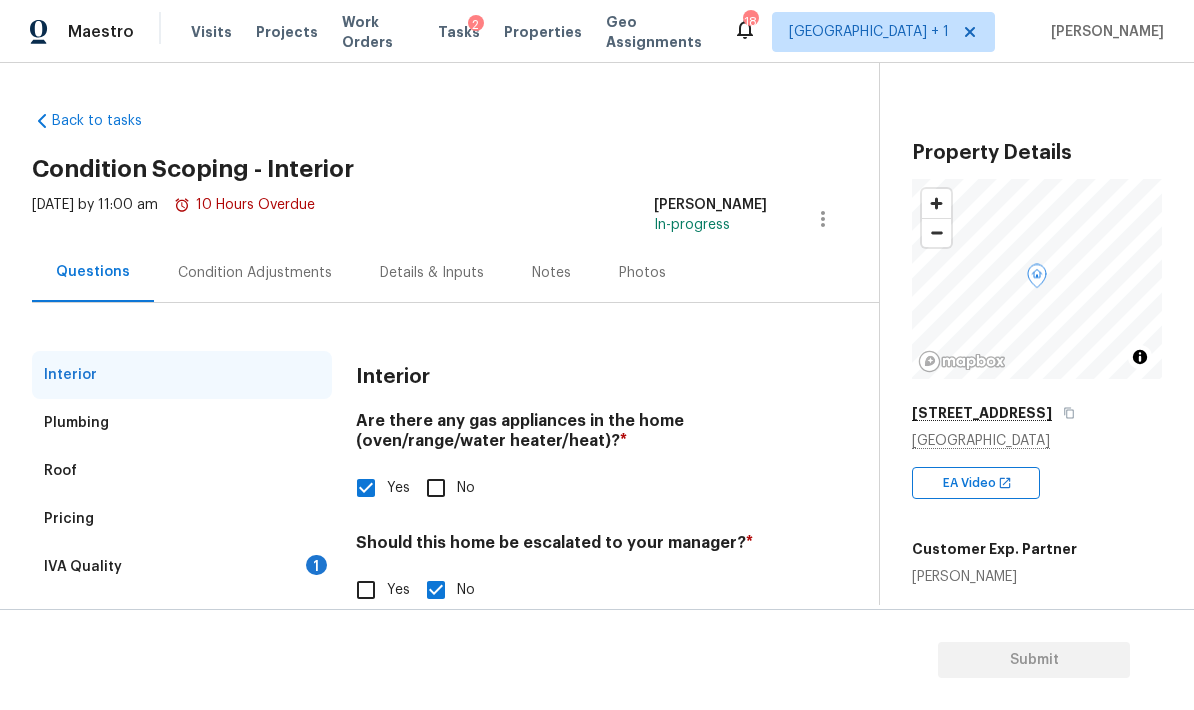 click on "IVA Quality 1" at bounding box center [182, 567] 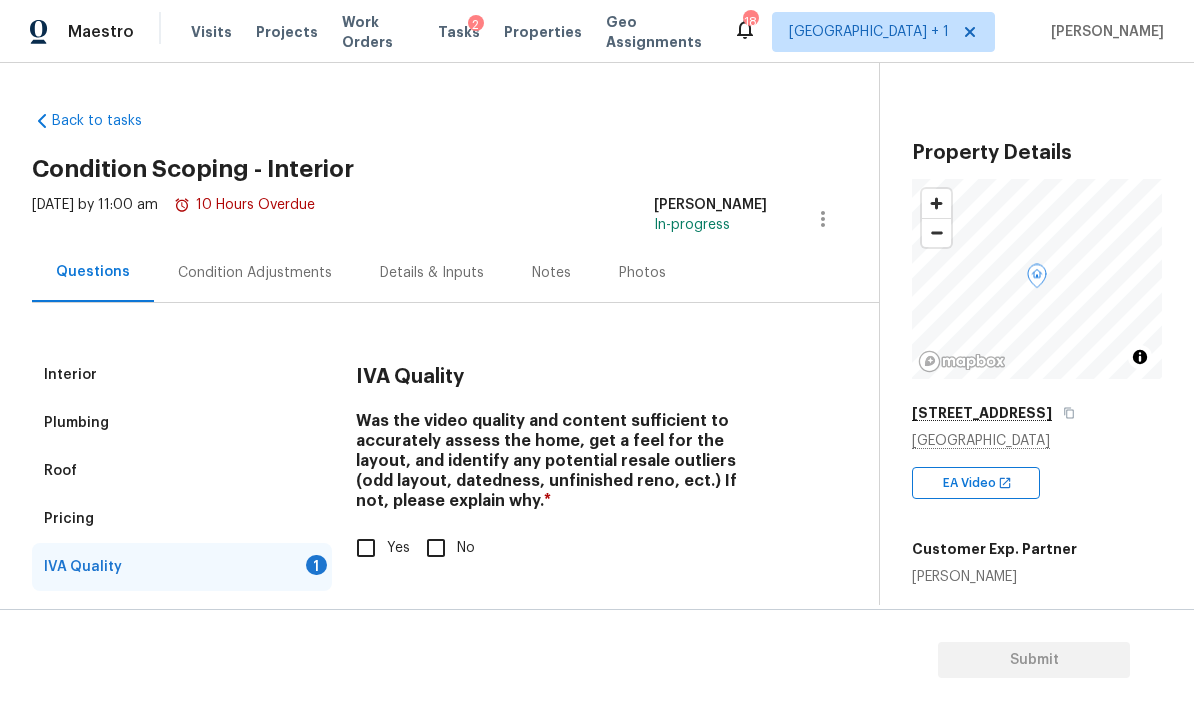 click on "Yes" at bounding box center [366, 548] 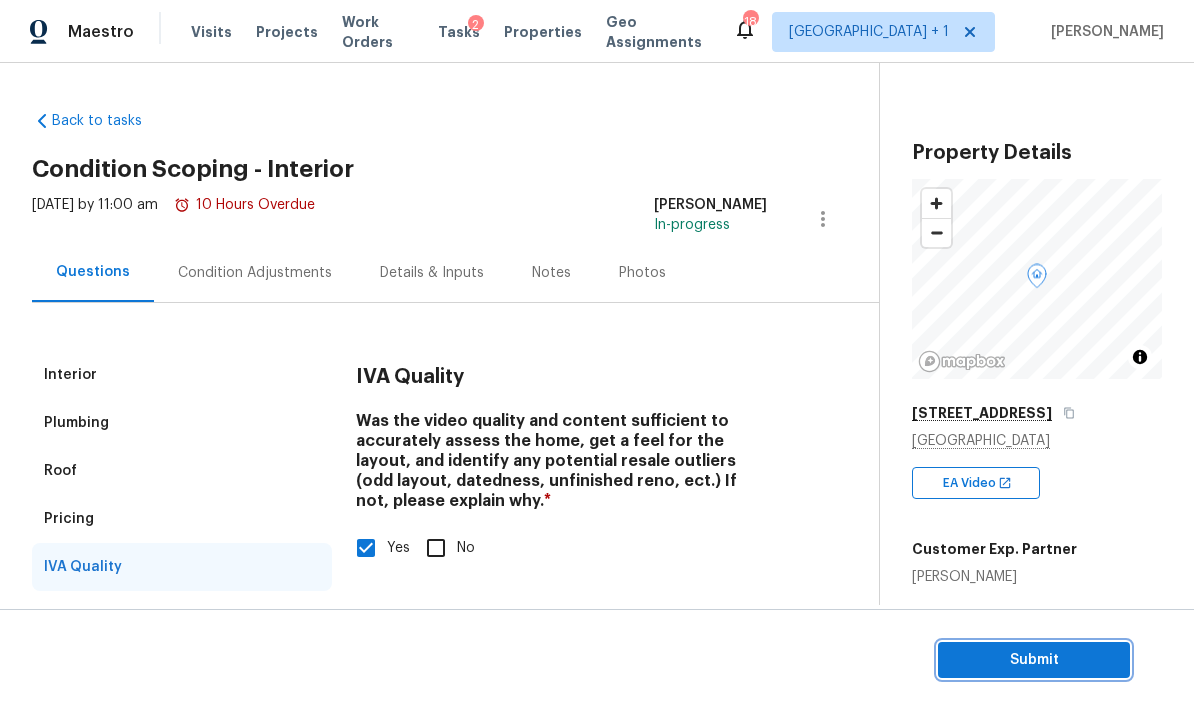 click on "Submit" at bounding box center [1034, 660] 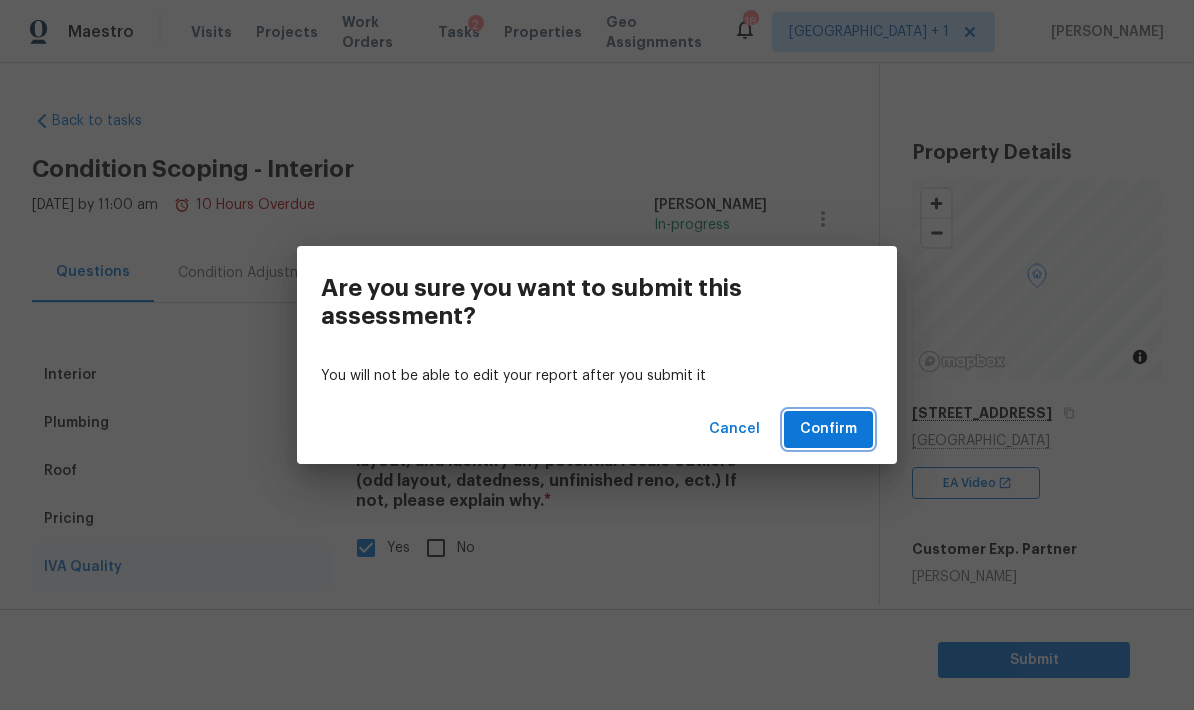 click on "Confirm" at bounding box center (828, 429) 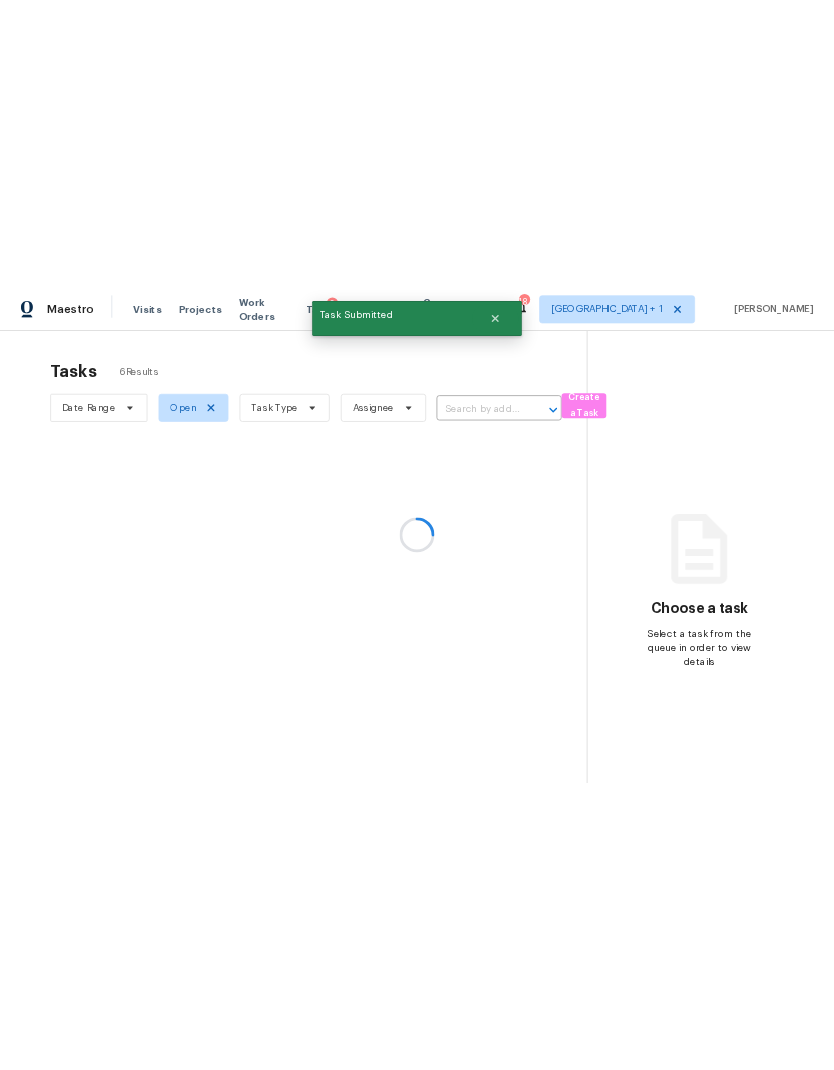 scroll, scrollTop: 0, scrollLeft: 0, axis: both 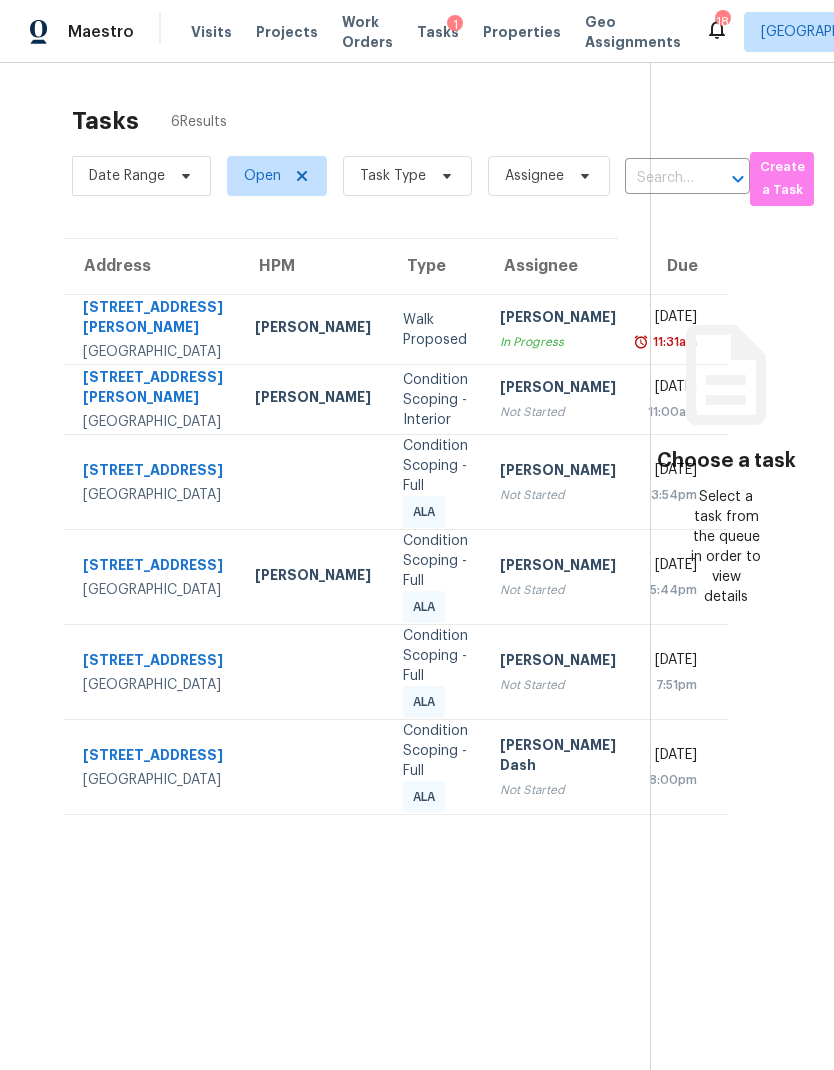 click on "[GEOGRAPHIC_DATA]" at bounding box center (153, 352) 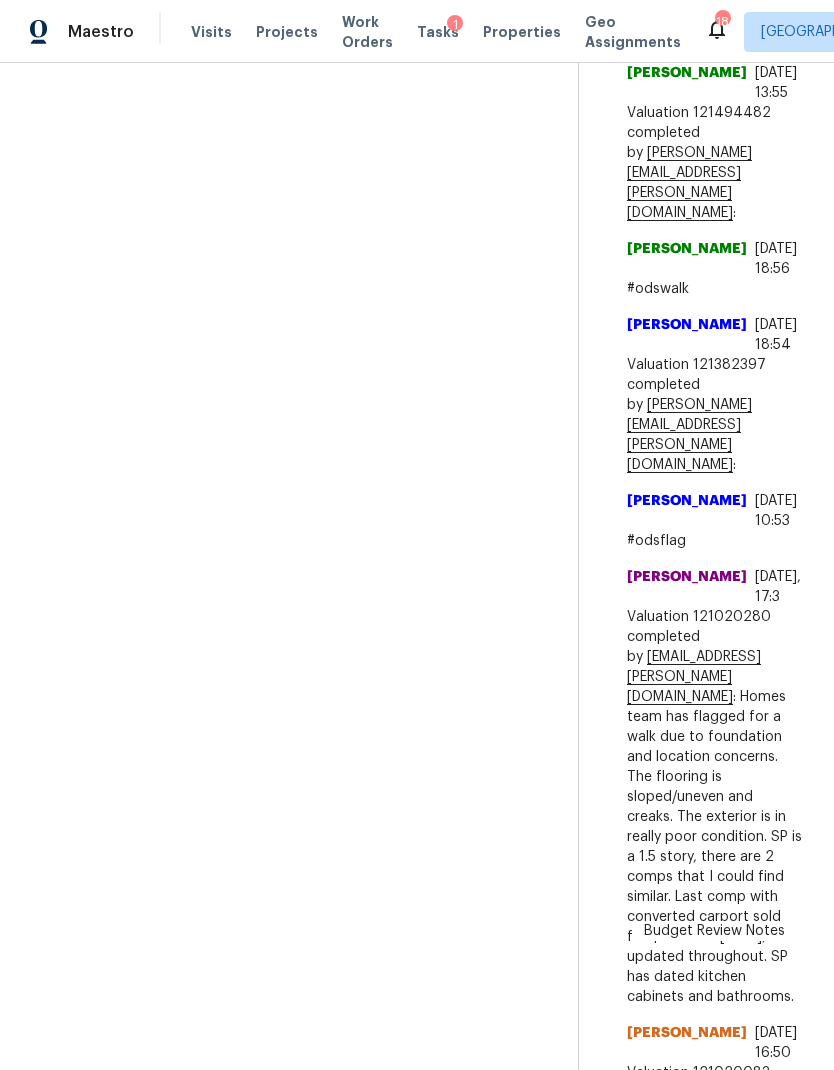 scroll, scrollTop: 1059, scrollLeft: 0, axis: vertical 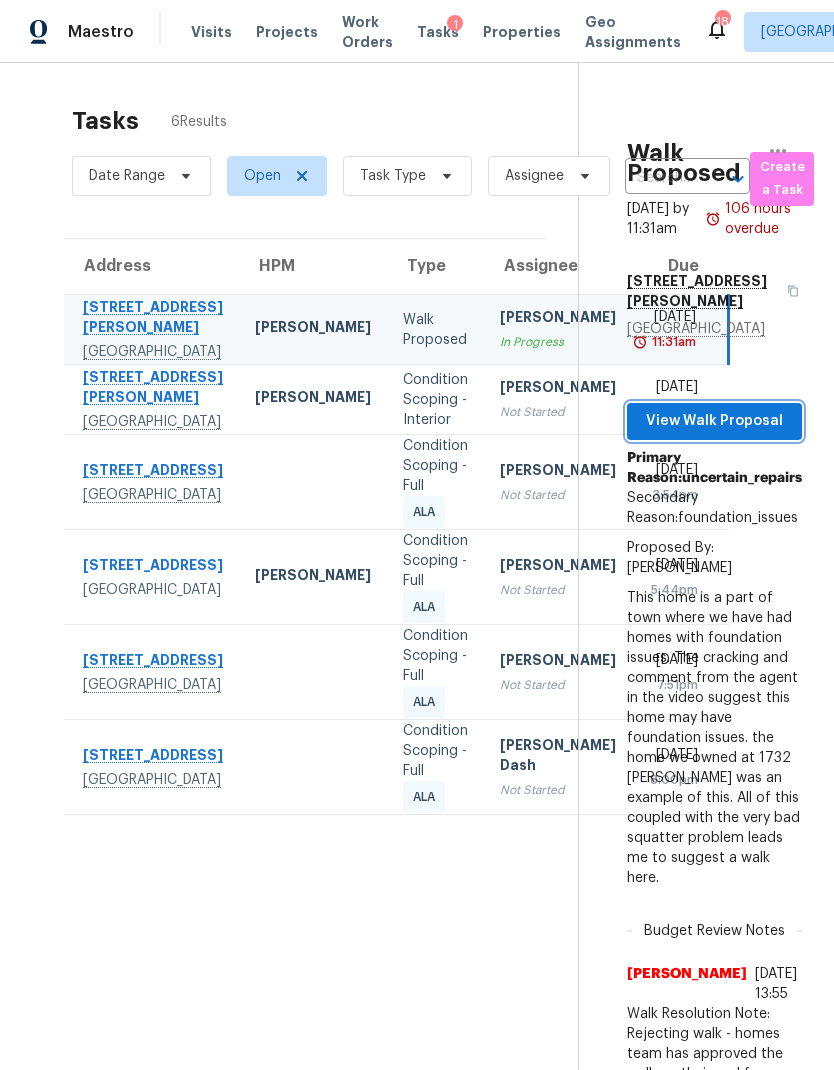 click on "View Walk Proposal" at bounding box center (714, 421) 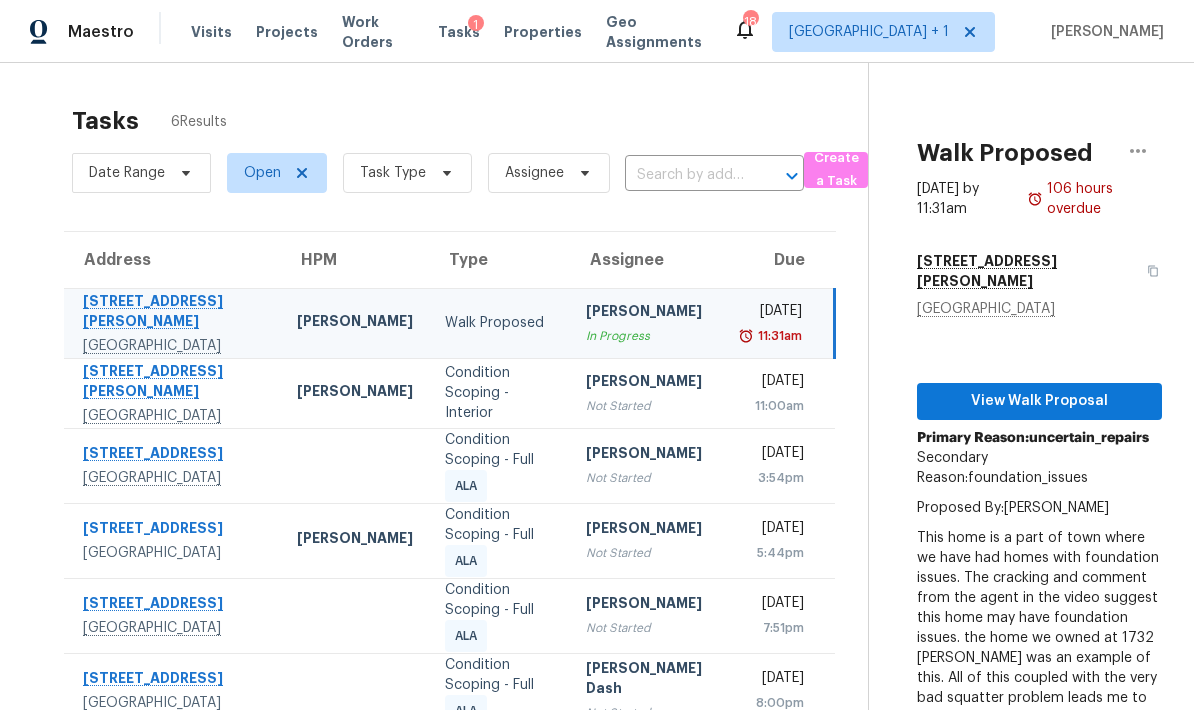 scroll, scrollTop: 0, scrollLeft: 0, axis: both 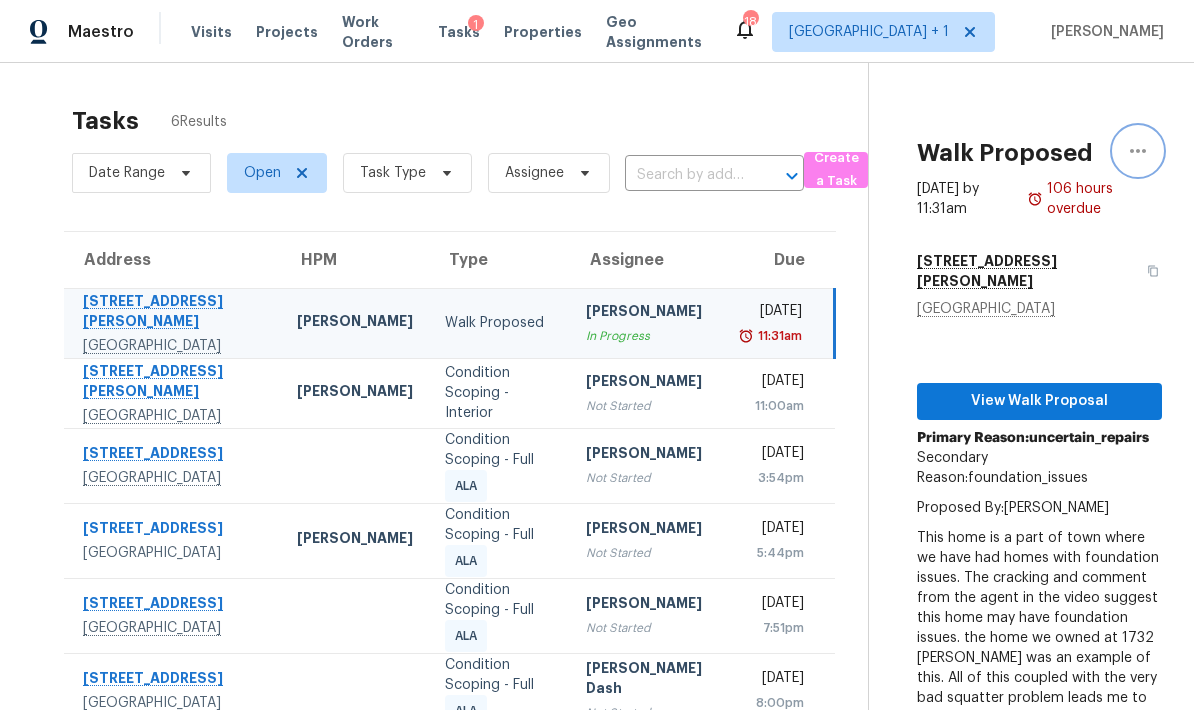 click 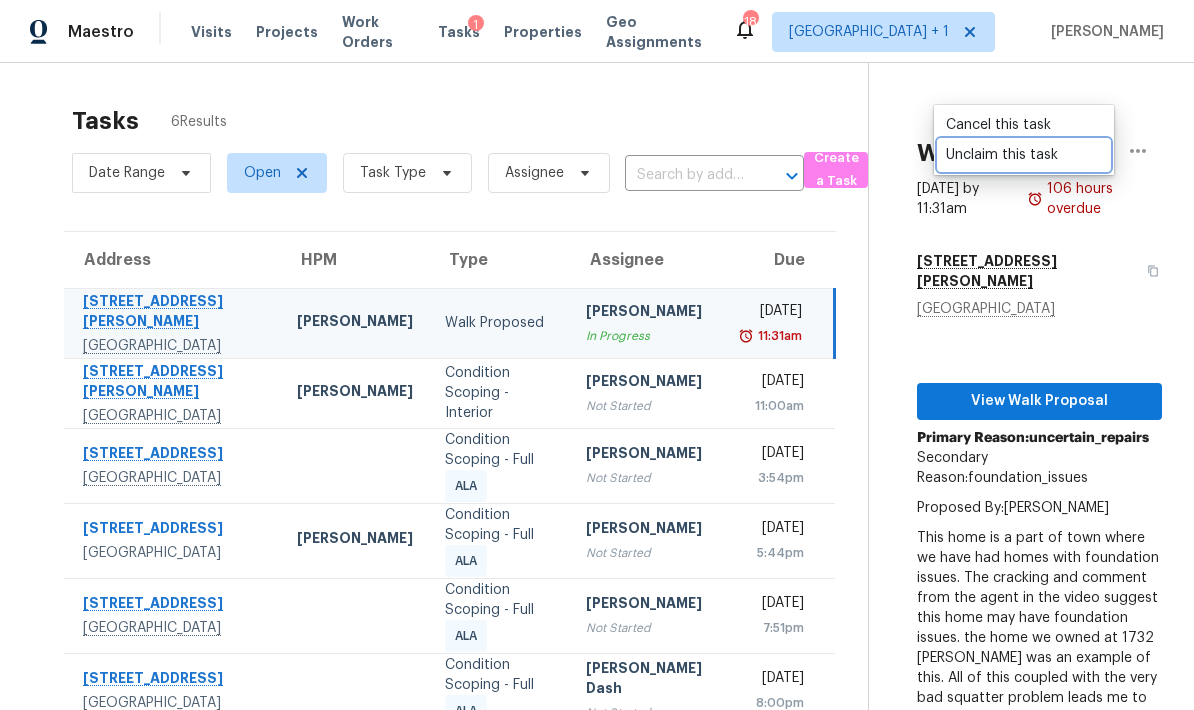 click on "Unclaim this task" at bounding box center (1024, 155) 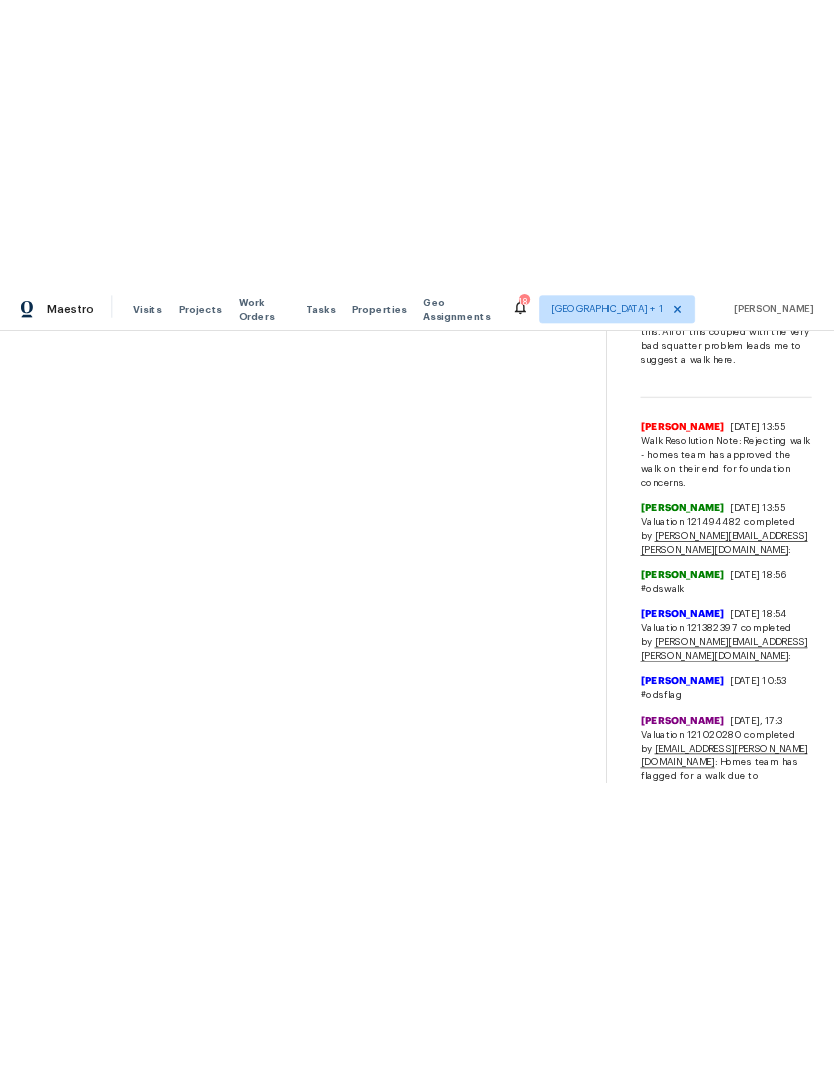 scroll, scrollTop: 719, scrollLeft: 0, axis: vertical 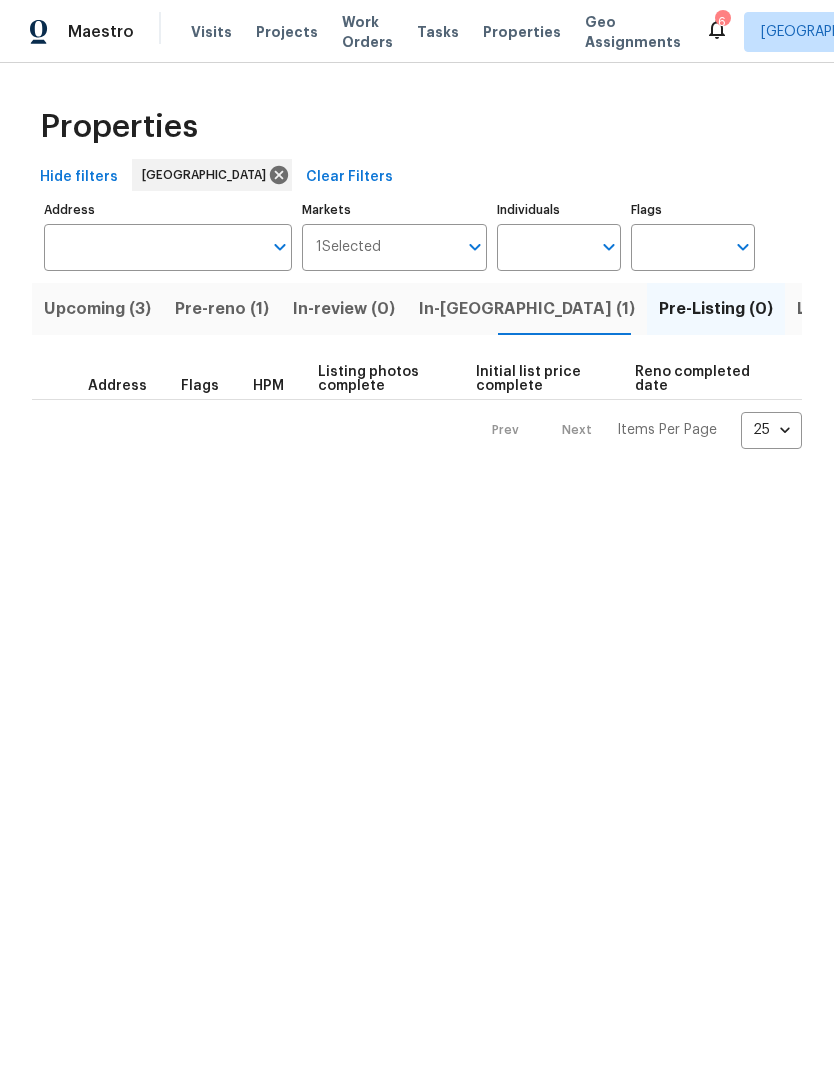 click on "Markets" at bounding box center (419, 247) 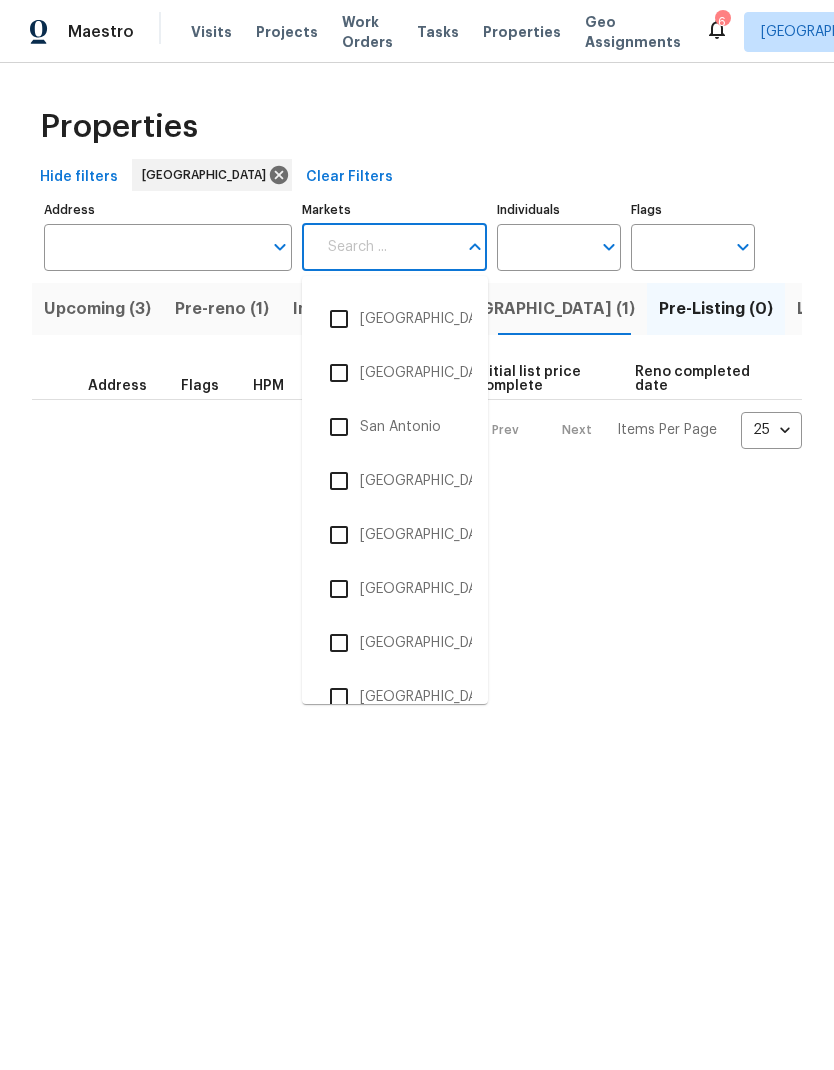scroll, scrollTop: 3566, scrollLeft: 0, axis: vertical 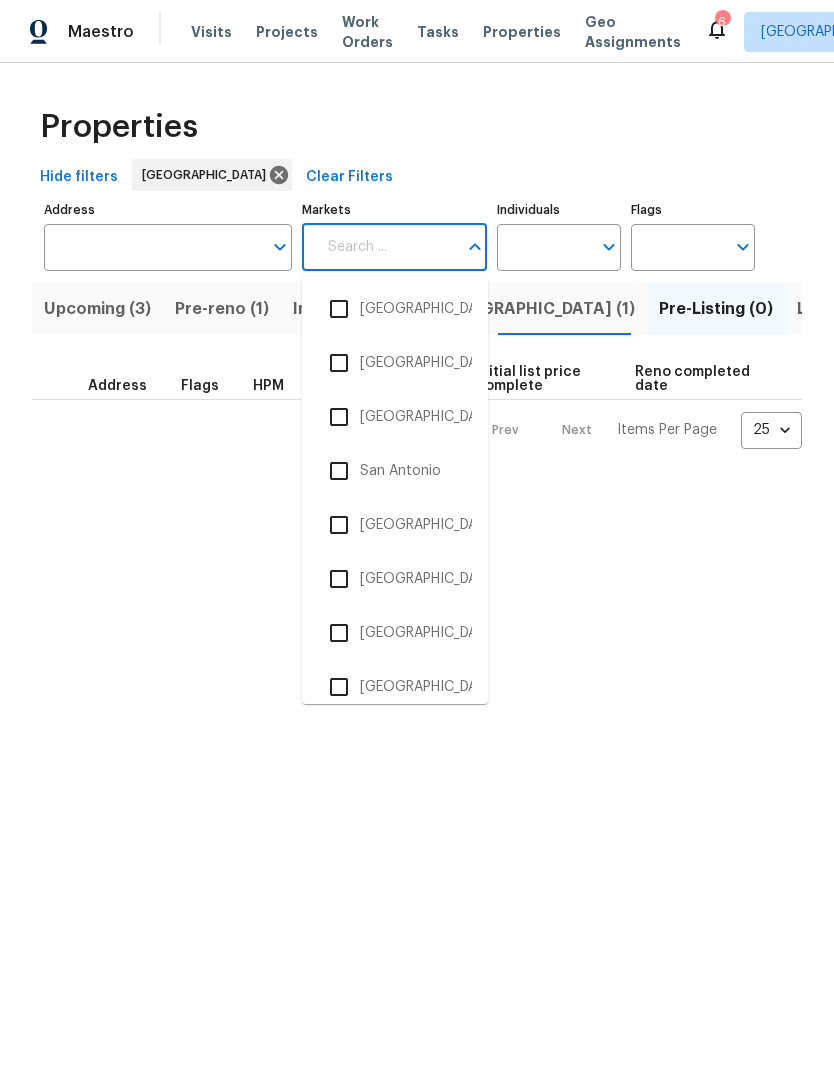 click at bounding box center [339, 417] 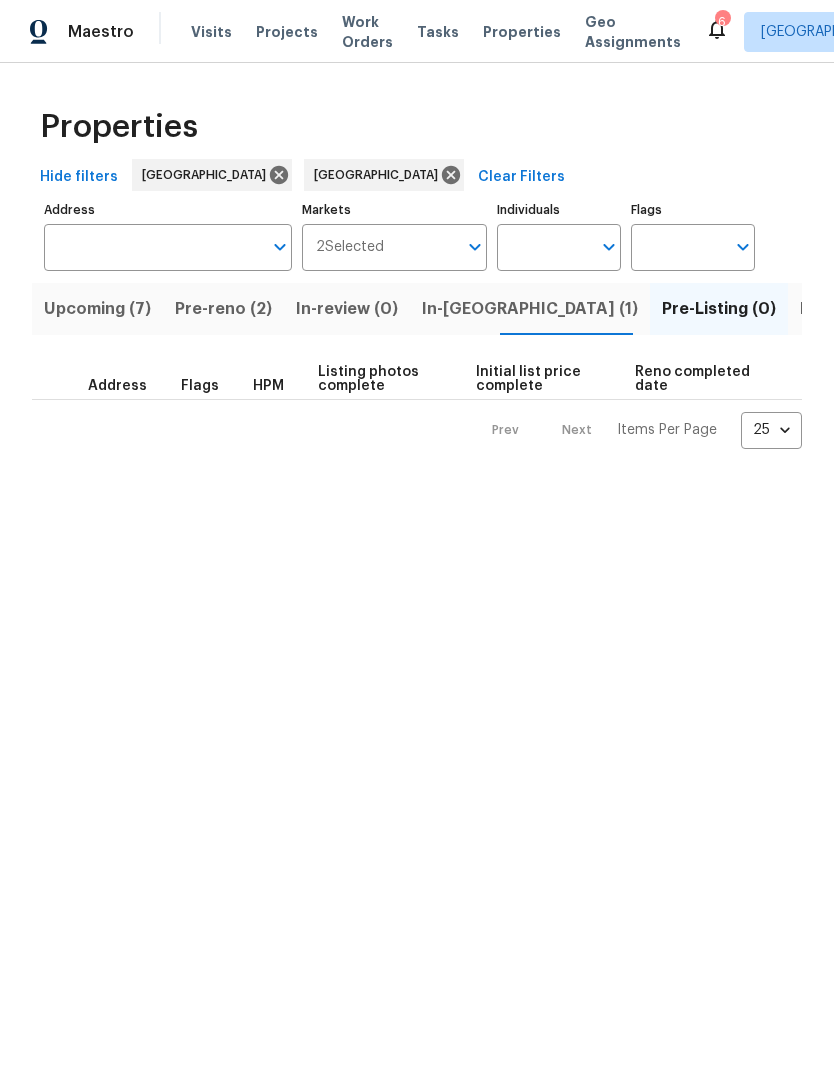 click on "Pre-reno (2)" at bounding box center (223, 309) 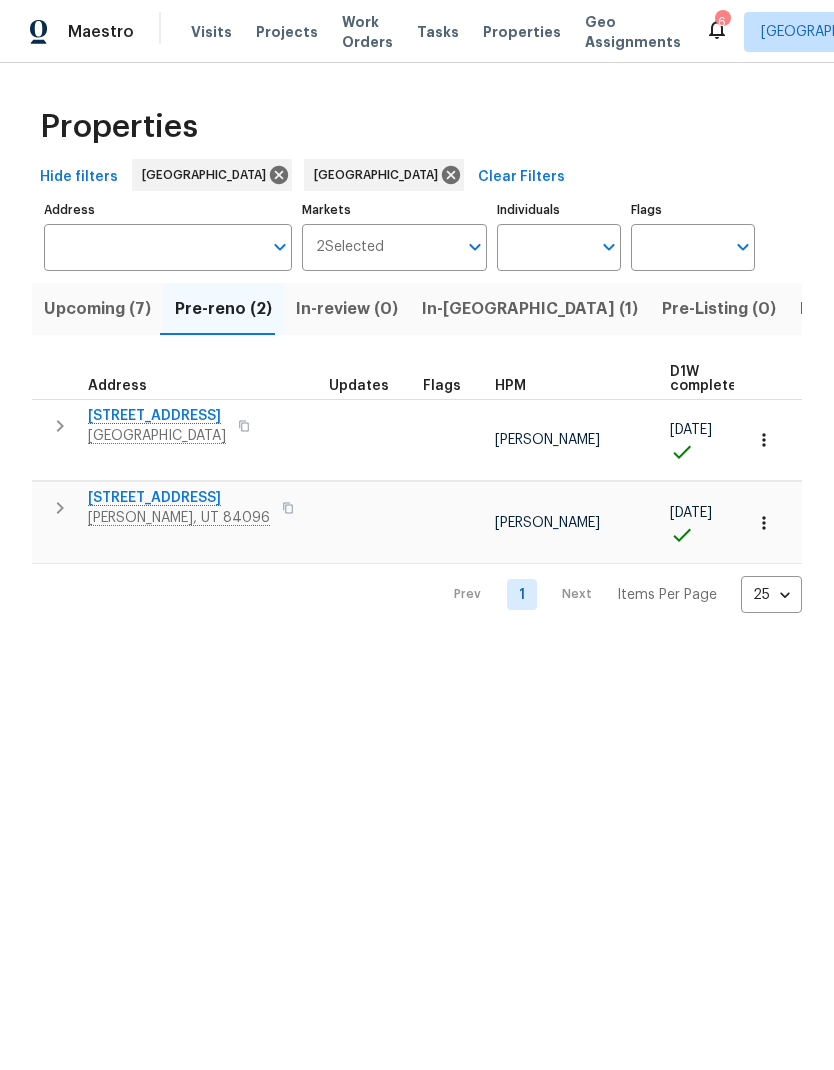 click on "In-[GEOGRAPHIC_DATA] (1)" at bounding box center (530, 309) 